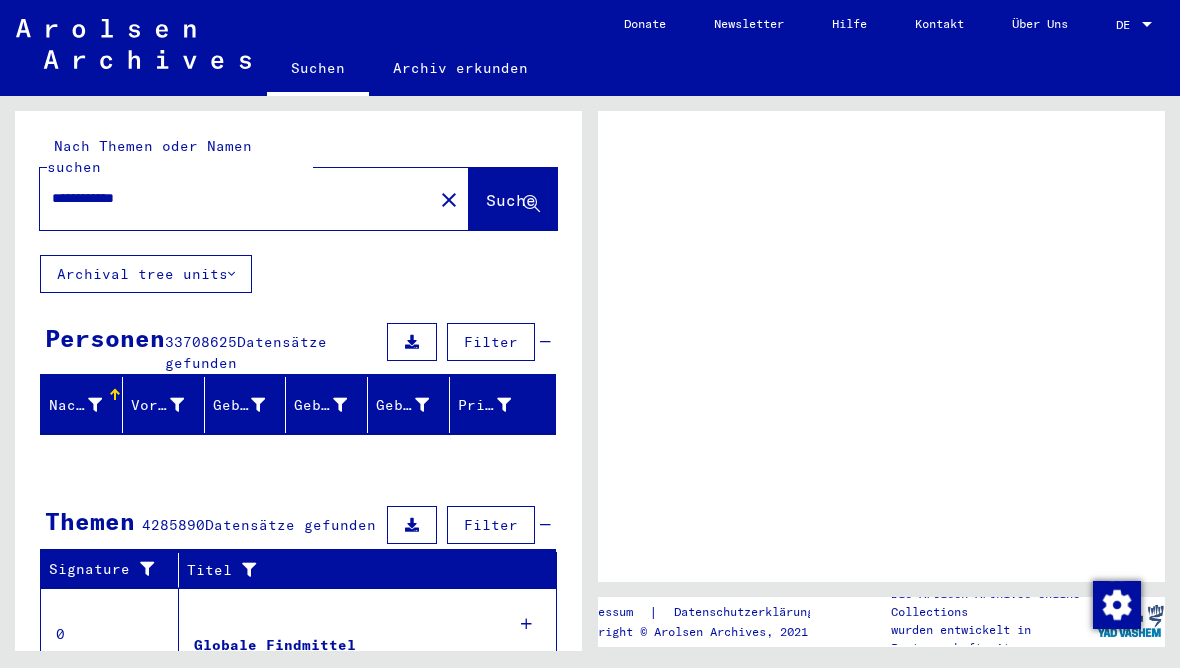 scroll, scrollTop: 0, scrollLeft: 0, axis: both 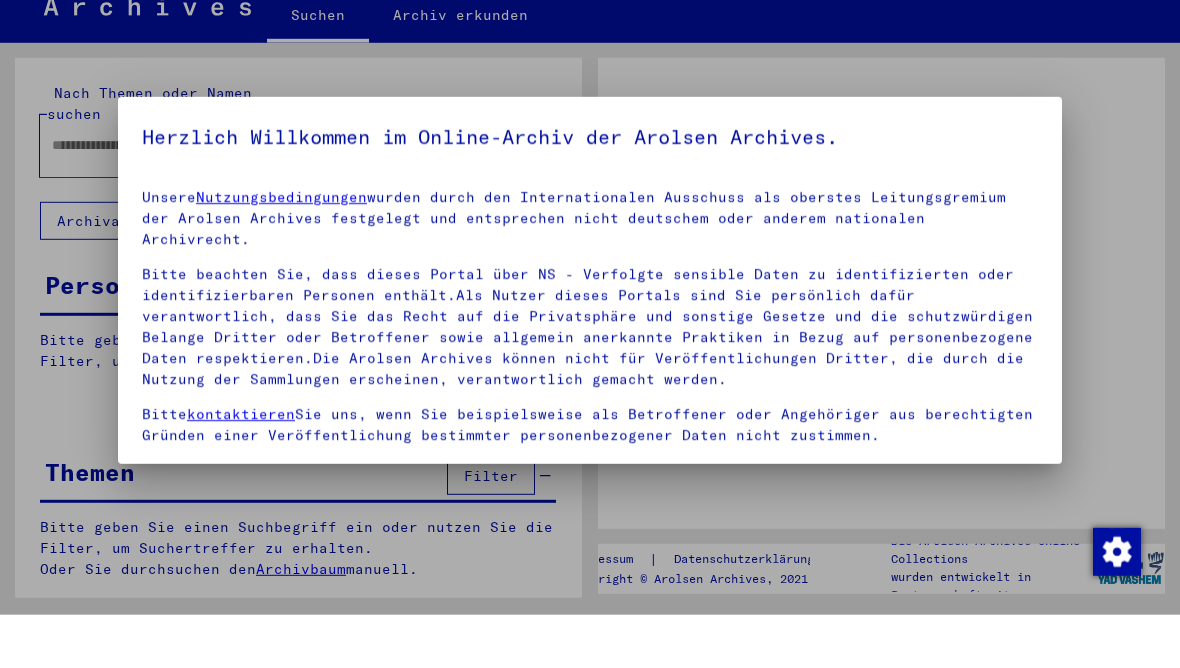 type on "**********" 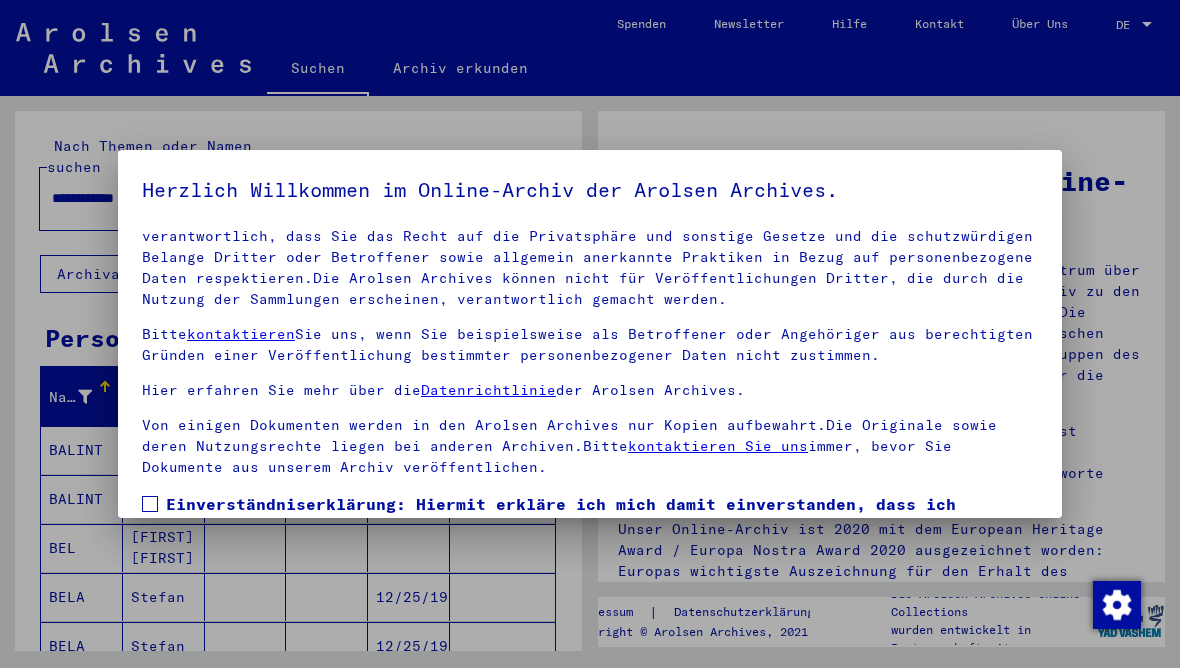 scroll, scrollTop: 246, scrollLeft: 0, axis: vertical 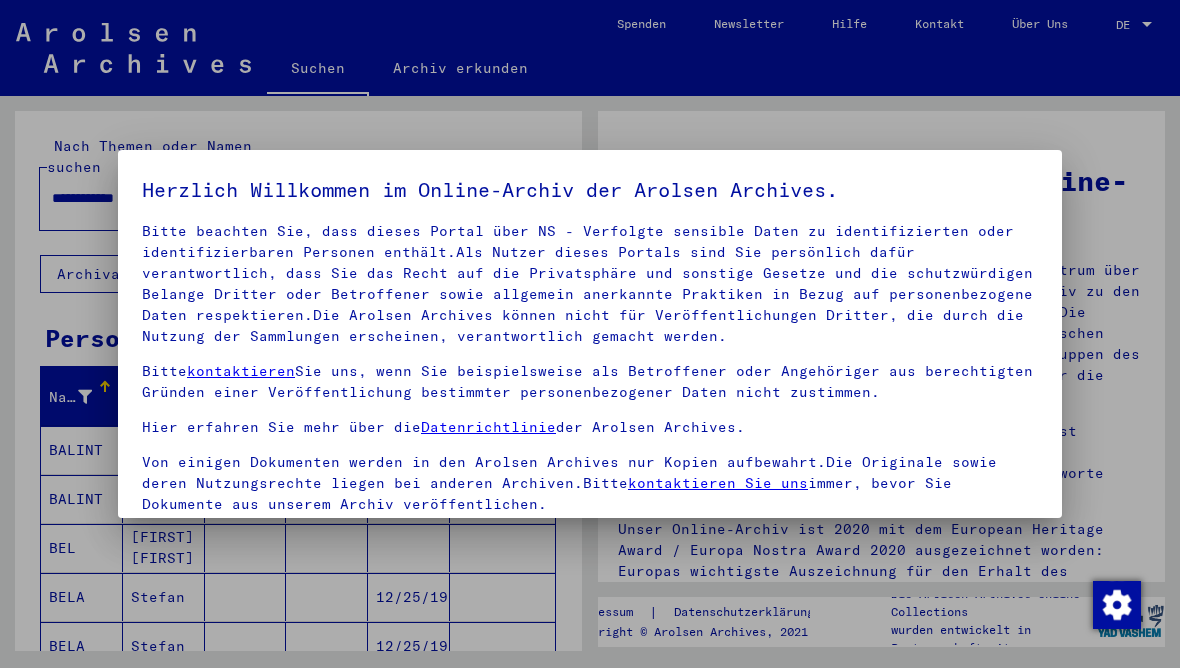 click on "Unsere  Nutzungsbedingungen  wurden durch den Internationalen Ausschuss als oberstes Leitungsgremium der Arolsen Archives festgelegt und entsprechen nicht deutschem oder anderem nationalen Archivrecht. Bitte beachten Sie, dass dieses Portal über NS - Verfolgte sensible Daten zu identifizierten oder identifizierbaren Personen enthält.Als Nutzer dieses Portals sind Sie persönlich dafür verantwortlich, dass Sie das Recht auf die Privatsphäre und sonstige Gesetze und die schutzwürdigen Belange Dritter oder Betroffener sowie allgemein anerkannte Praktiken in Bezug auf personenbezogene Daten respektieren.Die Arolsen Archives können nicht für Veröffentlichungen Dritter, die durch die Nutzung der Sammlungen erscheinen, verantwortlich gemacht werden. Bitte  kontaktieren  Sie uns, wenn Sie beispielsweise als Betroffener oder Angehöriger aus berechtigten Gründen einer Veröffentlichung bestimmter personenbezogener Daten nicht zustimmen. Hier erfahren Sie mehr über die  Datenrichtlinie  der Arolsen Archives." at bounding box center (590, 443) 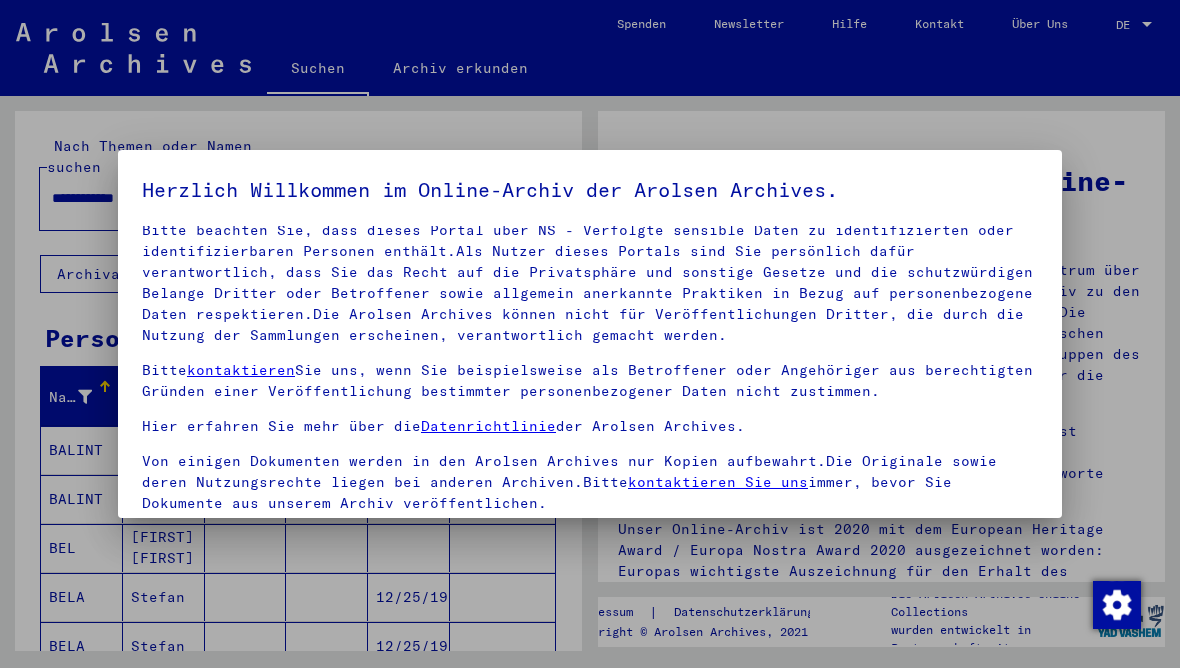 scroll, scrollTop: 96, scrollLeft: 0, axis: vertical 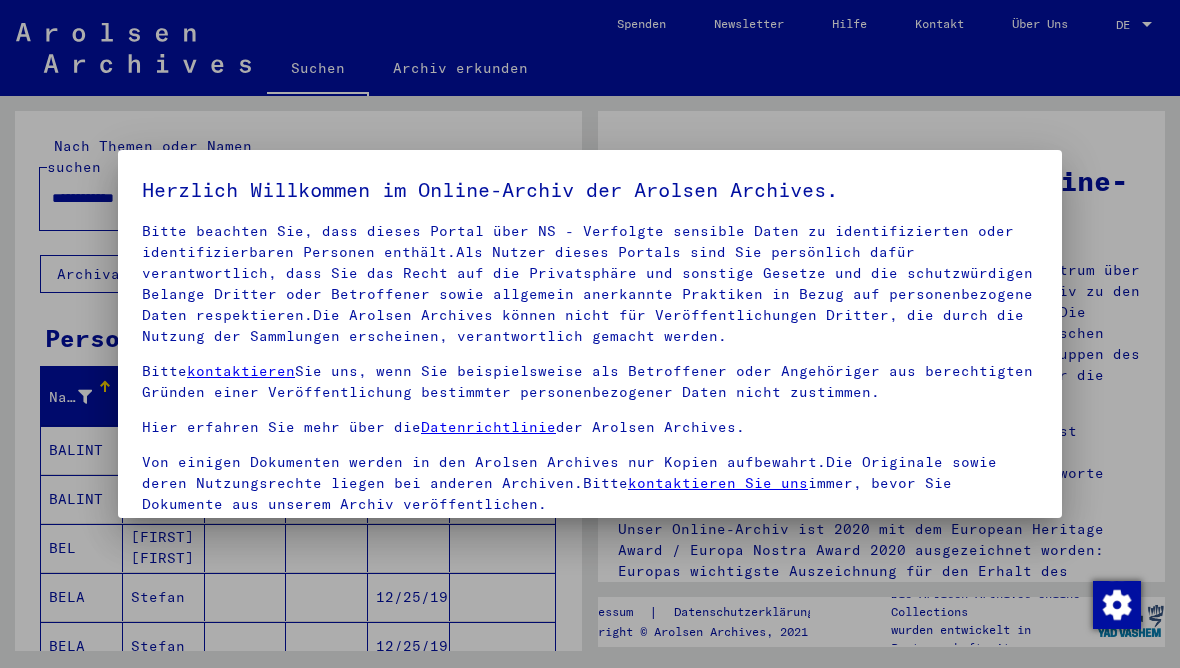 click at bounding box center [590, 334] 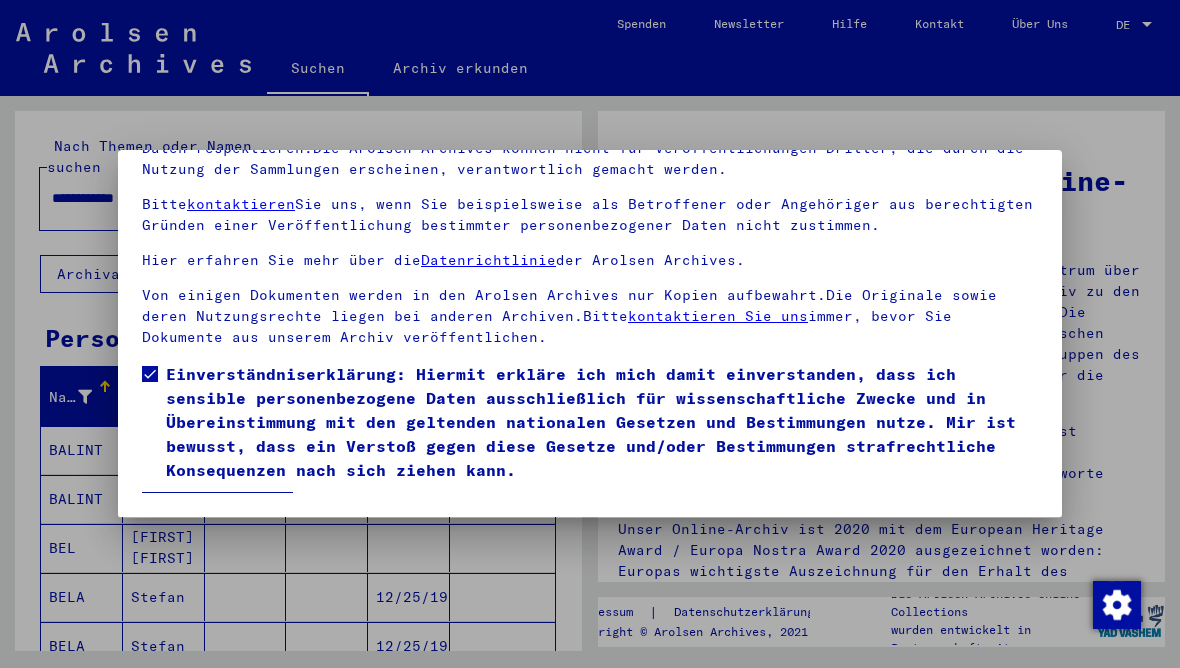 click on "Ich stimme zu" at bounding box center (217, 511) 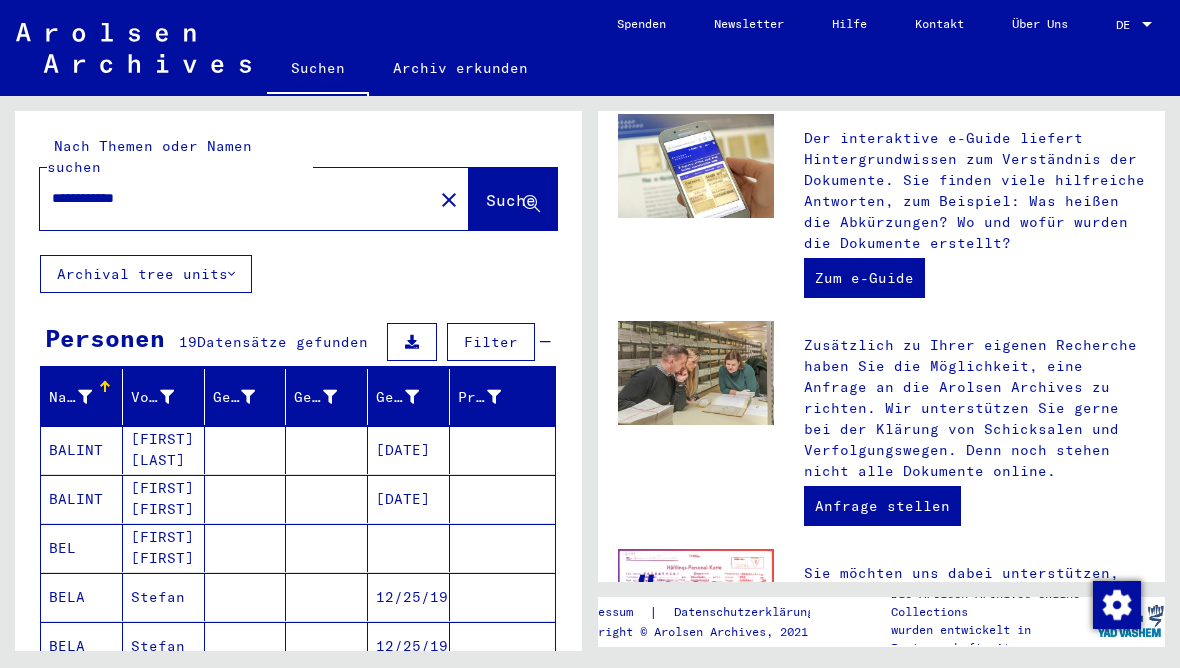 scroll, scrollTop: 701, scrollLeft: 0, axis: vertical 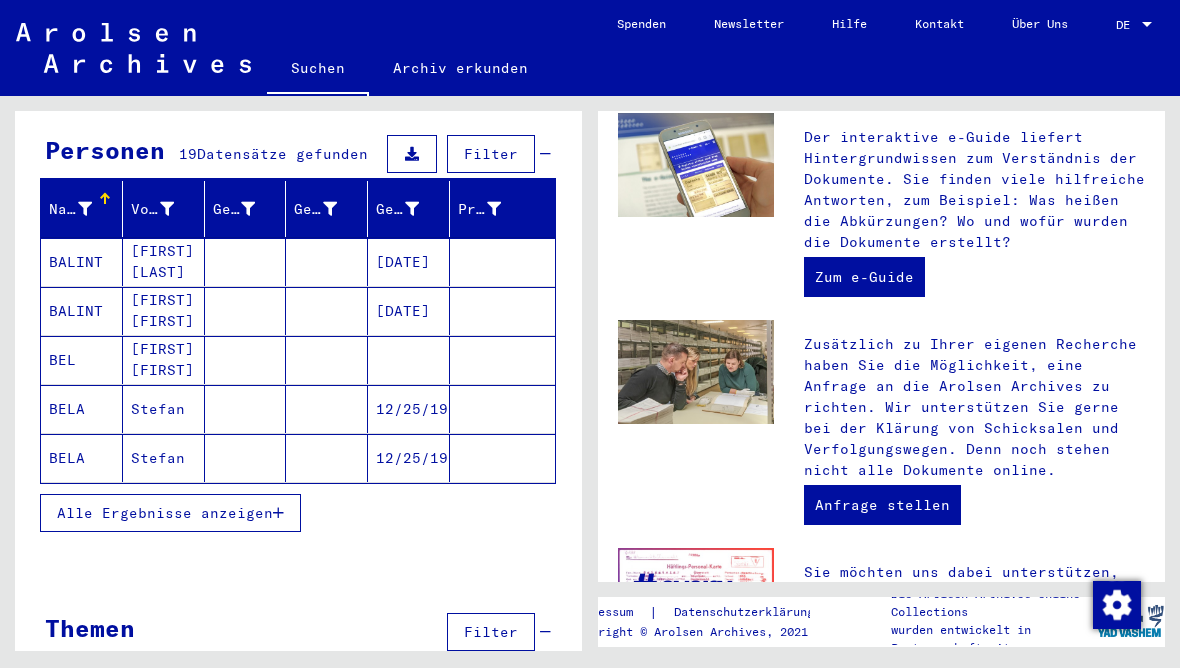 click on "Alle Ergebnisse anzeigen" at bounding box center (165, 513) 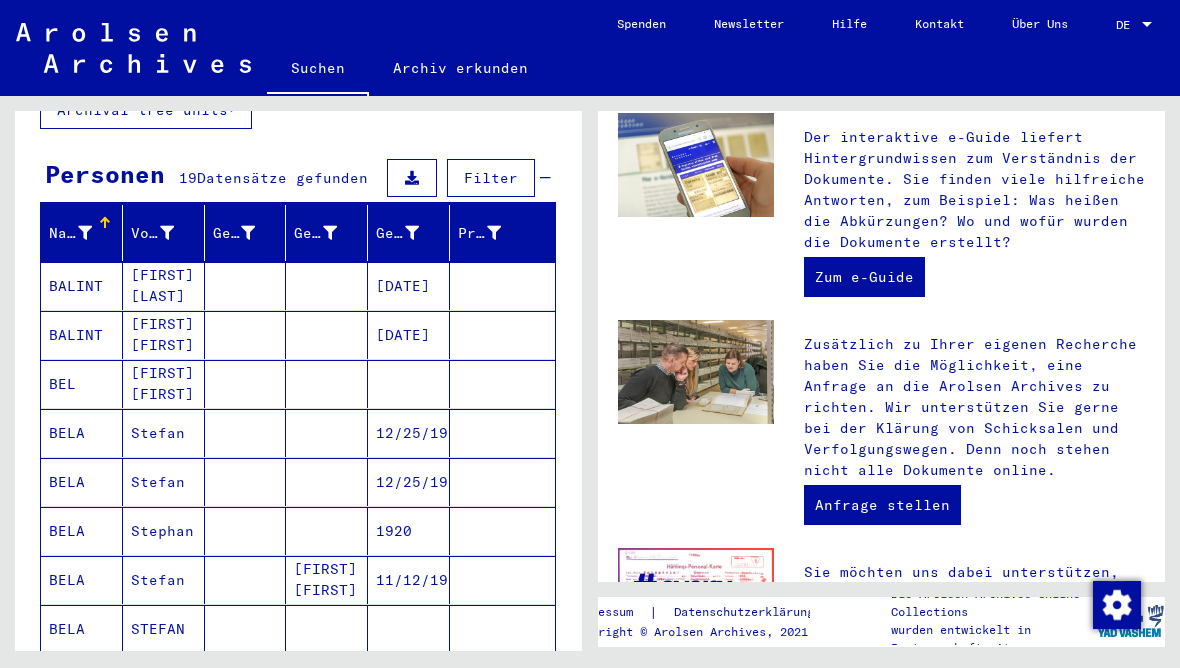scroll, scrollTop: 163, scrollLeft: 0, axis: vertical 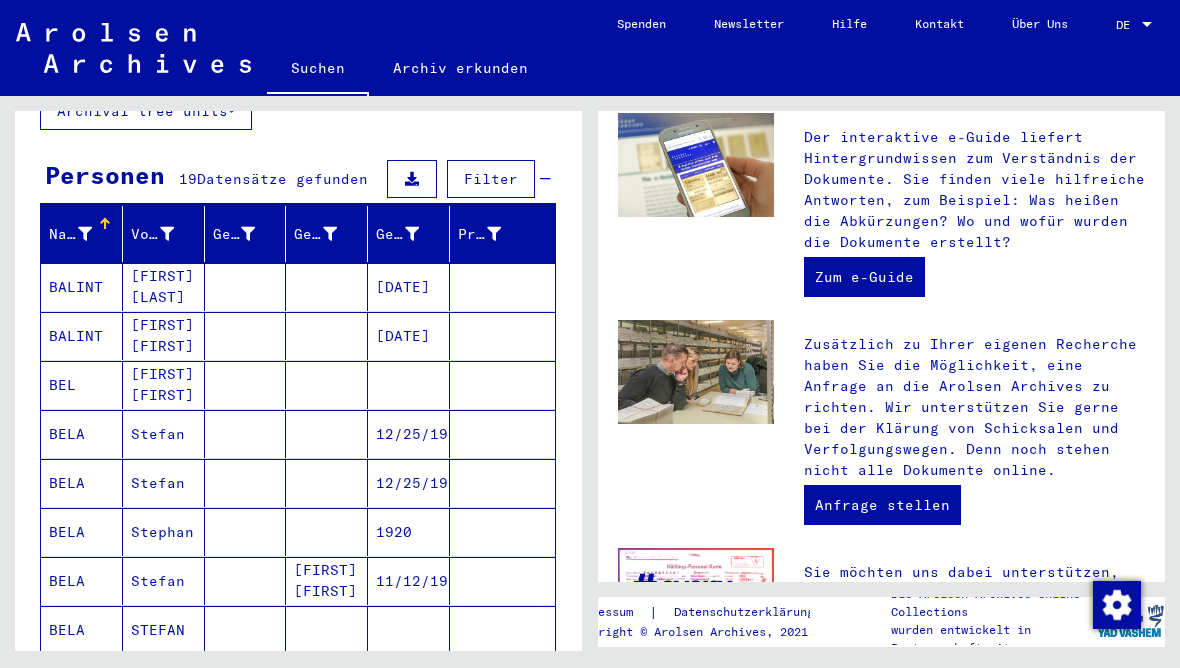 click at bounding box center (409, 434) 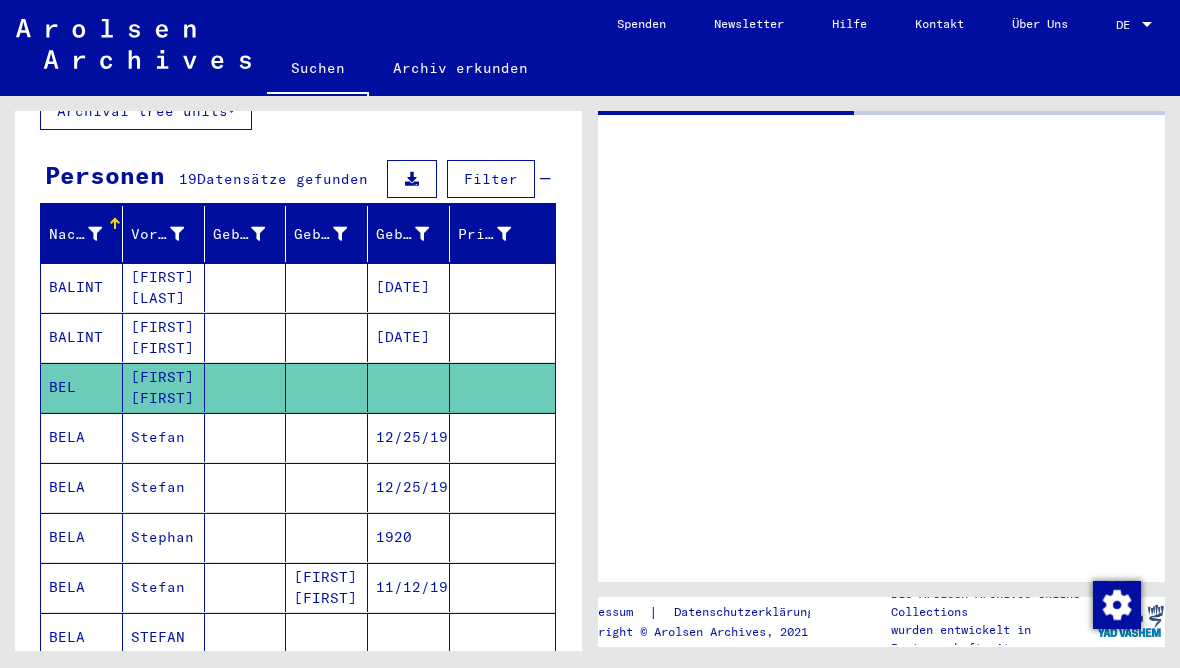 scroll, scrollTop: 0, scrollLeft: 0, axis: both 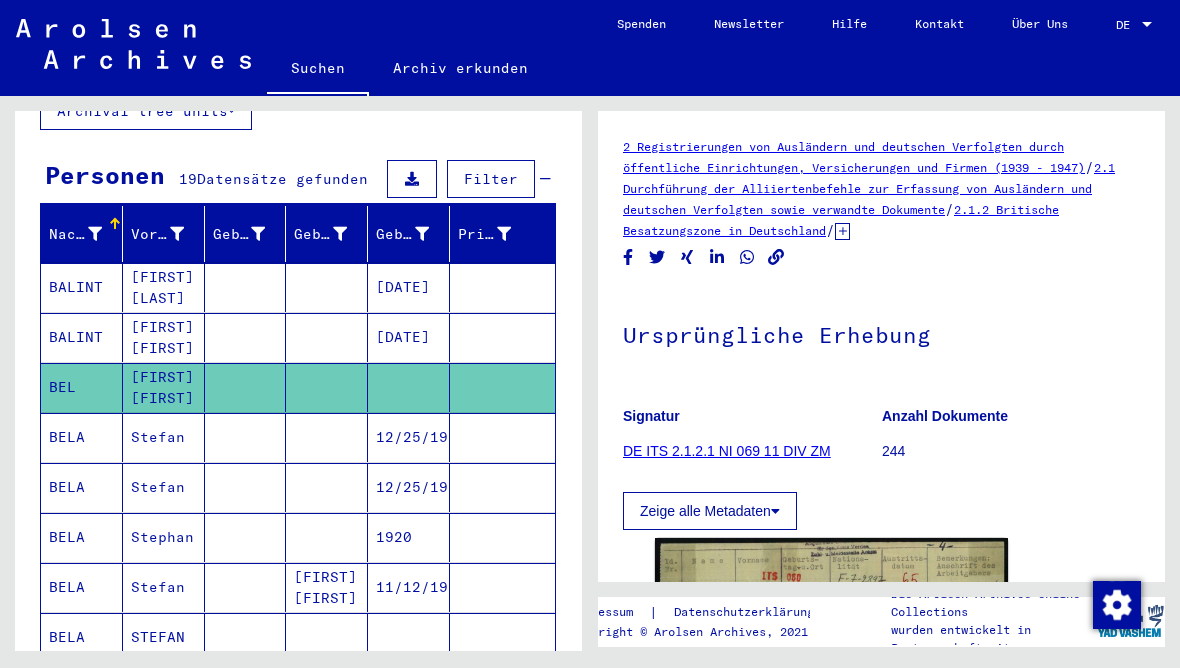 click on "12/25/1920" at bounding box center [409, 487] 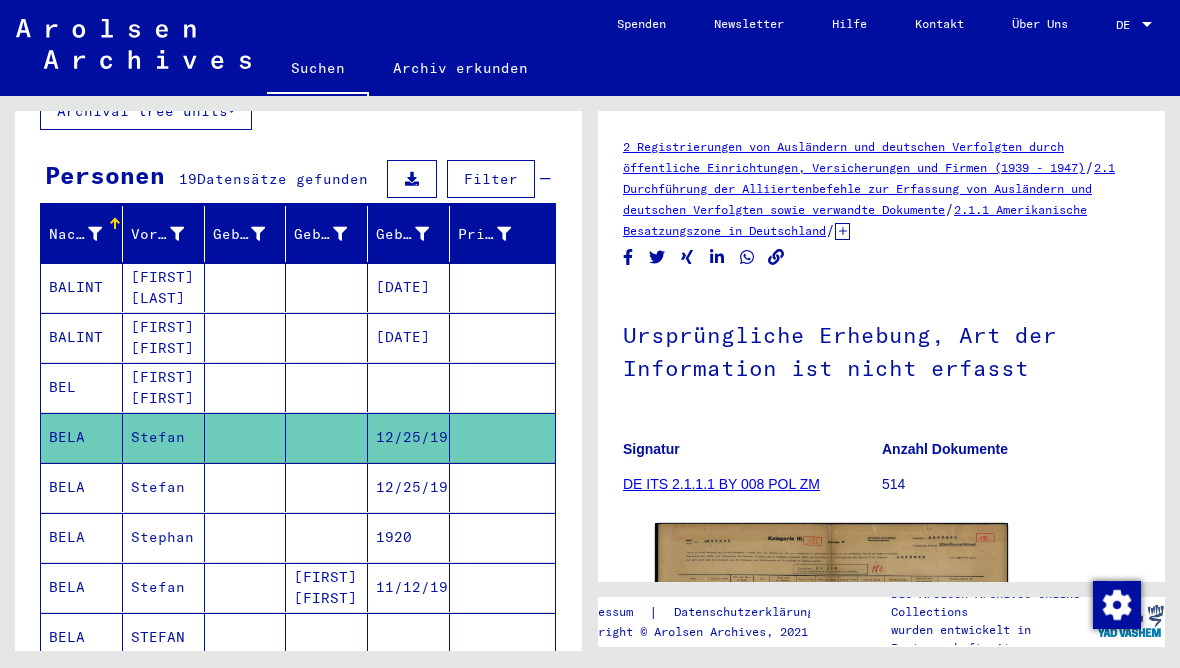 scroll, scrollTop: 0, scrollLeft: 0, axis: both 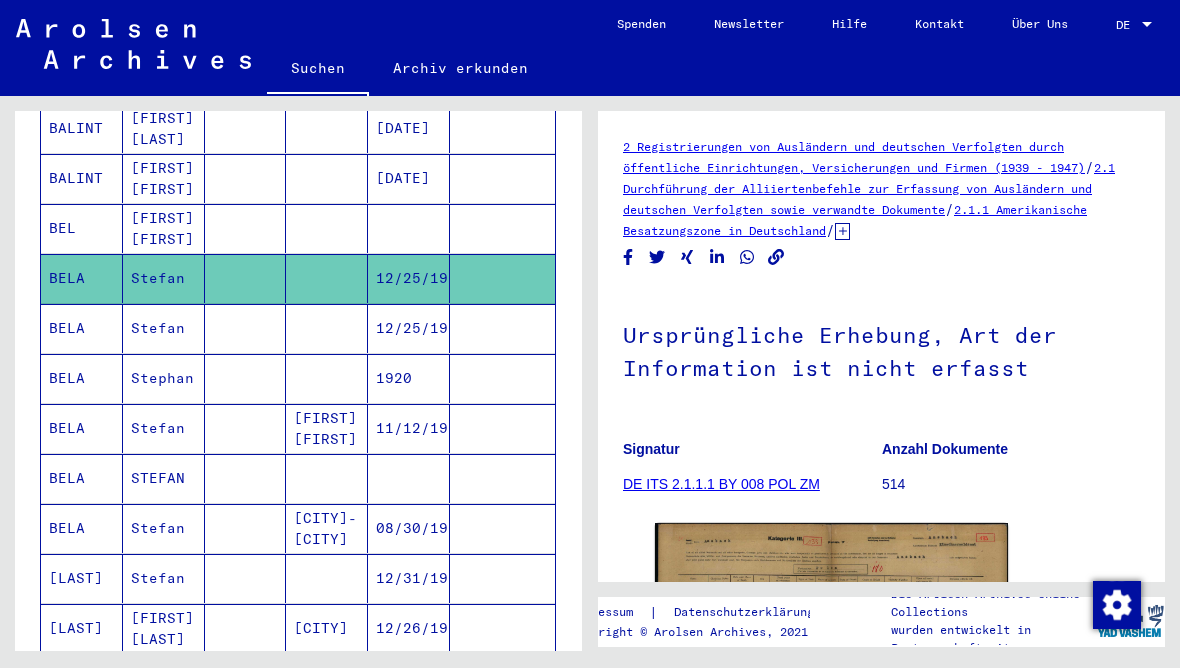 click on "12/31/1925" at bounding box center [409, 628] 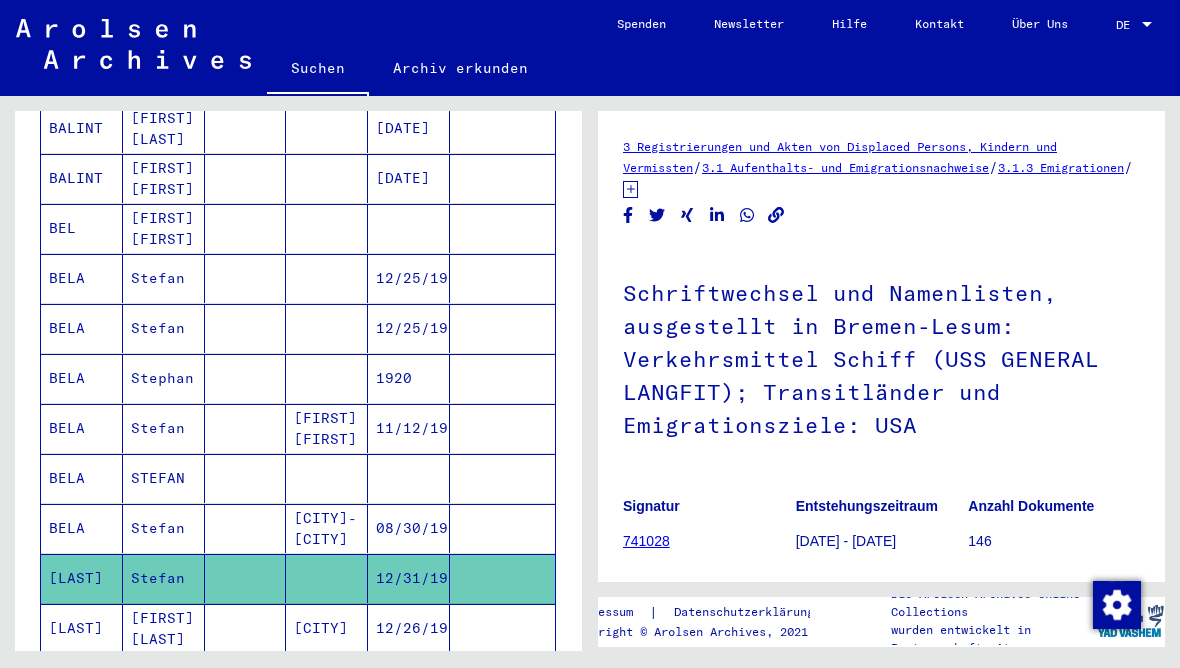 scroll, scrollTop: 0, scrollLeft: 0, axis: both 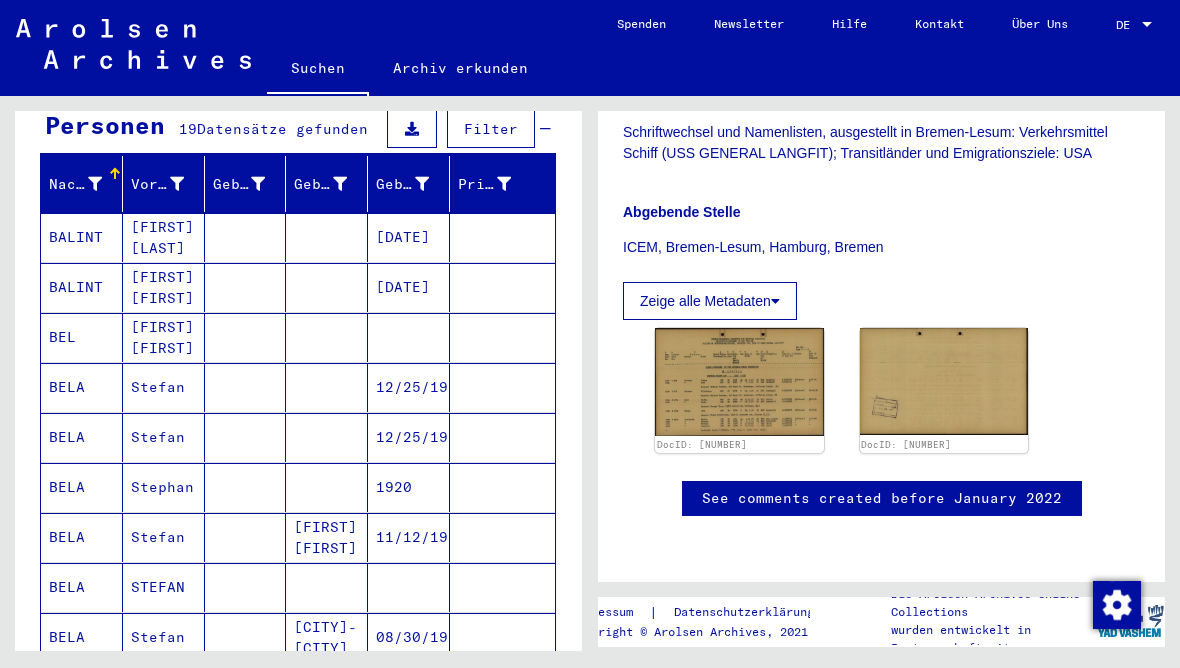 click on "[DATE]" at bounding box center [409, 337] 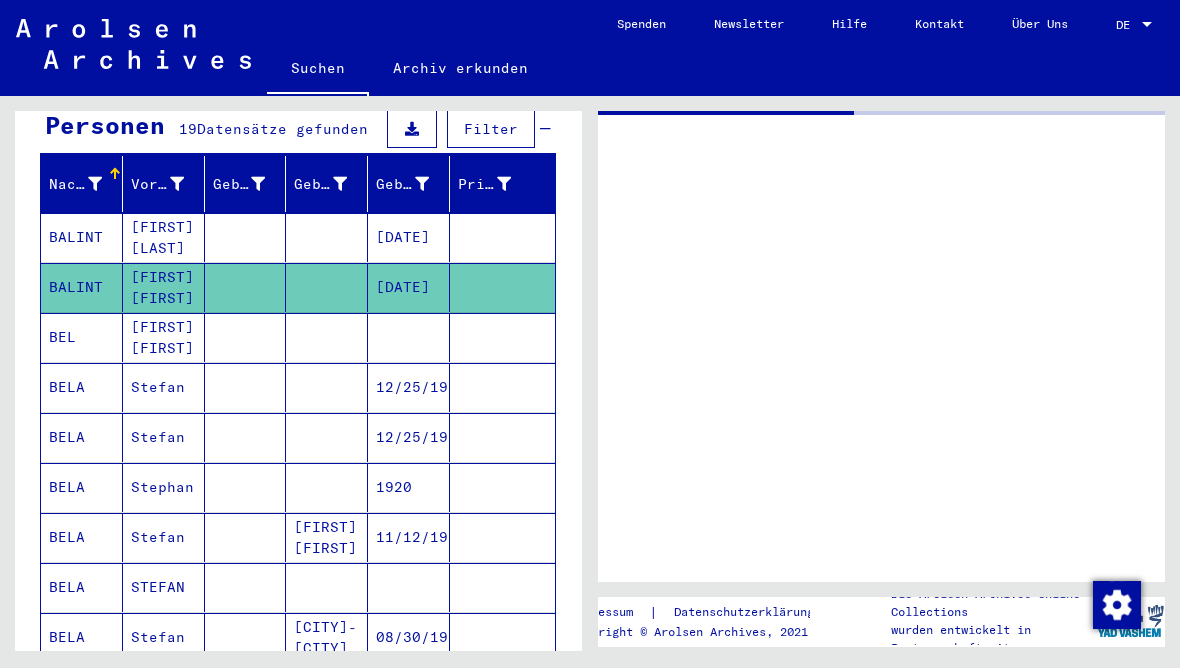 scroll, scrollTop: 0, scrollLeft: 0, axis: both 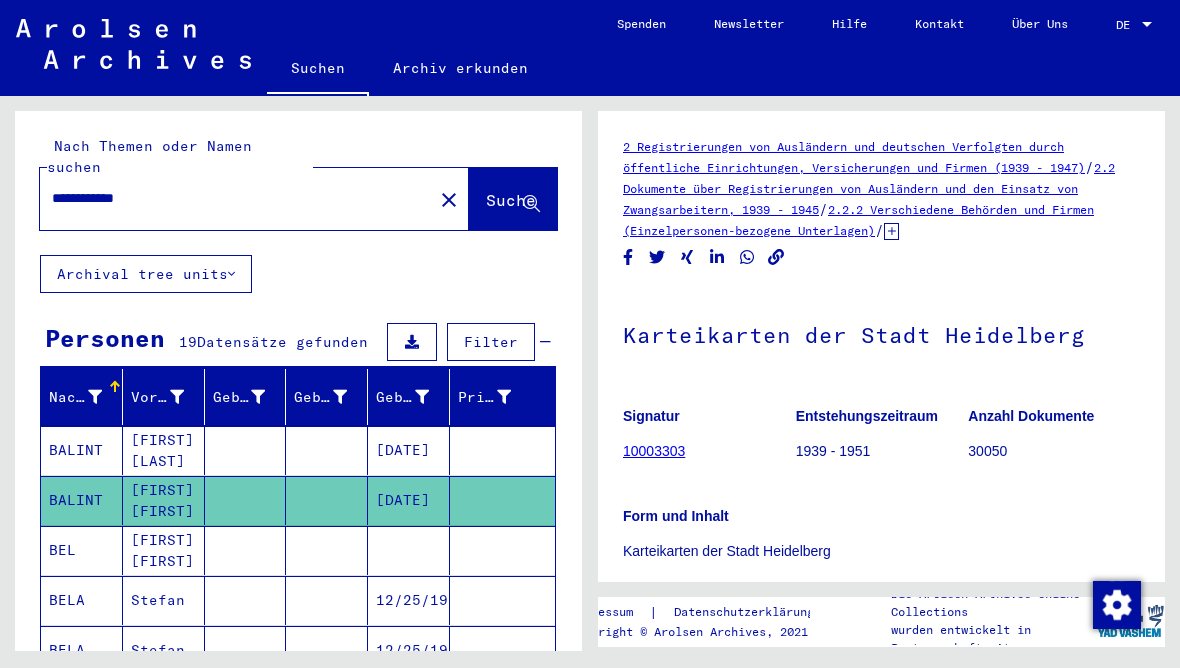 click on "close" 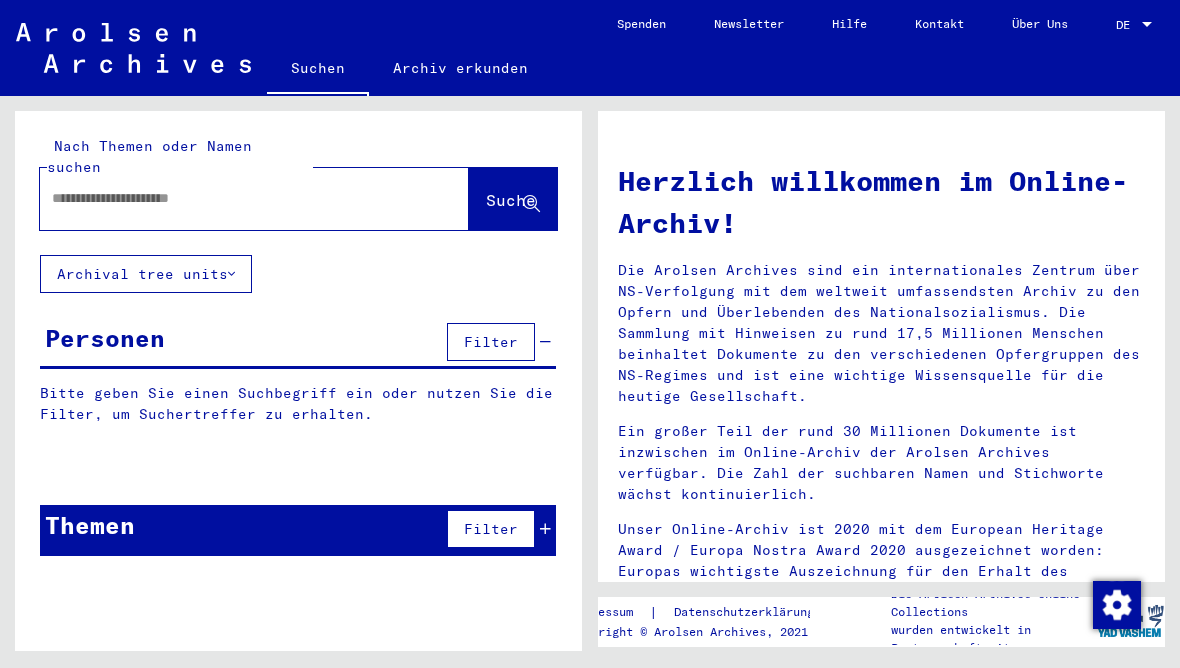 click 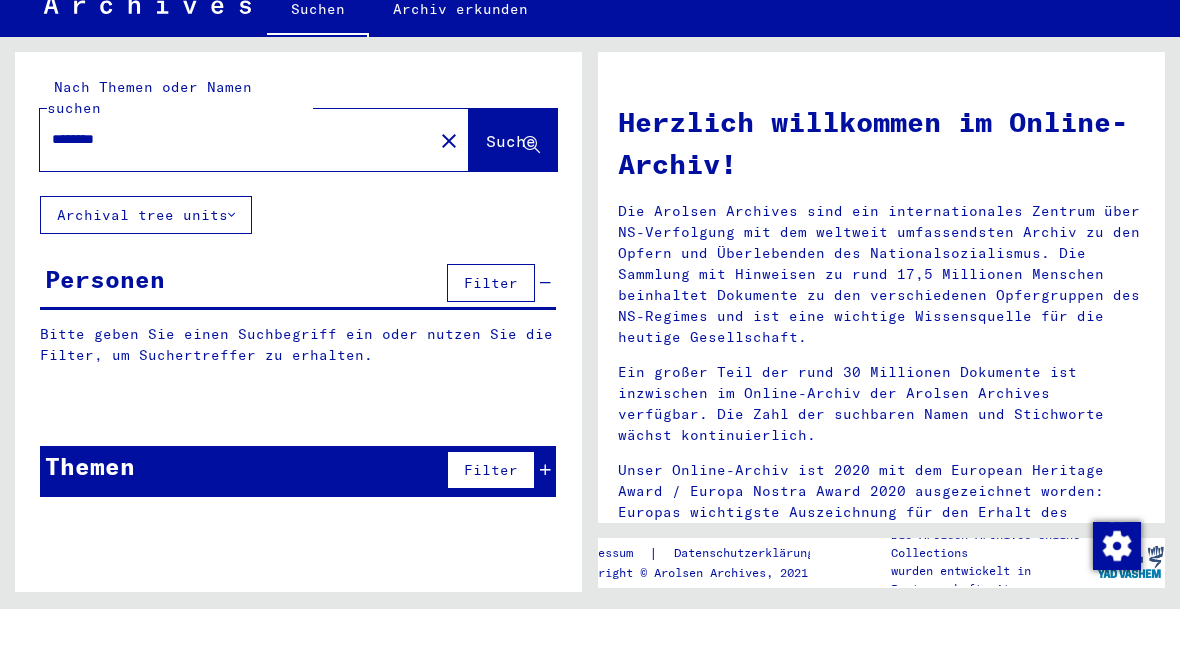 type on "********" 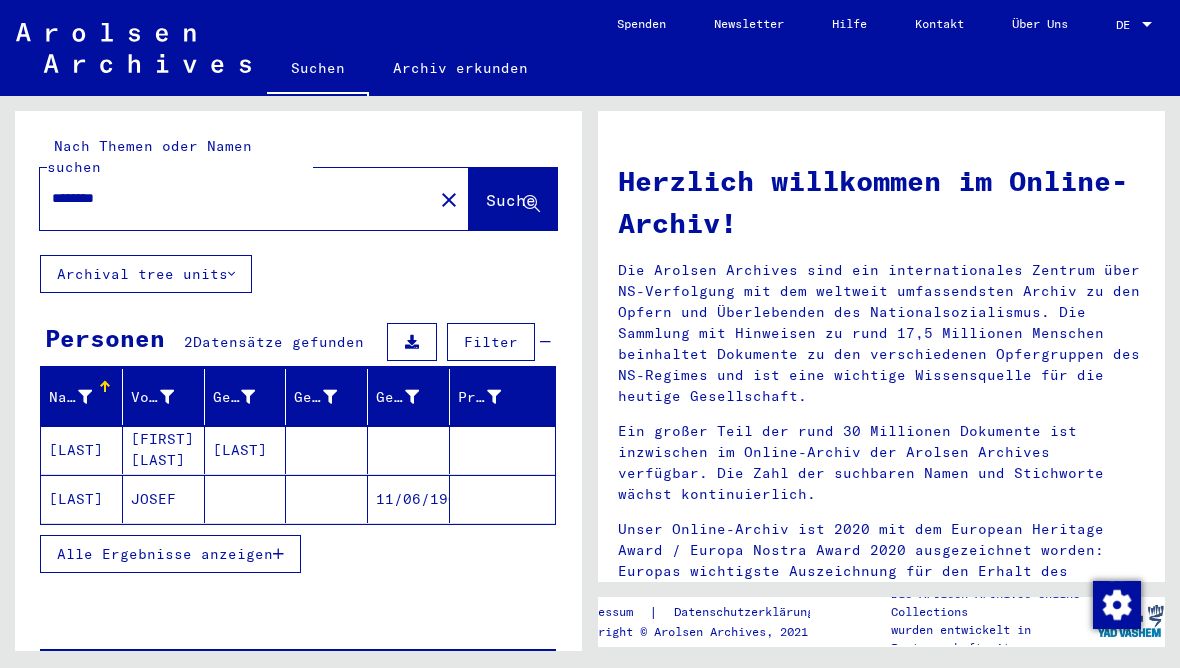 click on "[LAST]" at bounding box center [246, 499] 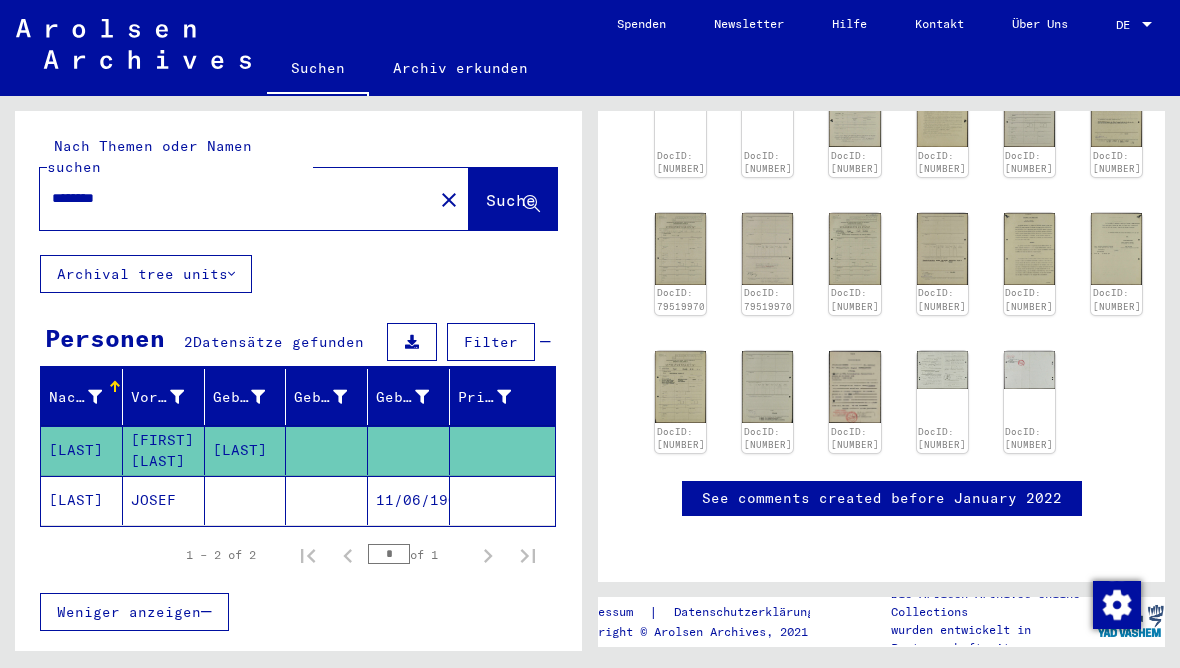 click on "[LAST]" 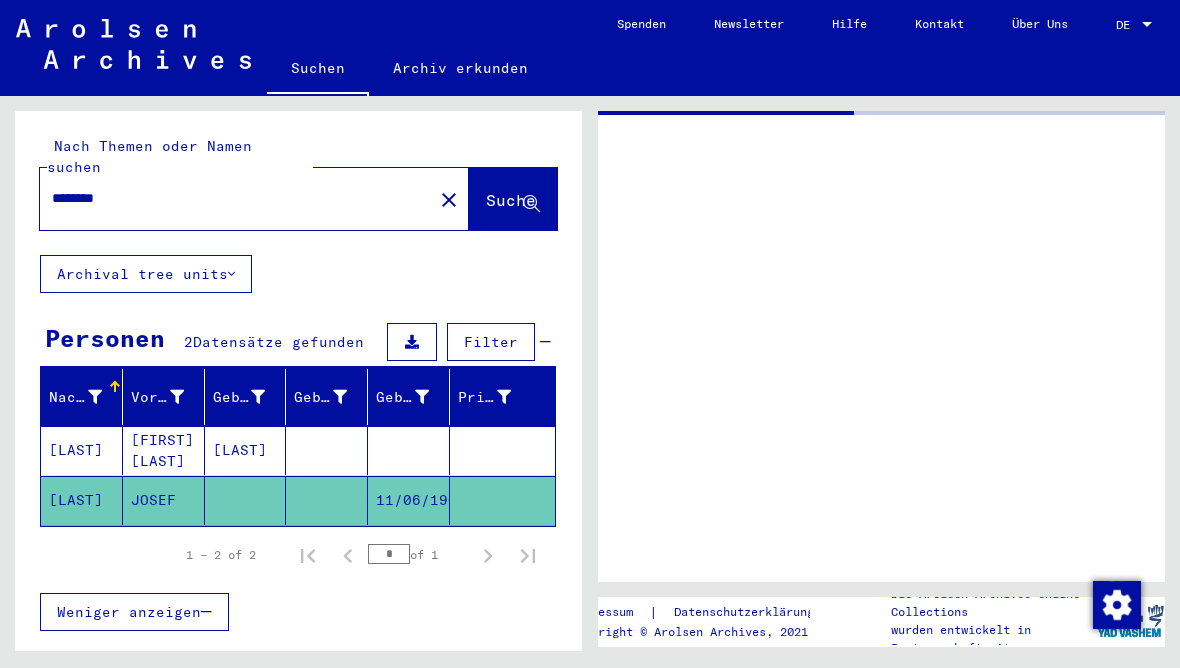 scroll, scrollTop: 0, scrollLeft: 0, axis: both 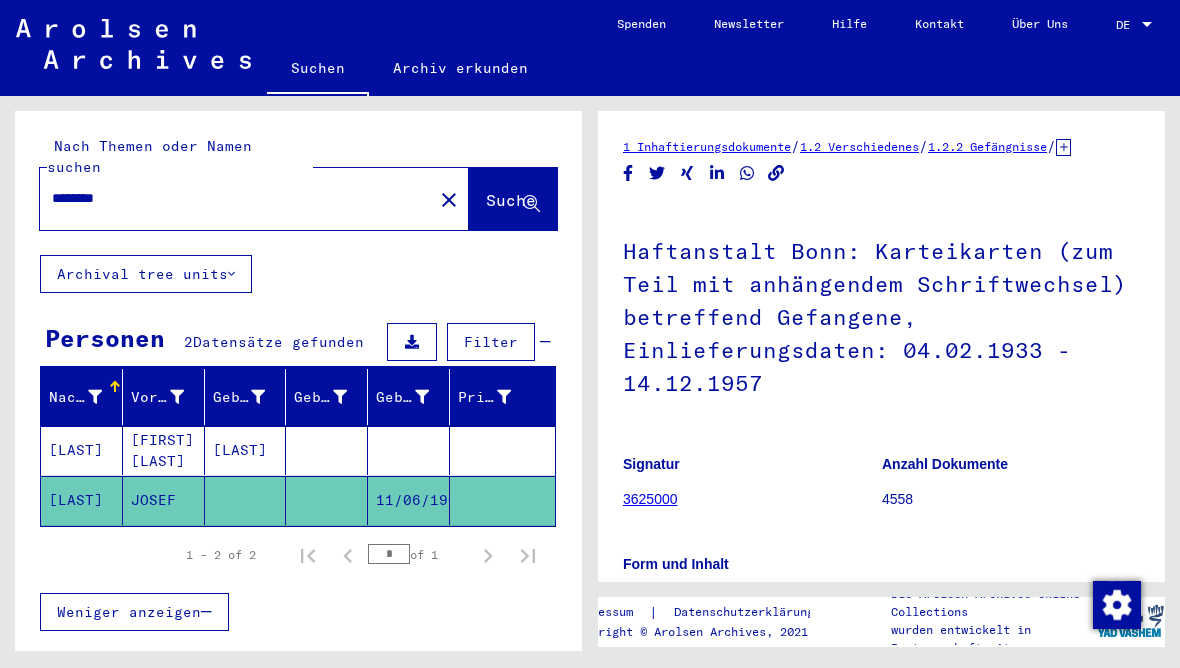 click on "[LAST]" at bounding box center [246, 500] 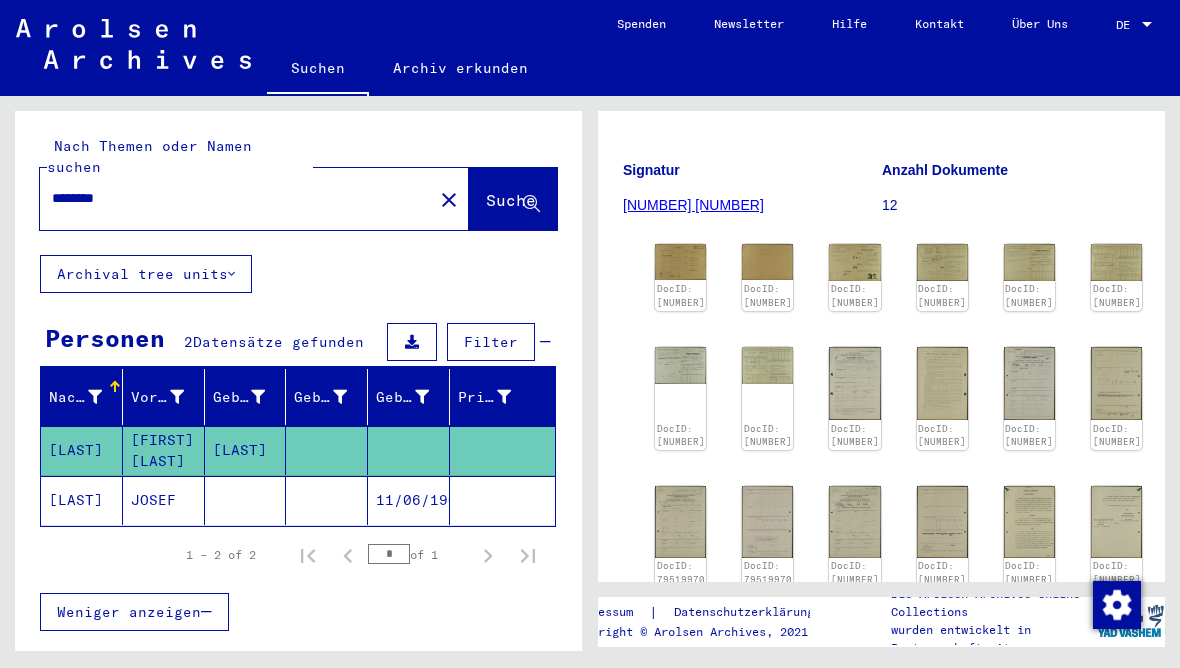 scroll, scrollTop: 273, scrollLeft: 0, axis: vertical 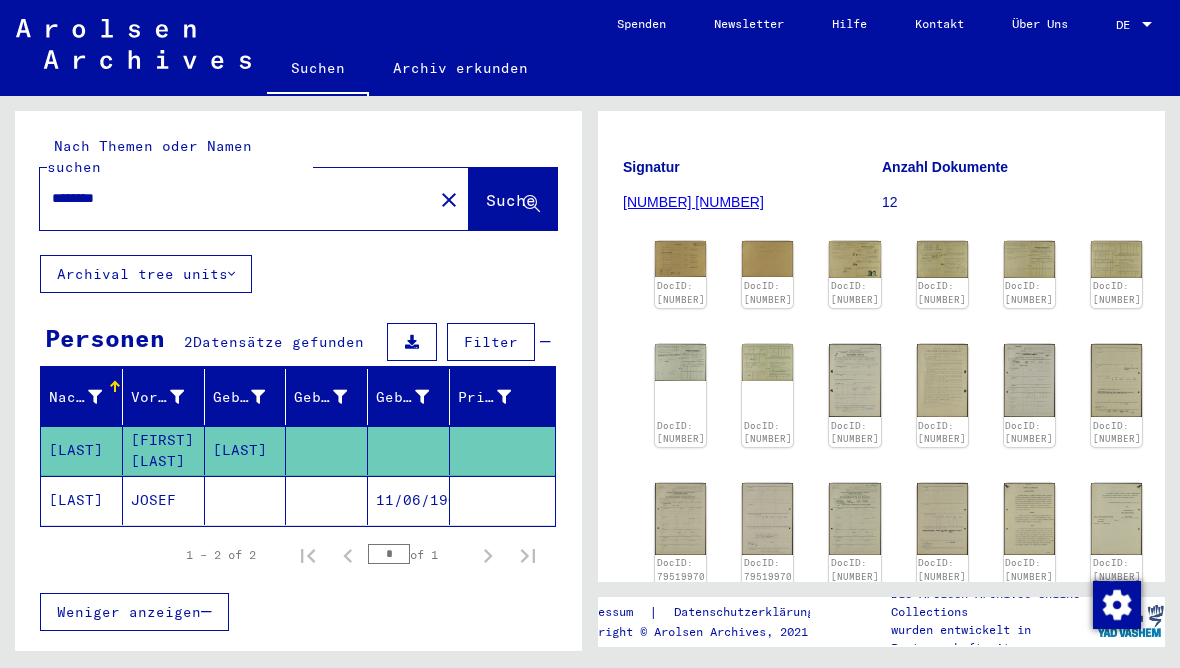 click 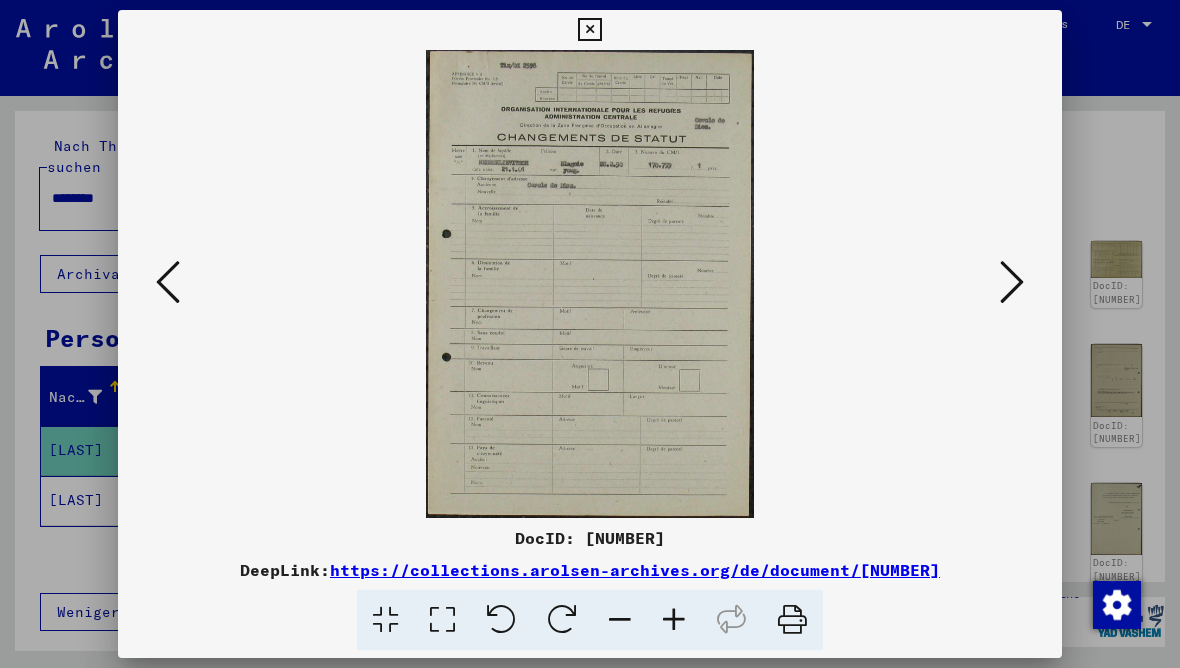 click at bounding box center (590, 334) 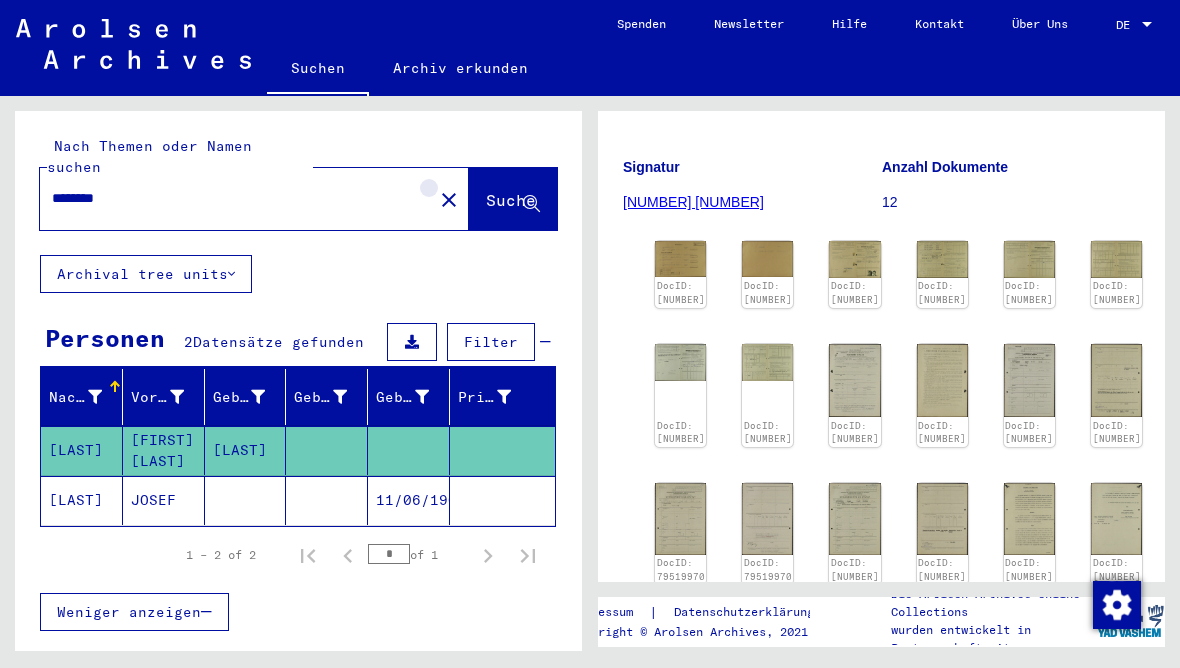 click on "close" 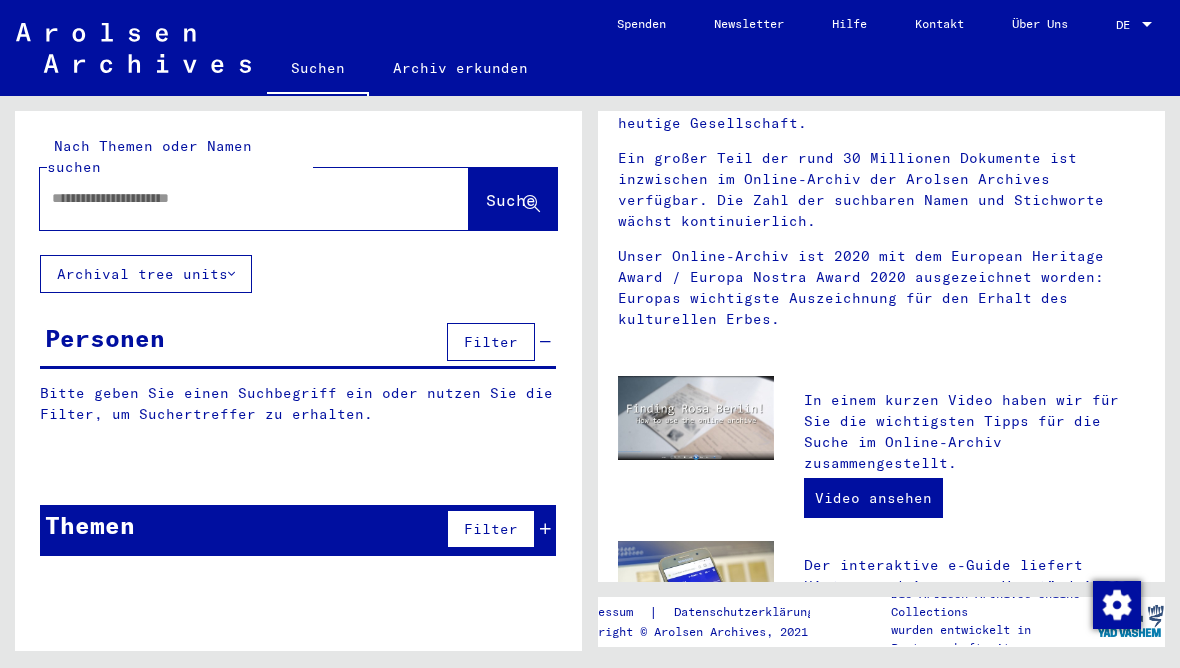 click at bounding box center (230, 198) 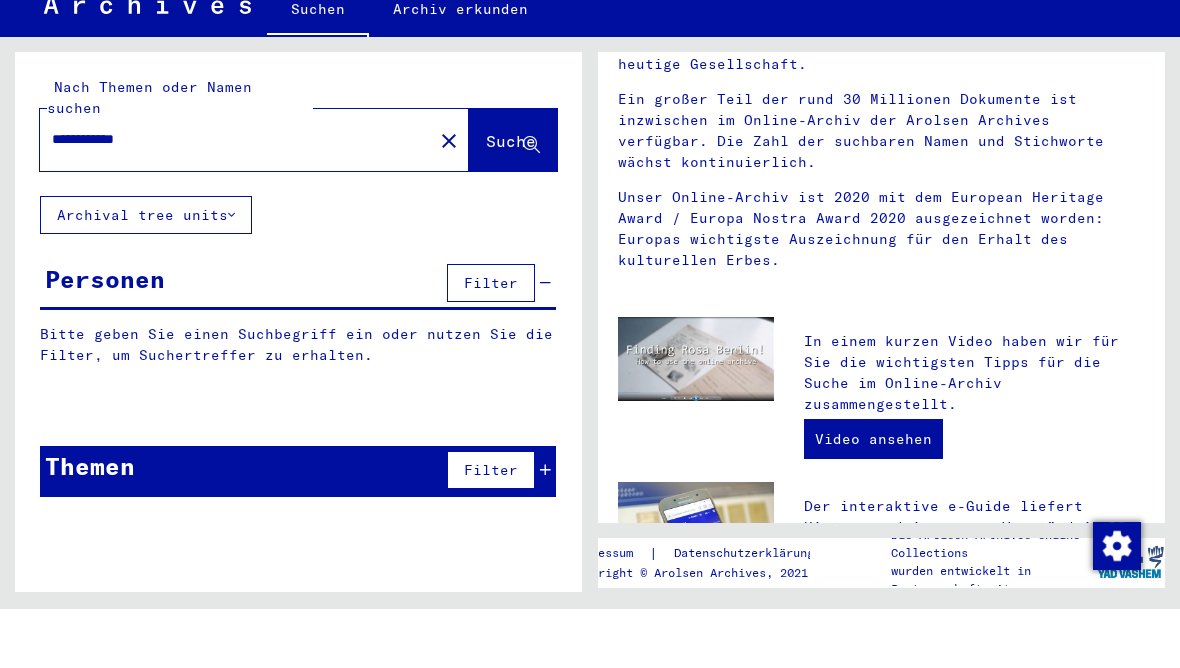type on "**********" 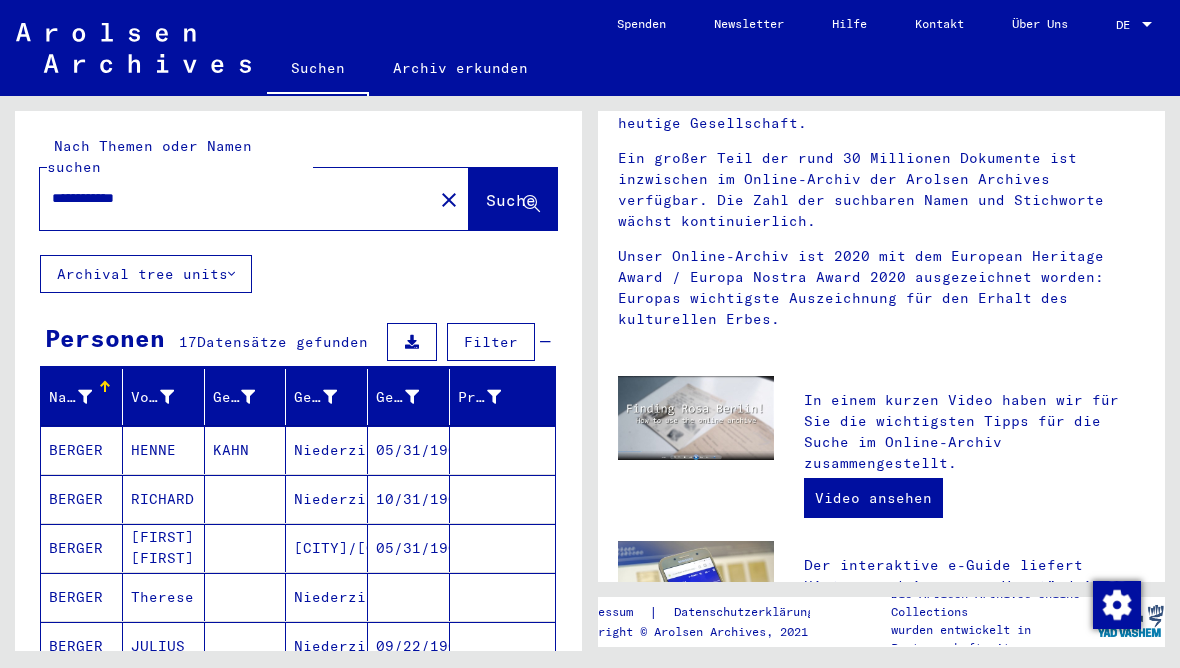 click on "KAHN" at bounding box center (246, 499) 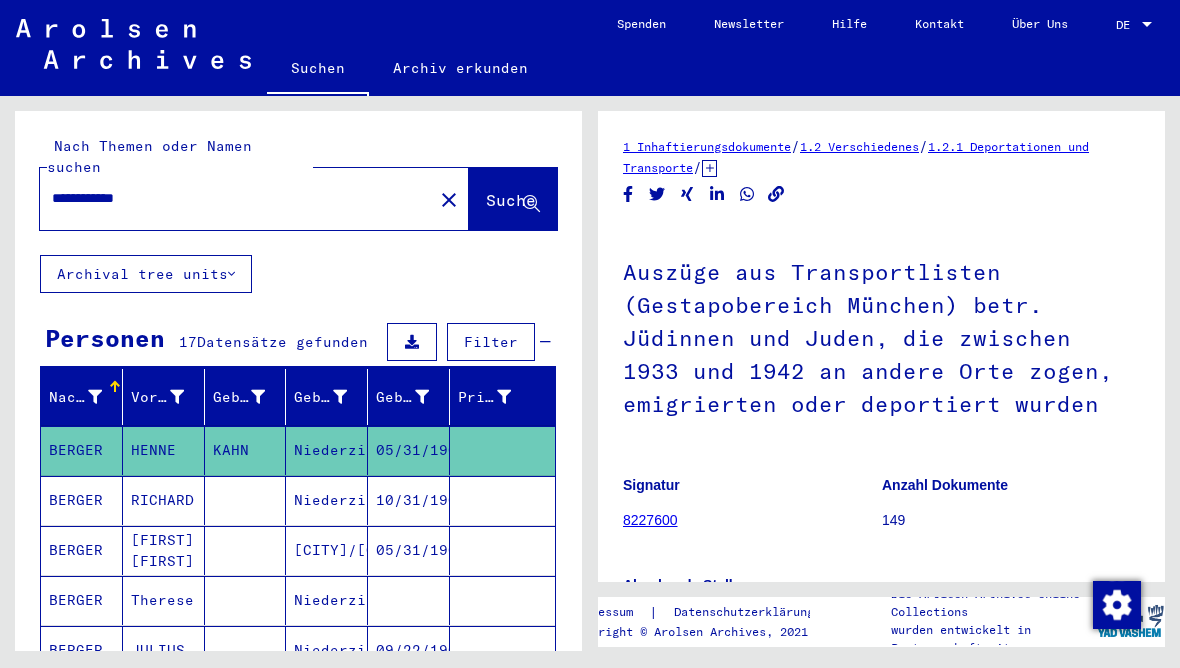 scroll, scrollTop: 0, scrollLeft: 0, axis: both 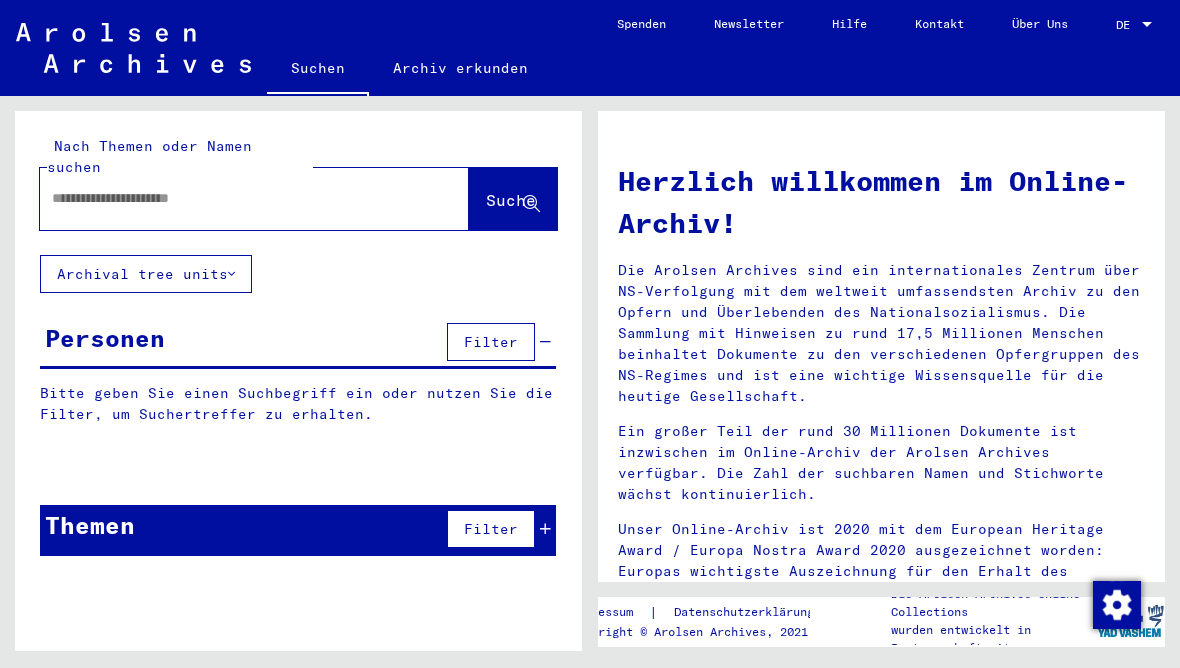 click 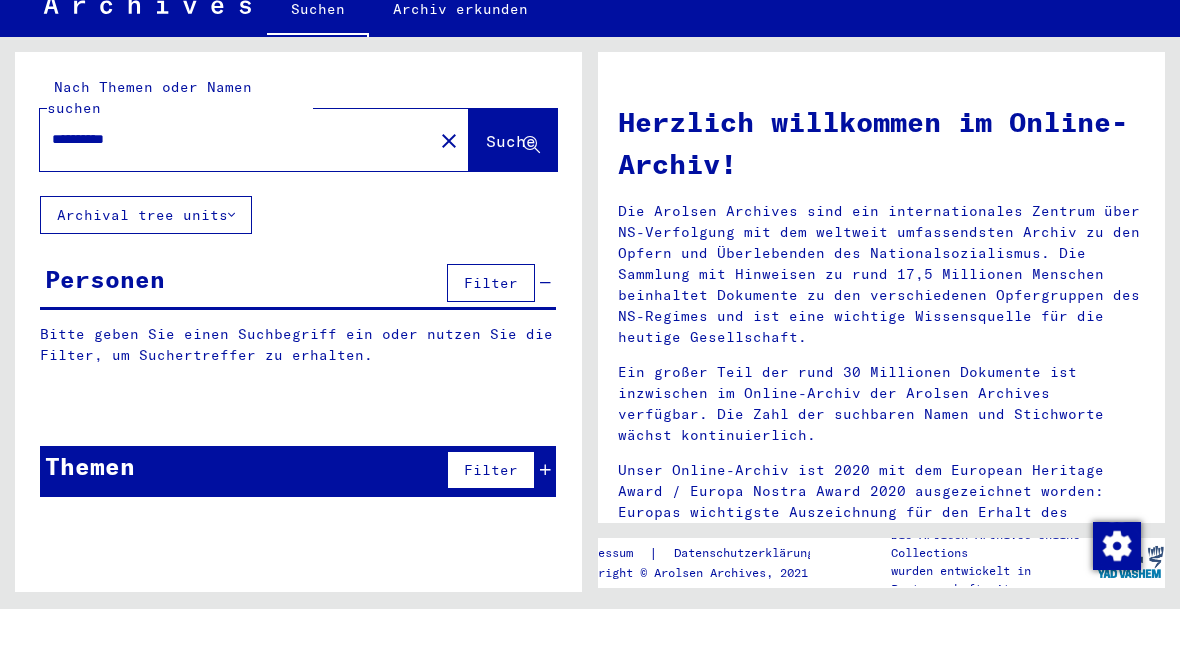 type on "**********" 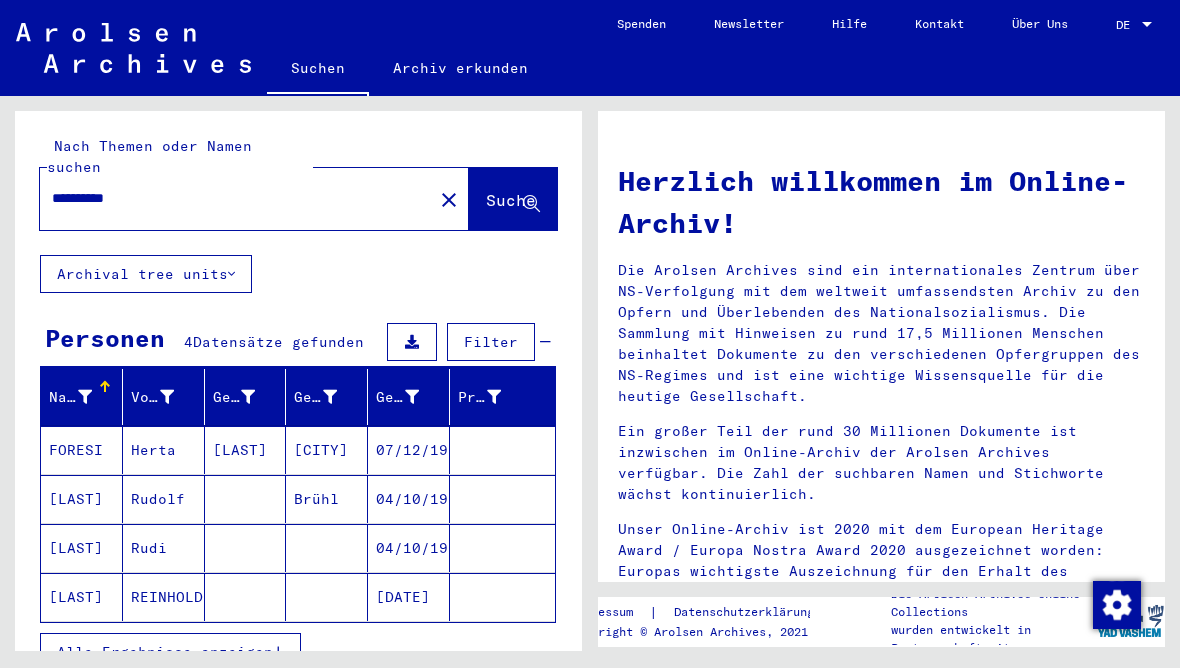click on "FORESI" at bounding box center (82, 499) 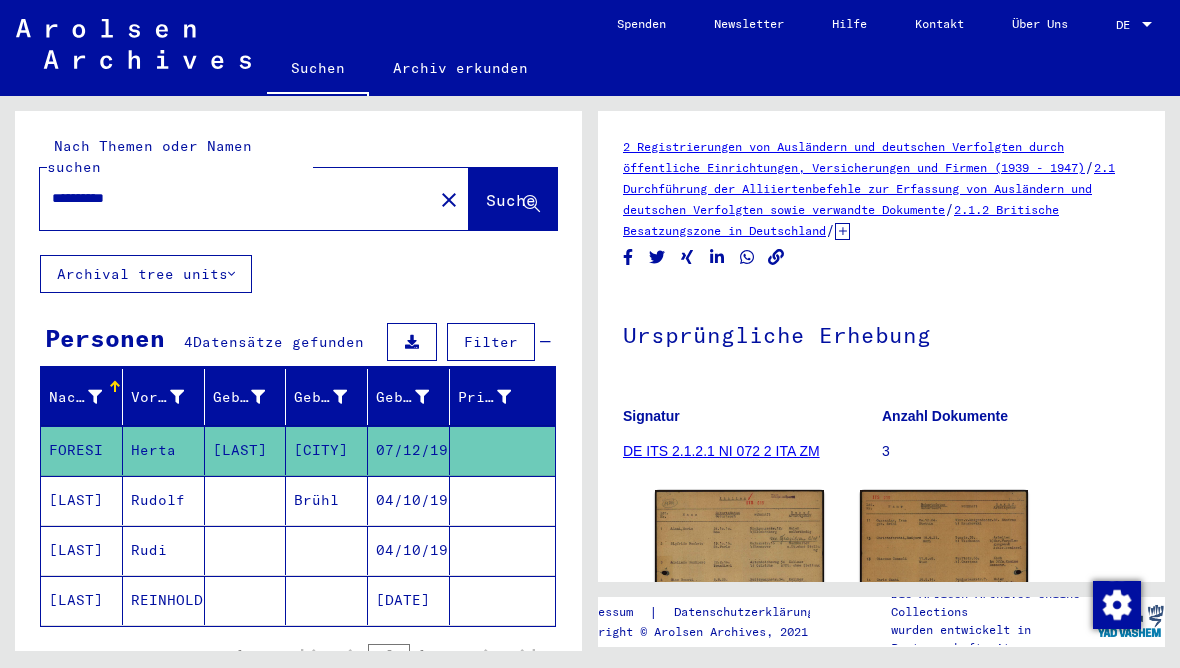 scroll, scrollTop: 0, scrollLeft: 0, axis: both 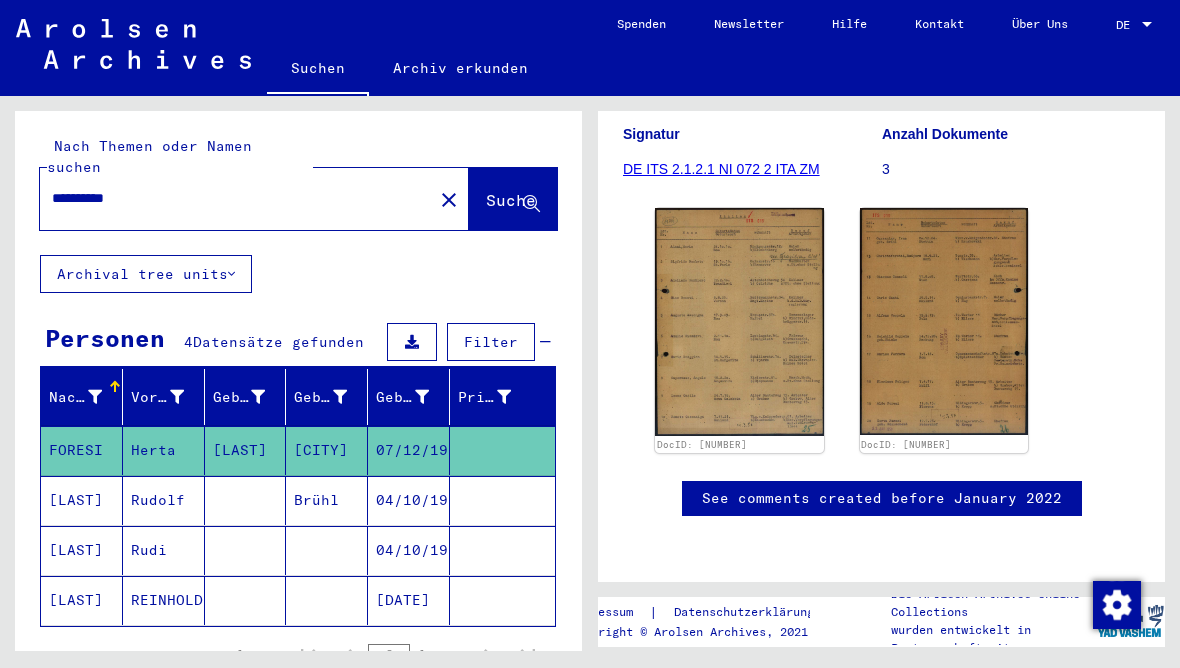 click 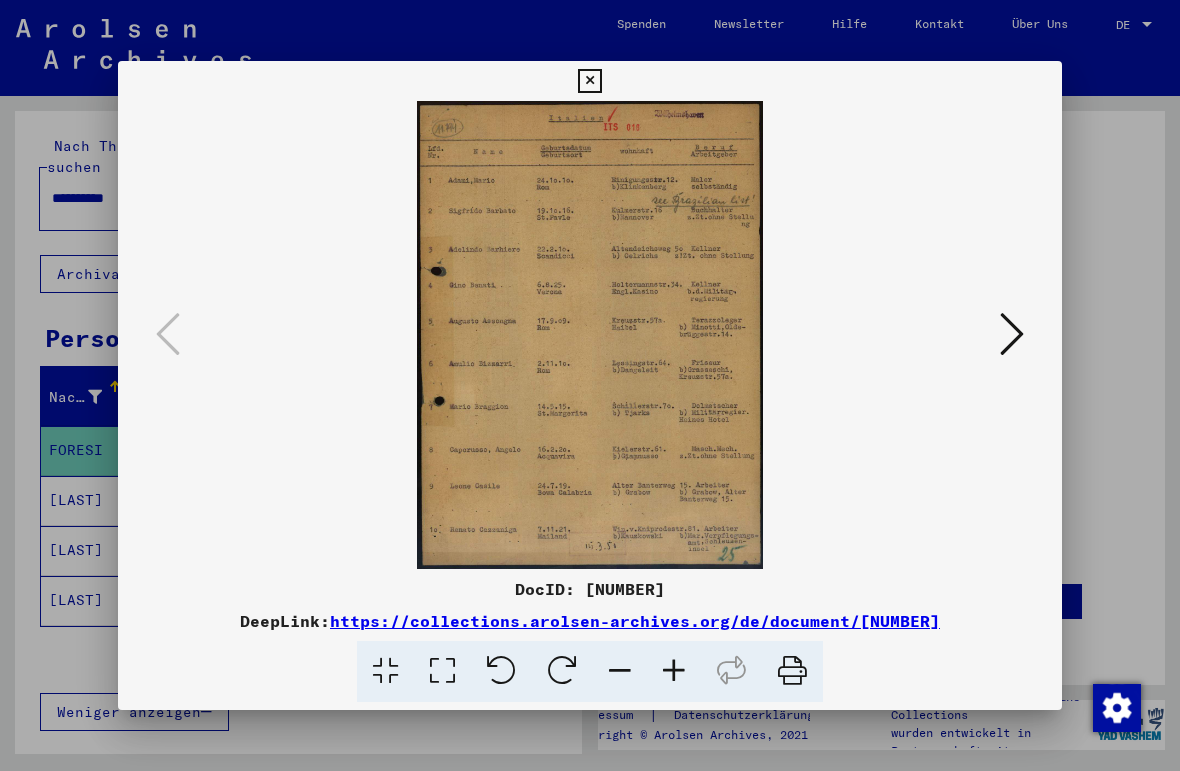 click at bounding box center (1012, 334) 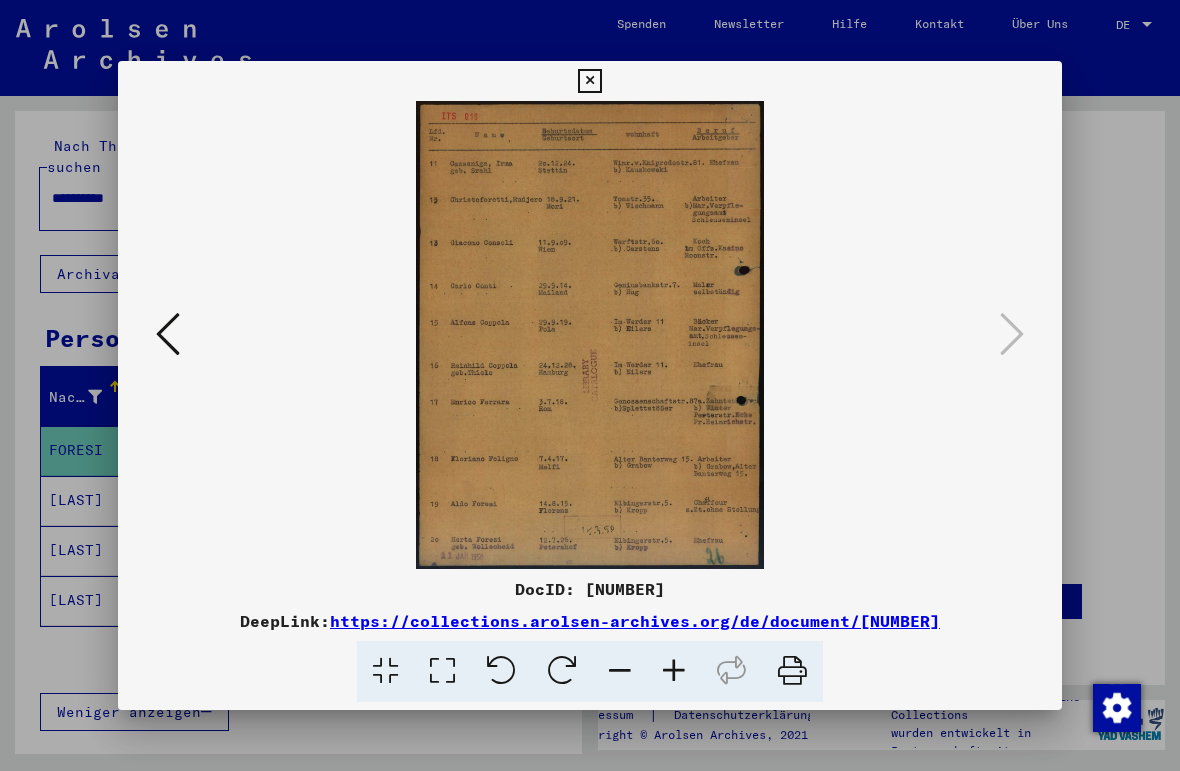 click at bounding box center [590, 385] 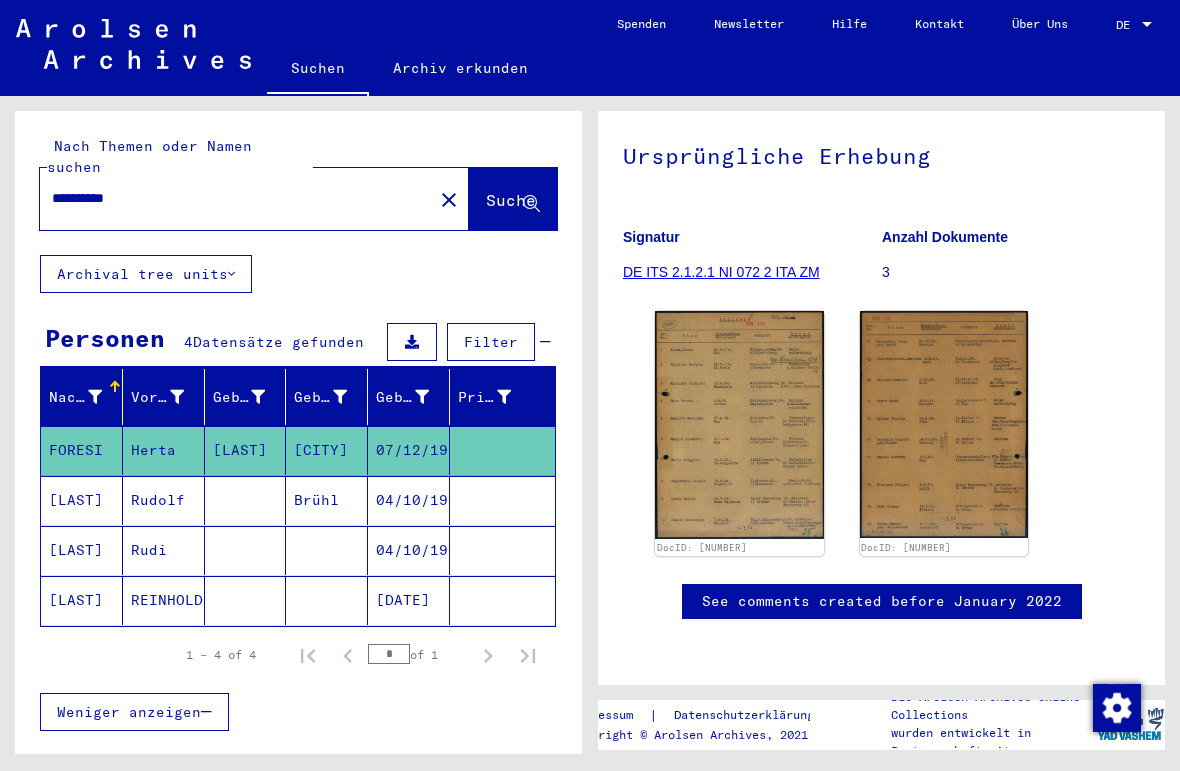click 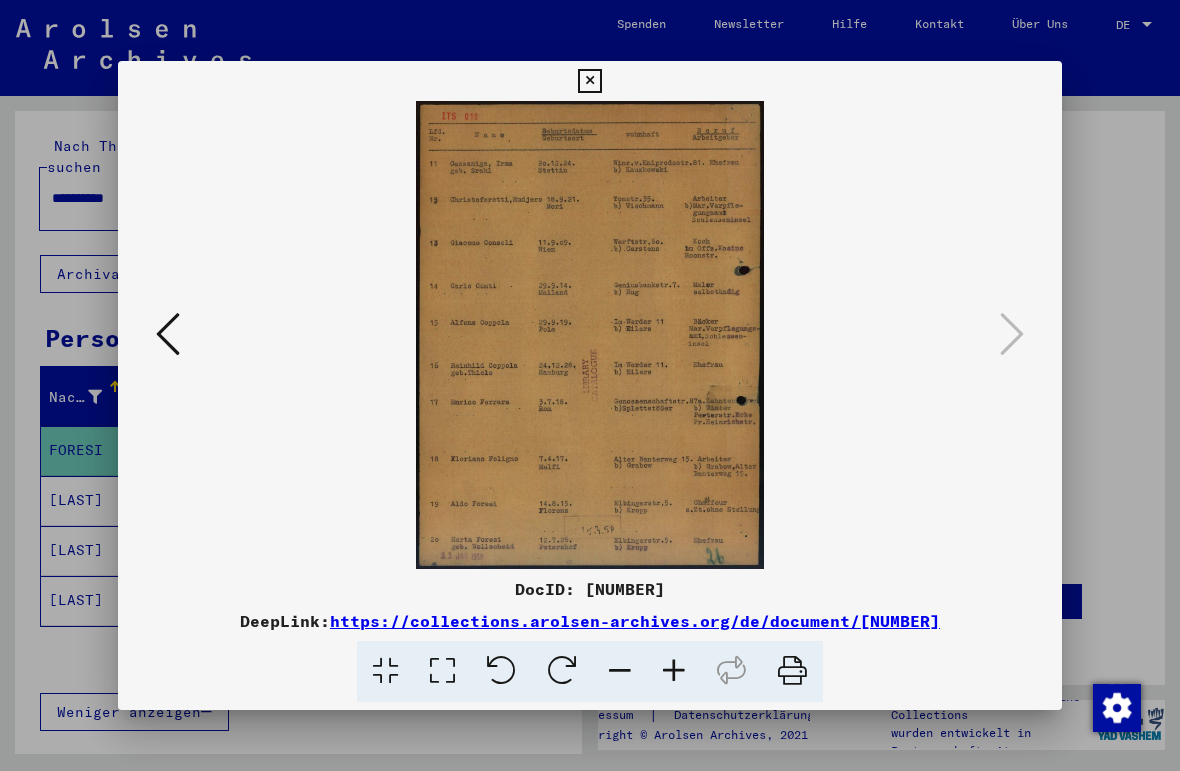 click at bounding box center [590, 385] 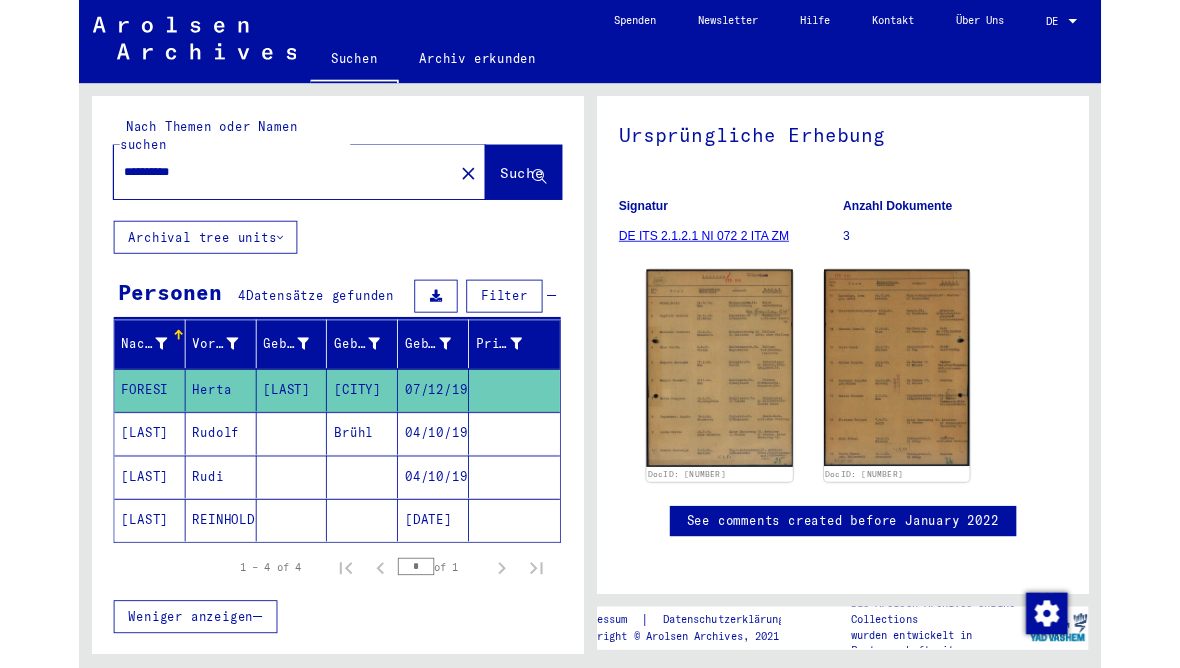 scroll, scrollTop: 347, scrollLeft: 0, axis: vertical 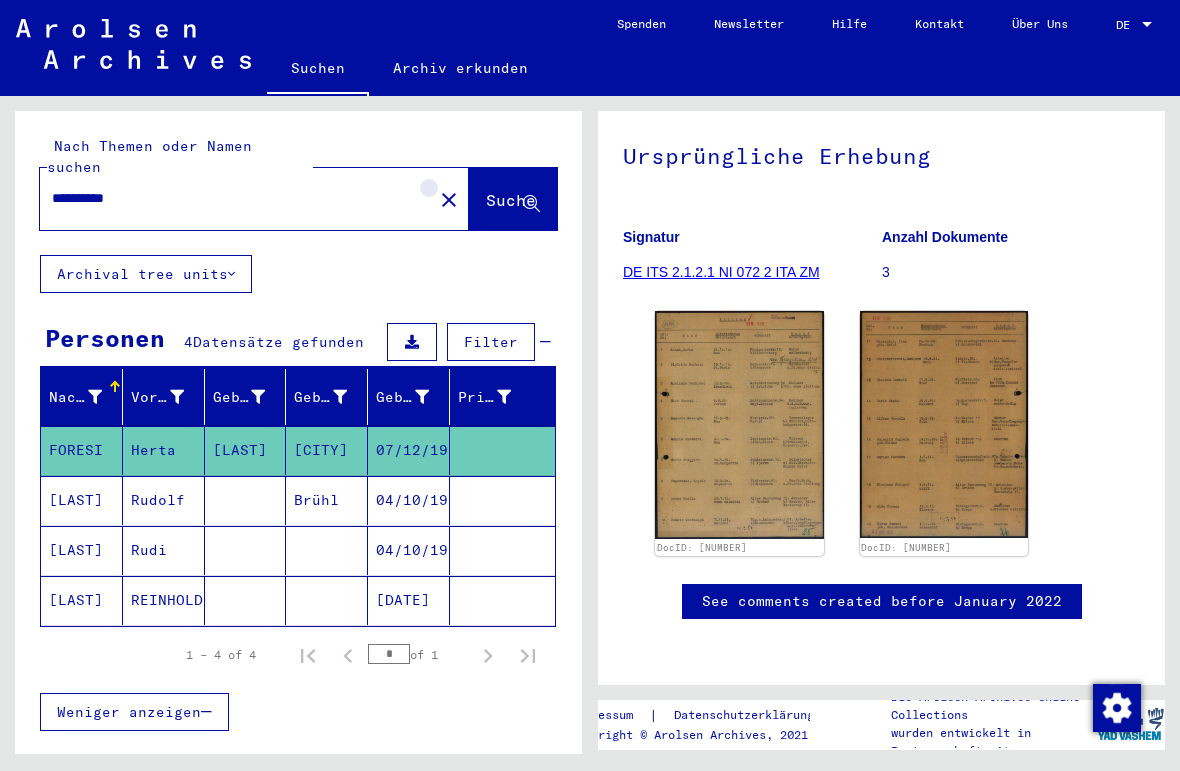 click on "close" 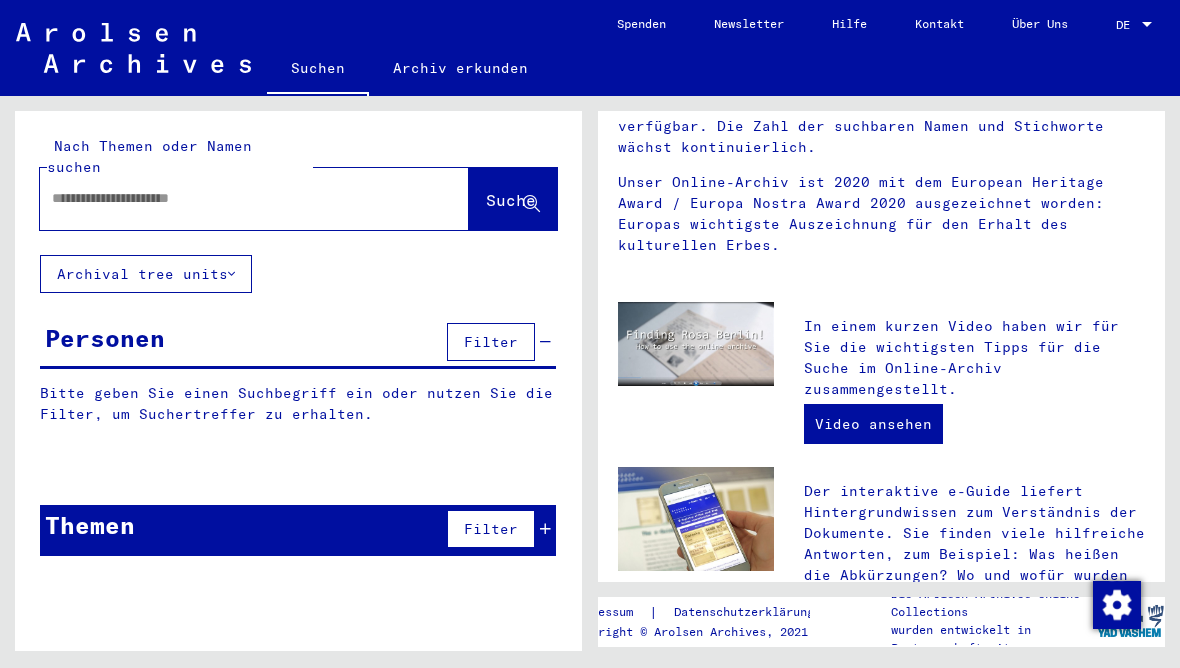 click at bounding box center [230, 198] 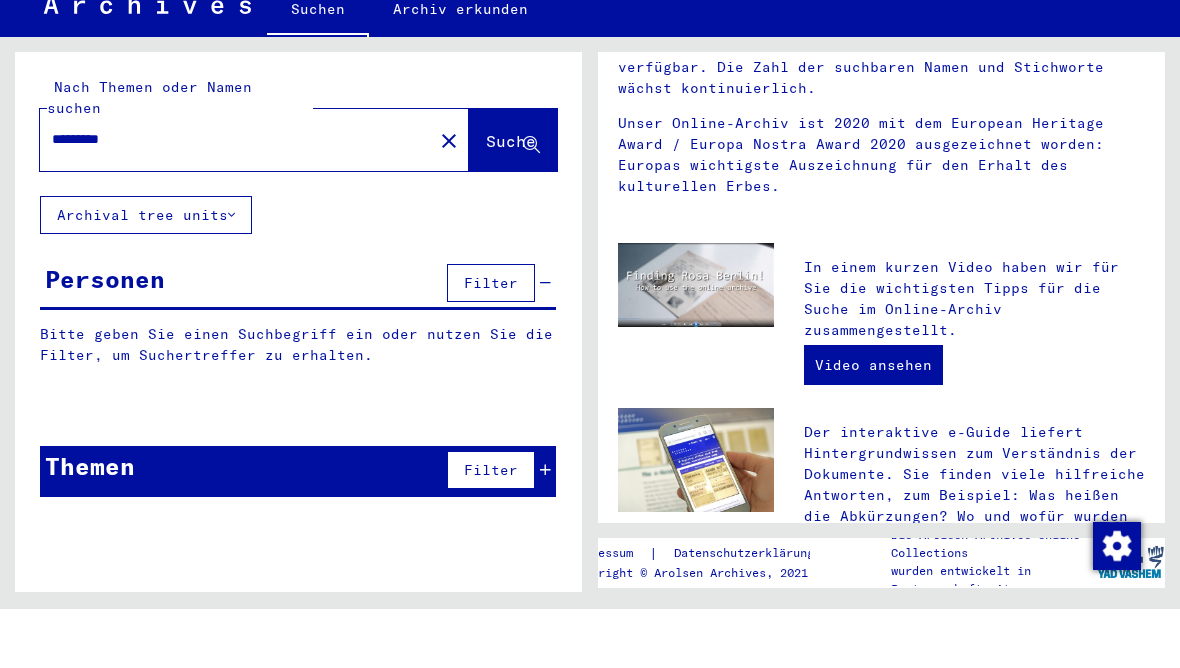 type on "*********" 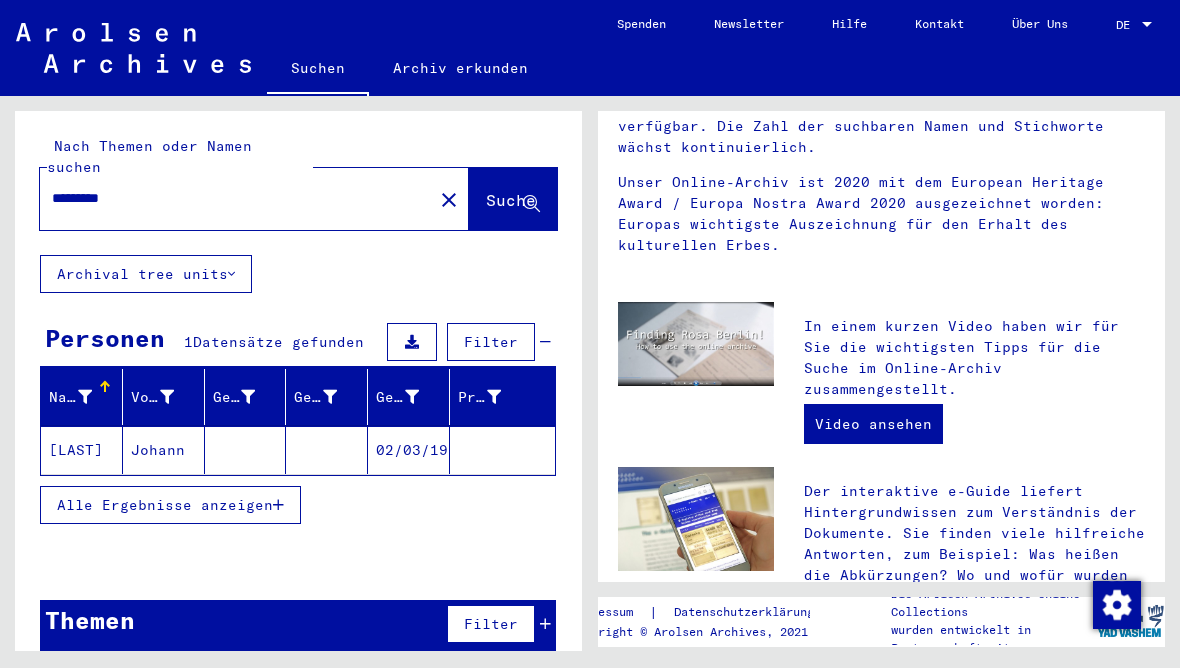 click on "close" 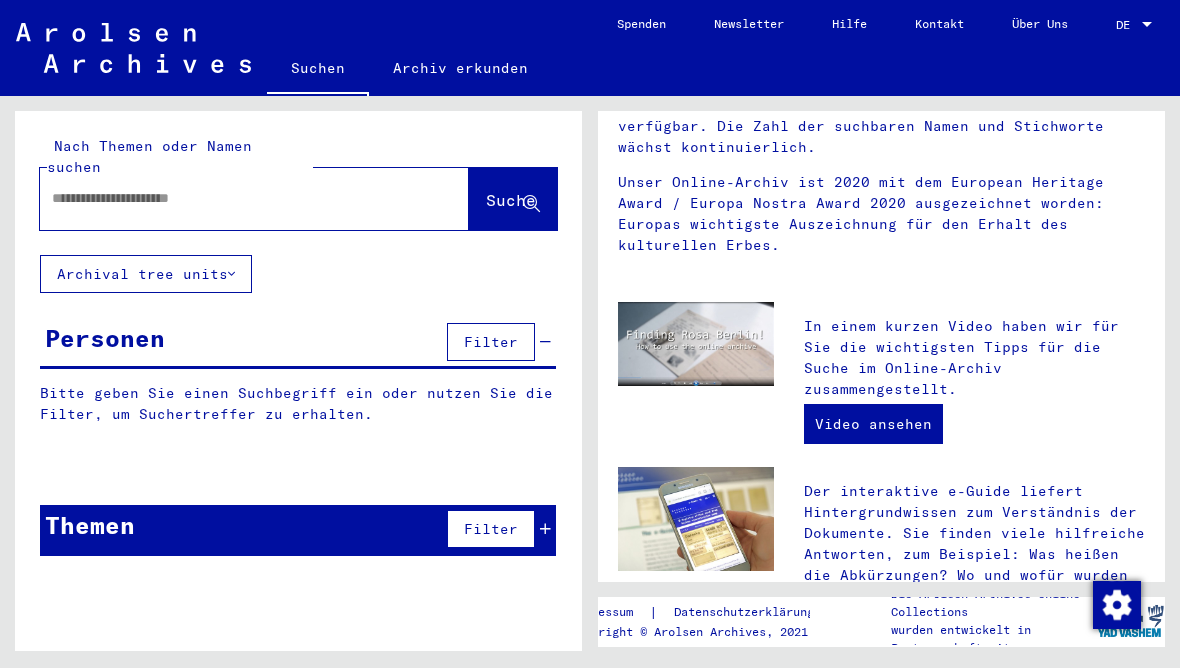 click at bounding box center (230, 198) 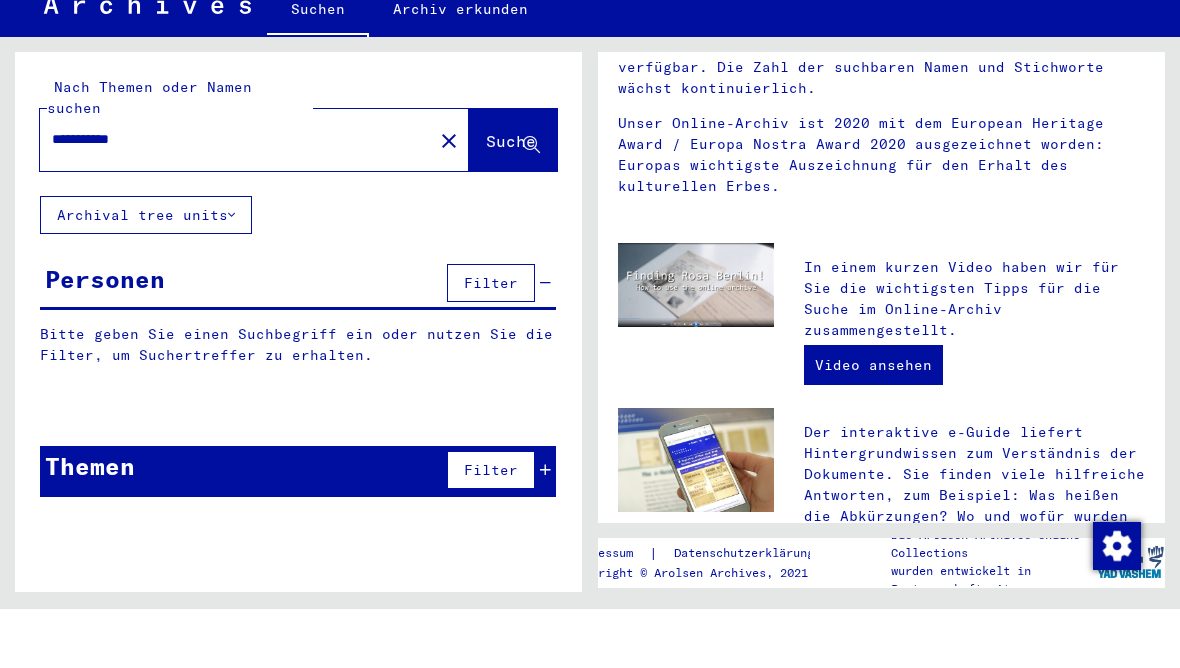type on "**********" 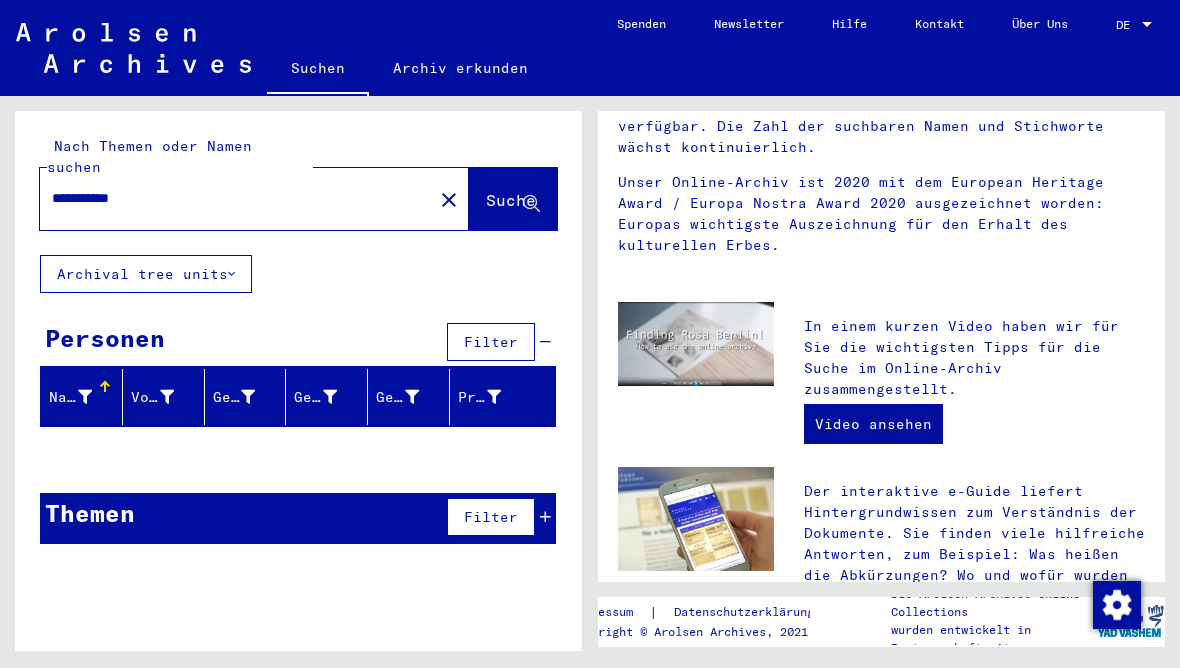 click on "close" 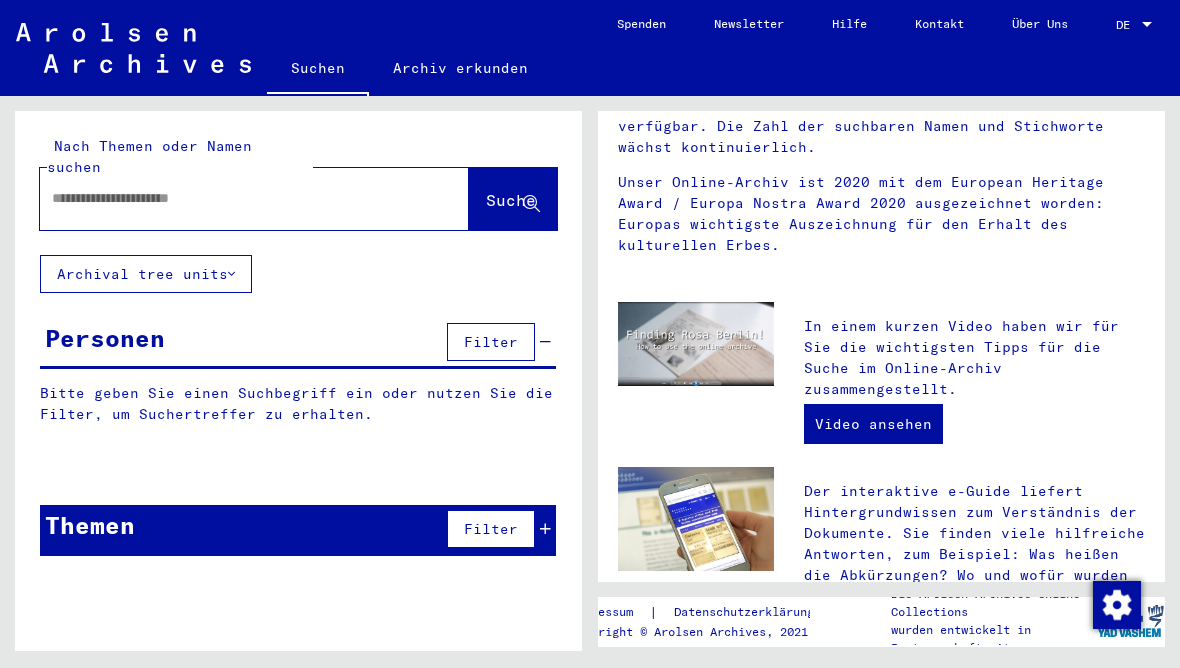 click 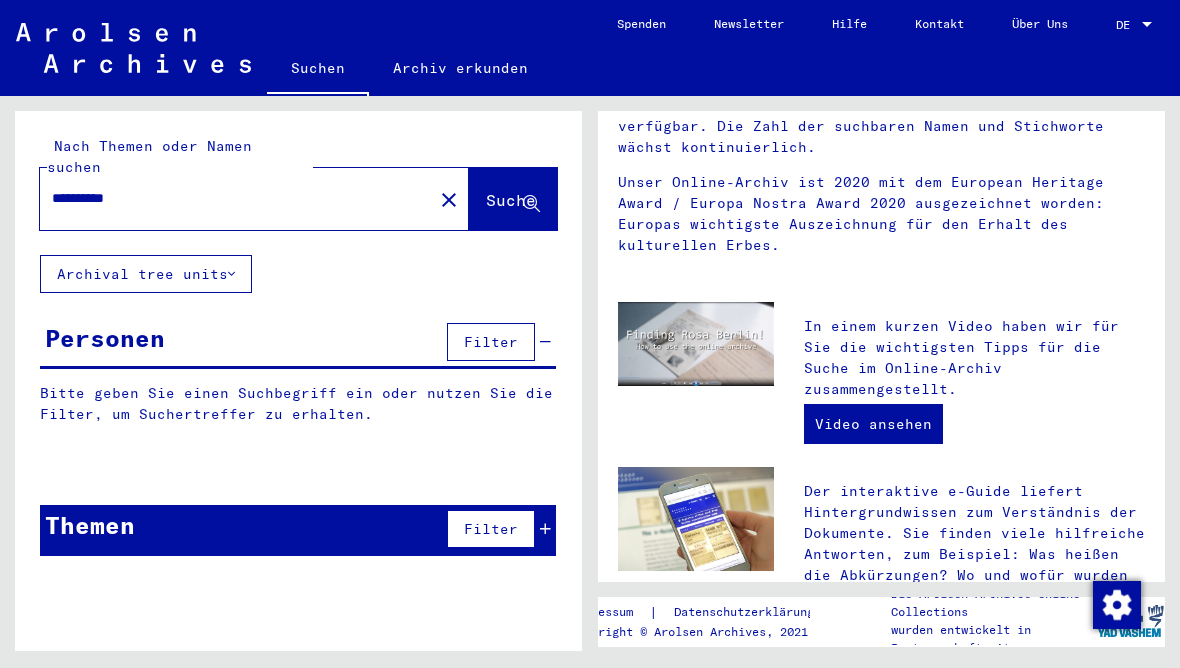 type on "**********" 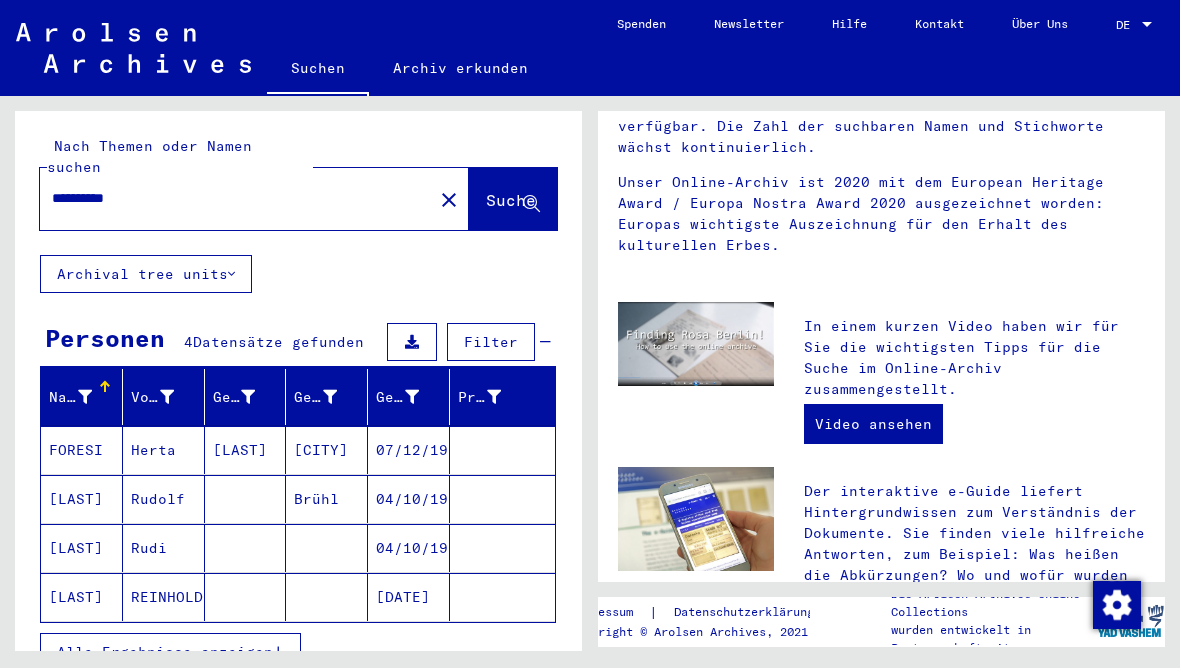 click on "Geburtsname" at bounding box center [249, 397] 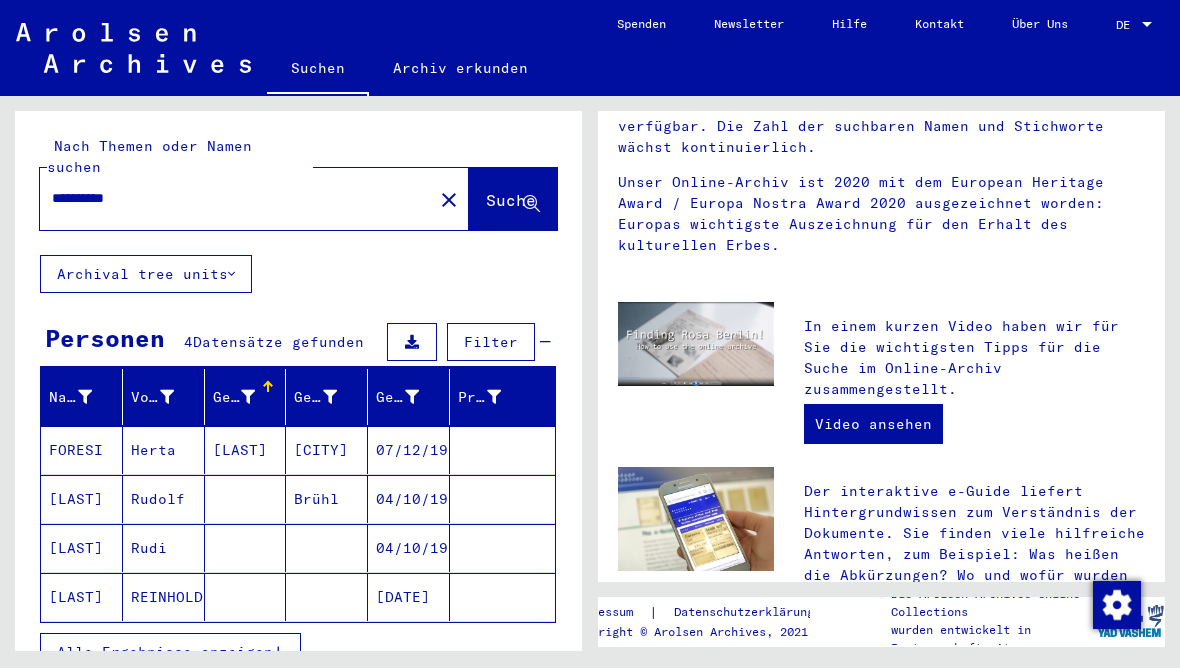click on "[LAST]" at bounding box center [246, 499] 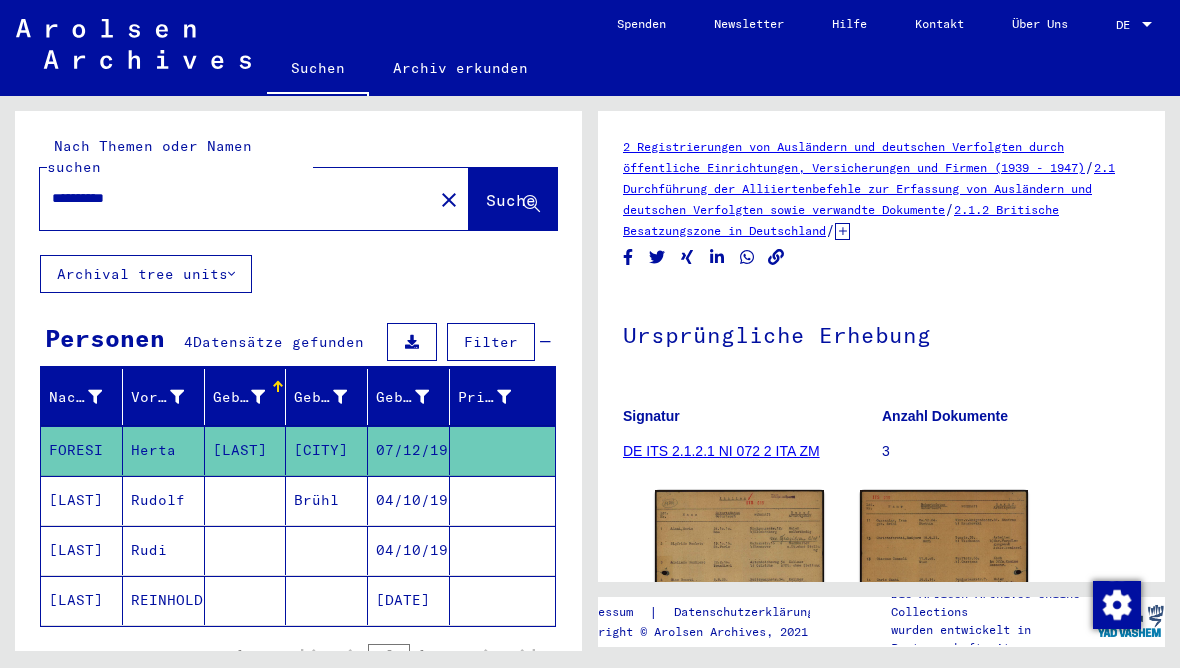 scroll, scrollTop: 0, scrollLeft: 0, axis: both 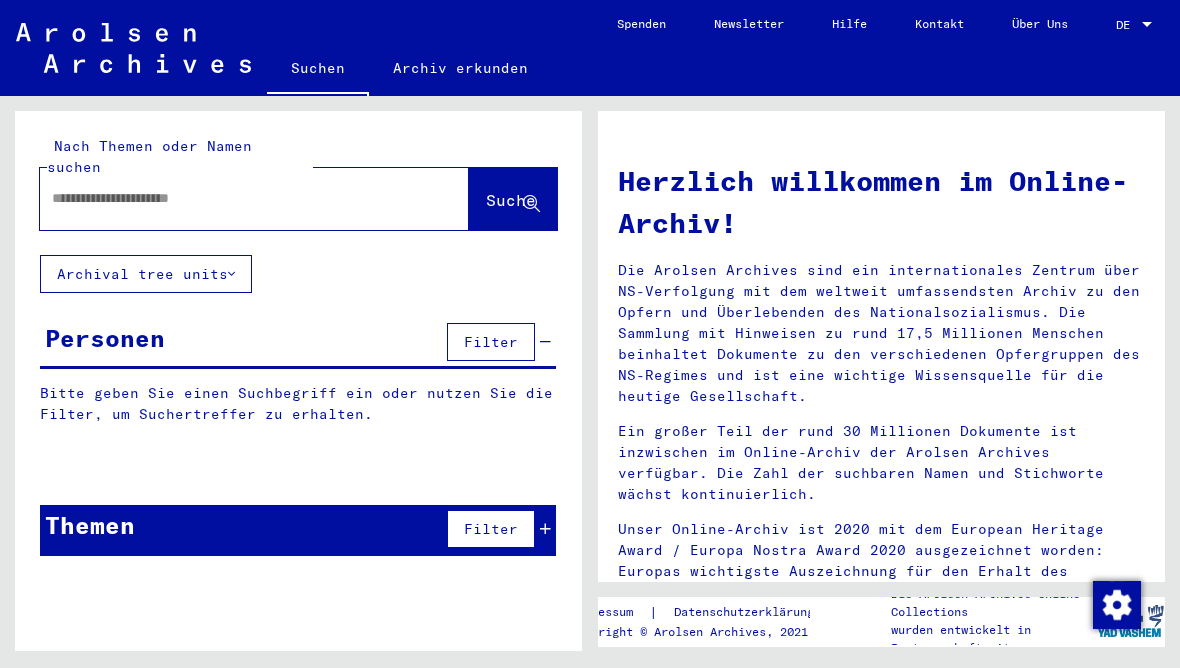click 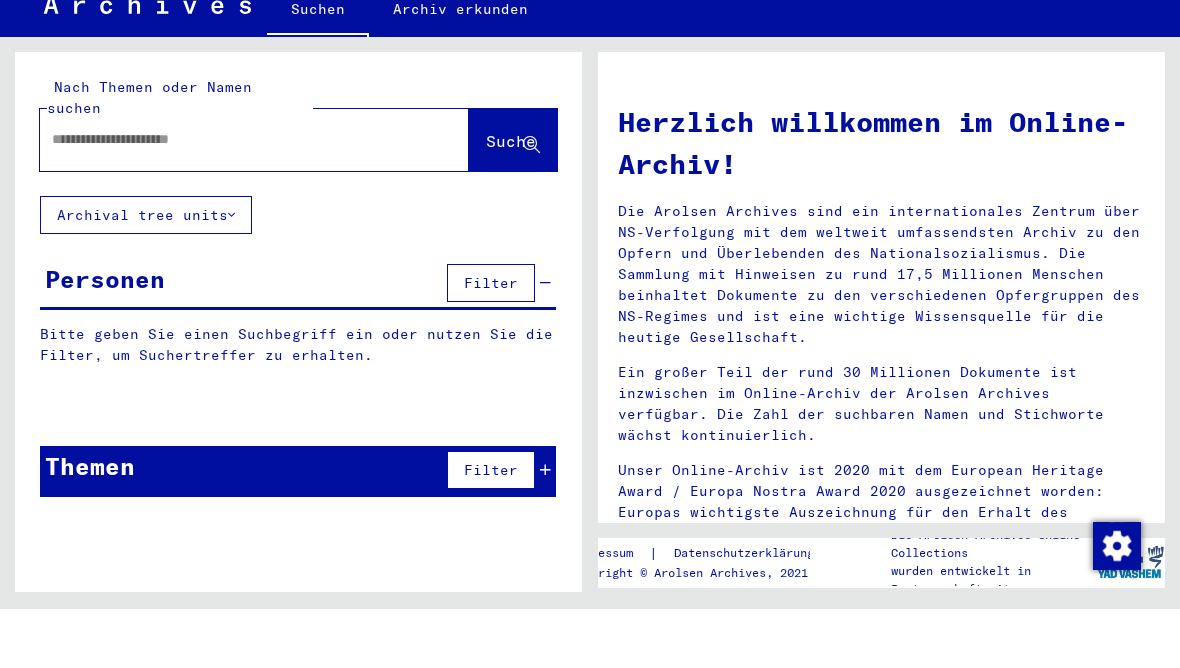click on "Archival tree units" 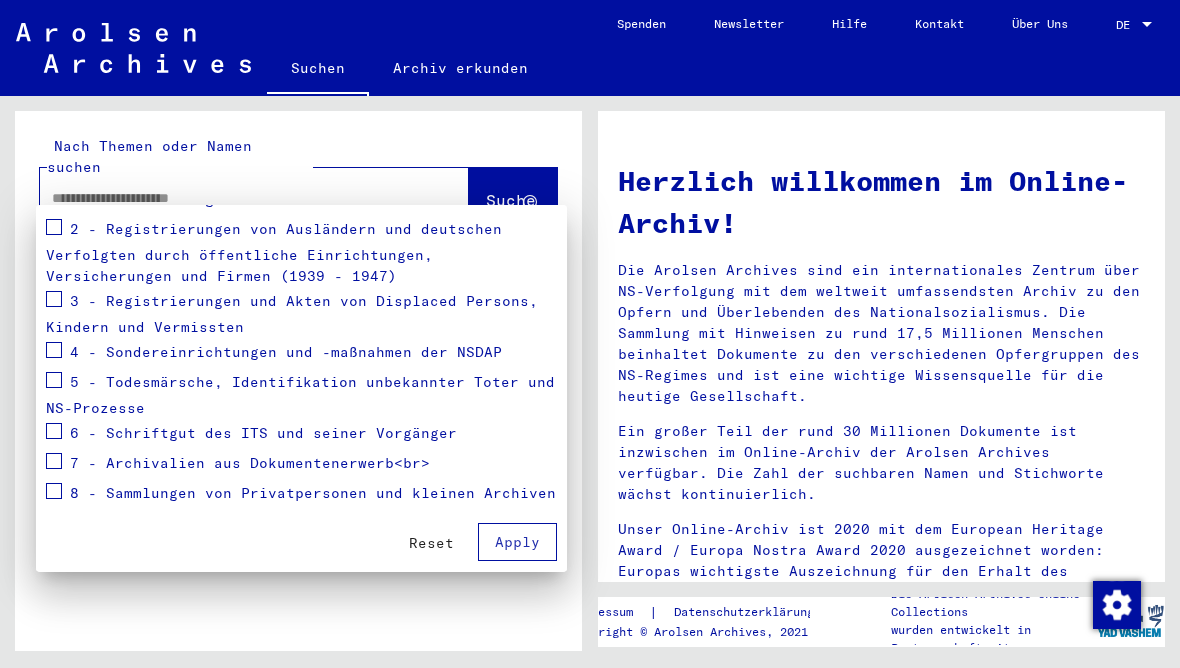 scroll, scrollTop: 300, scrollLeft: 0, axis: vertical 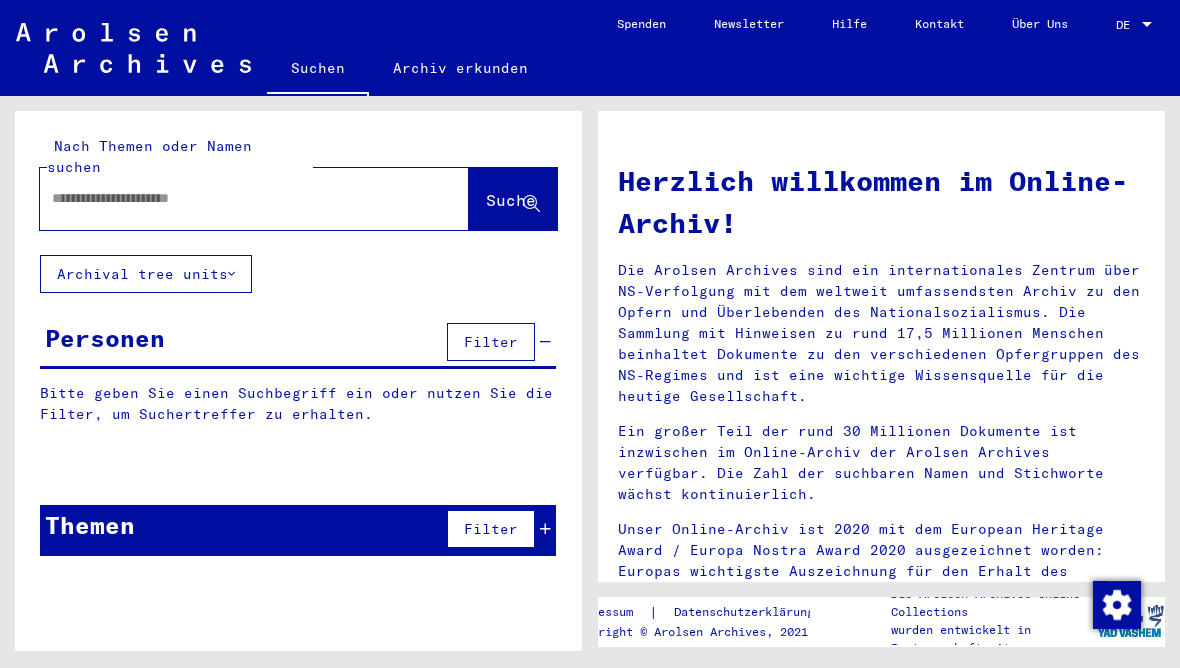 click 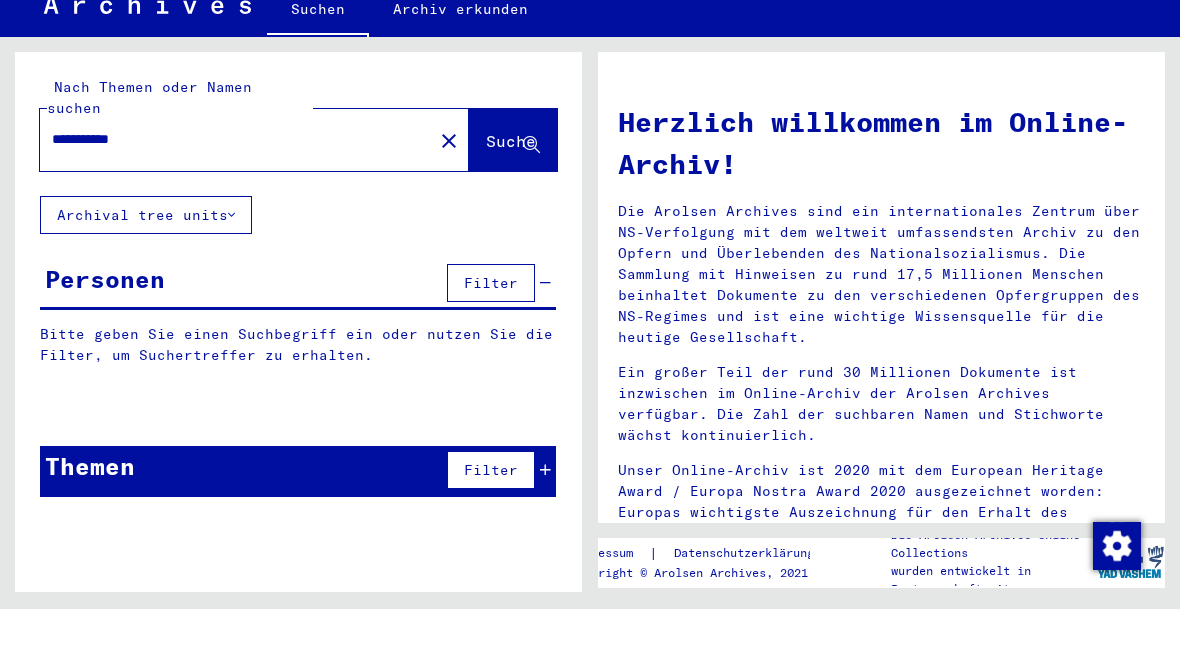 type on "**********" 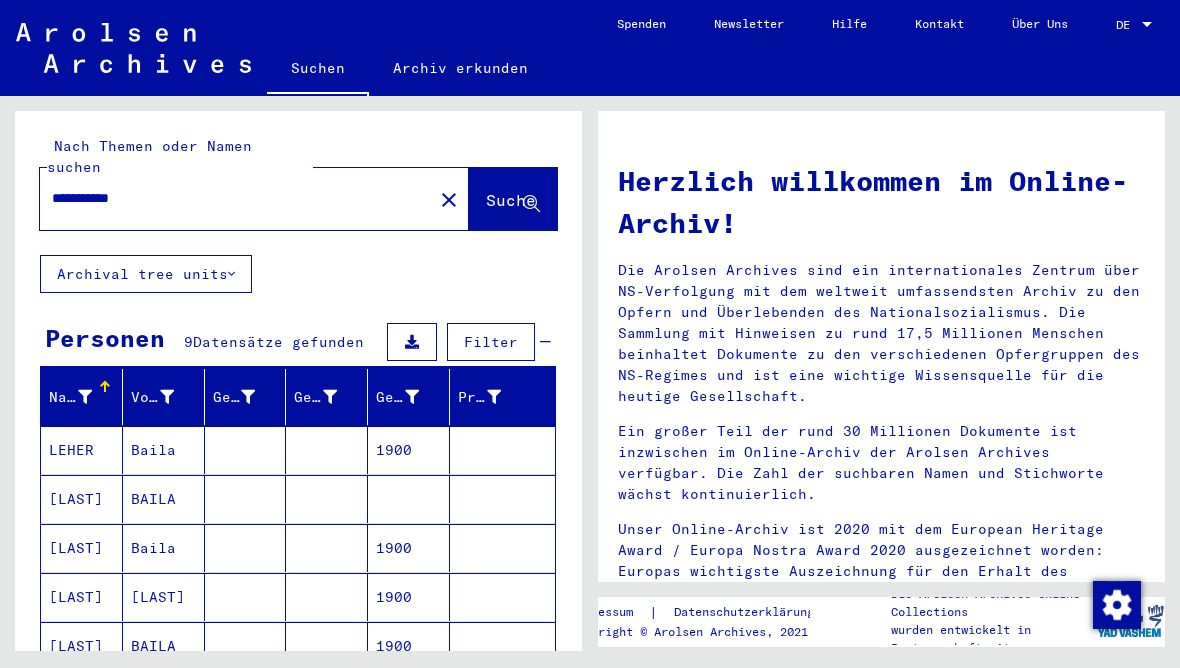 scroll, scrollTop: 0, scrollLeft: 0, axis: both 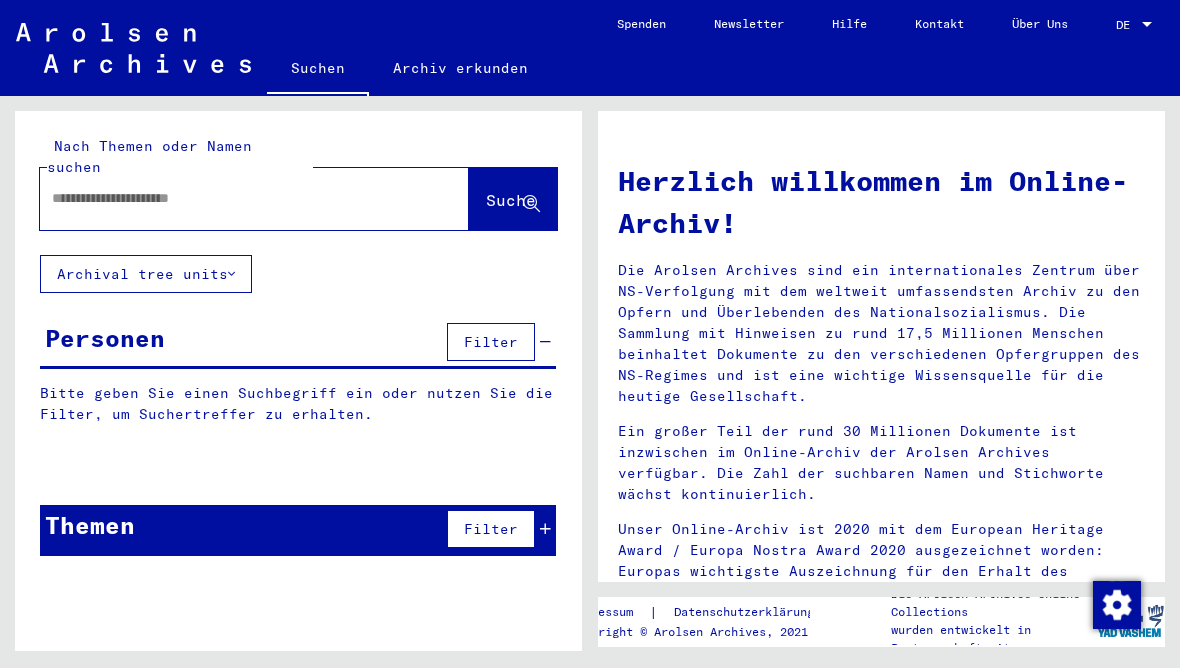 click 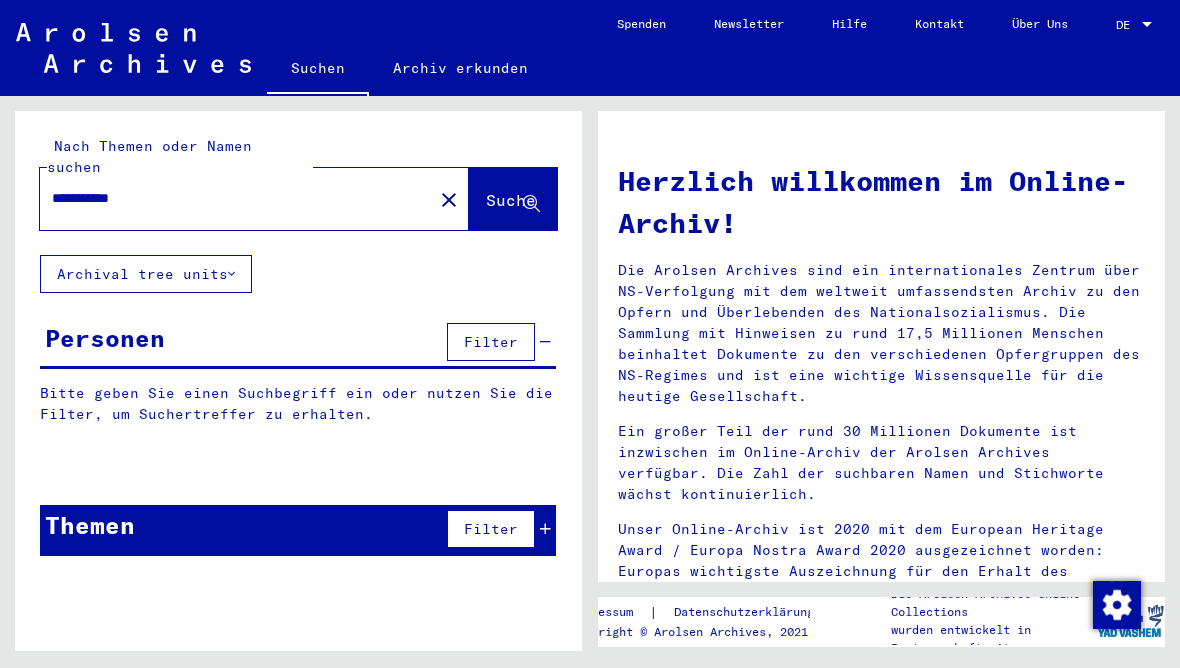 type on "**********" 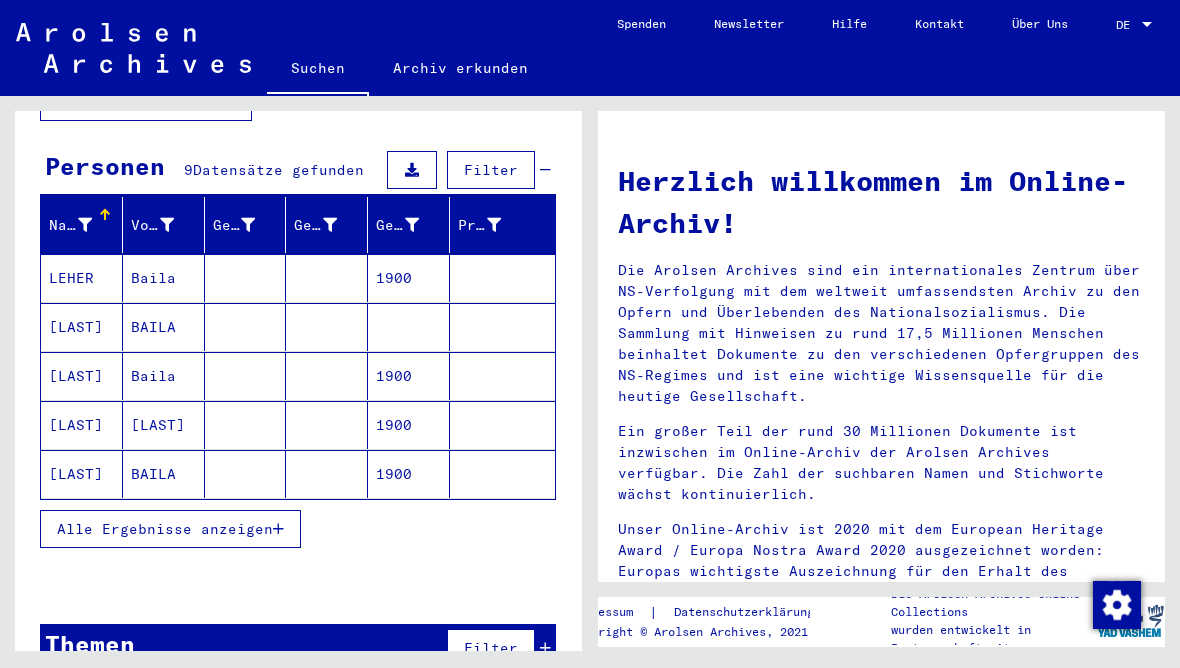 click on "Alle Ergebnisse anzeigen" at bounding box center (170, 529) 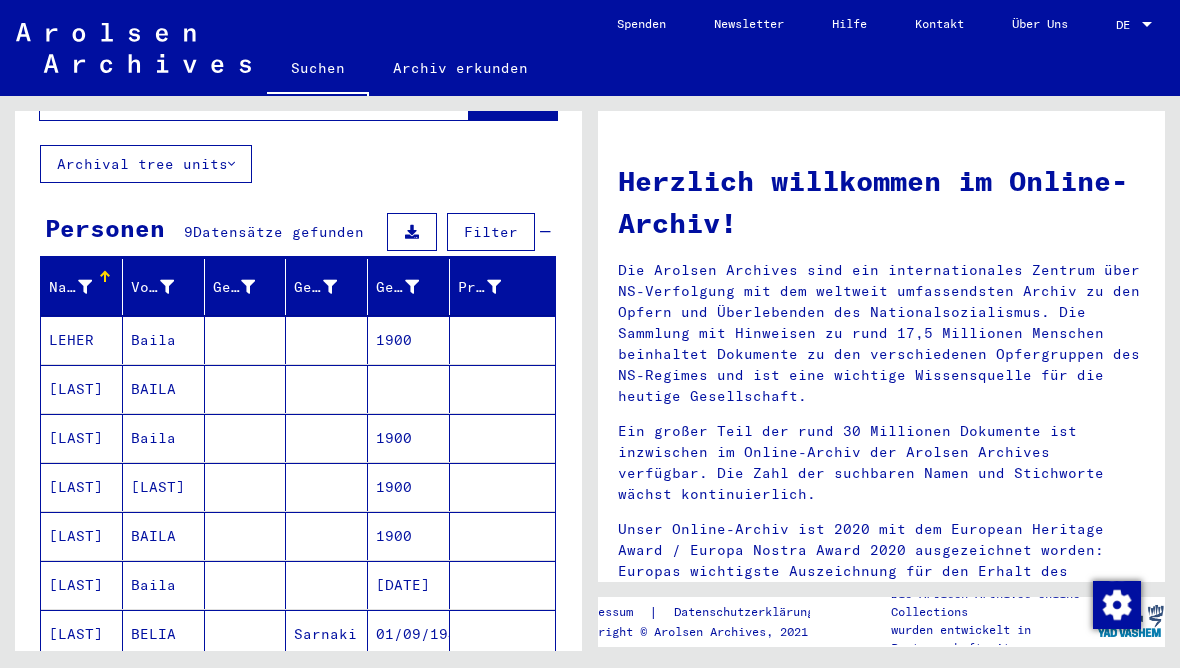 scroll, scrollTop: 59, scrollLeft: 0, axis: vertical 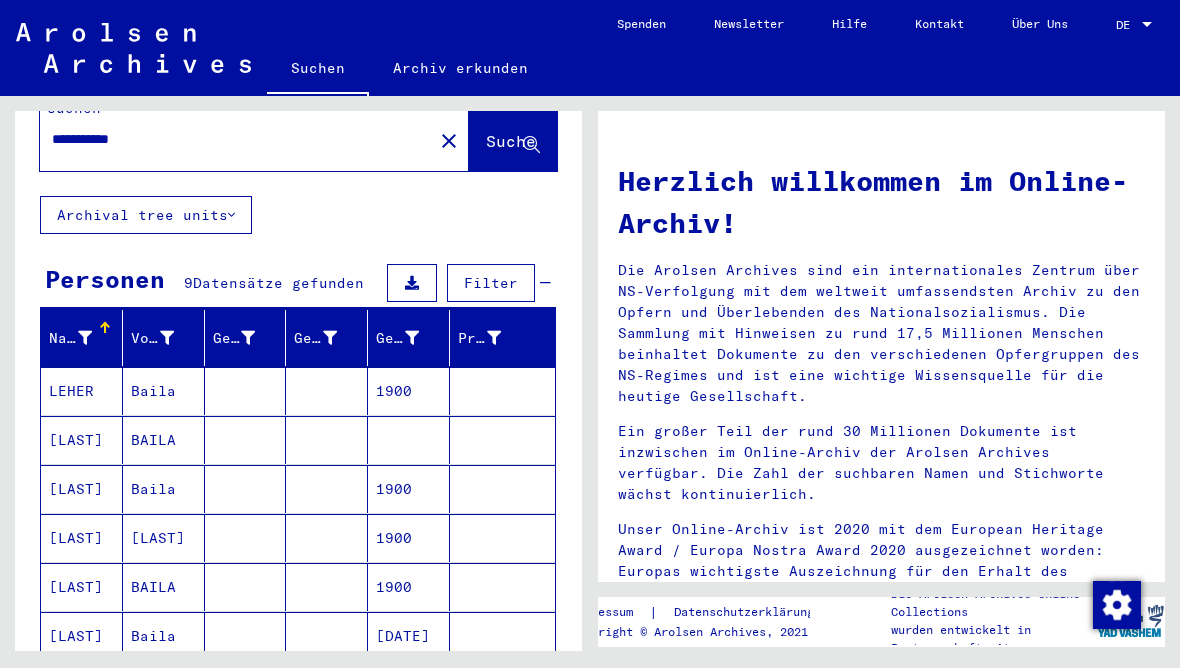 click on "close" 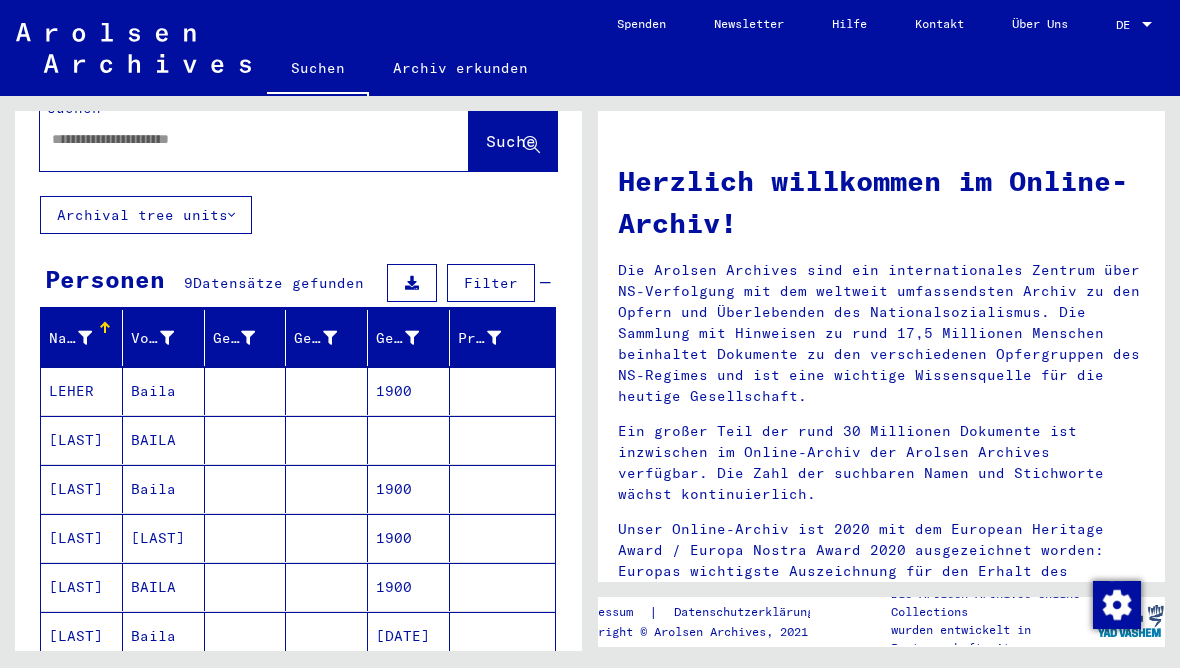 scroll, scrollTop: 0, scrollLeft: 0, axis: both 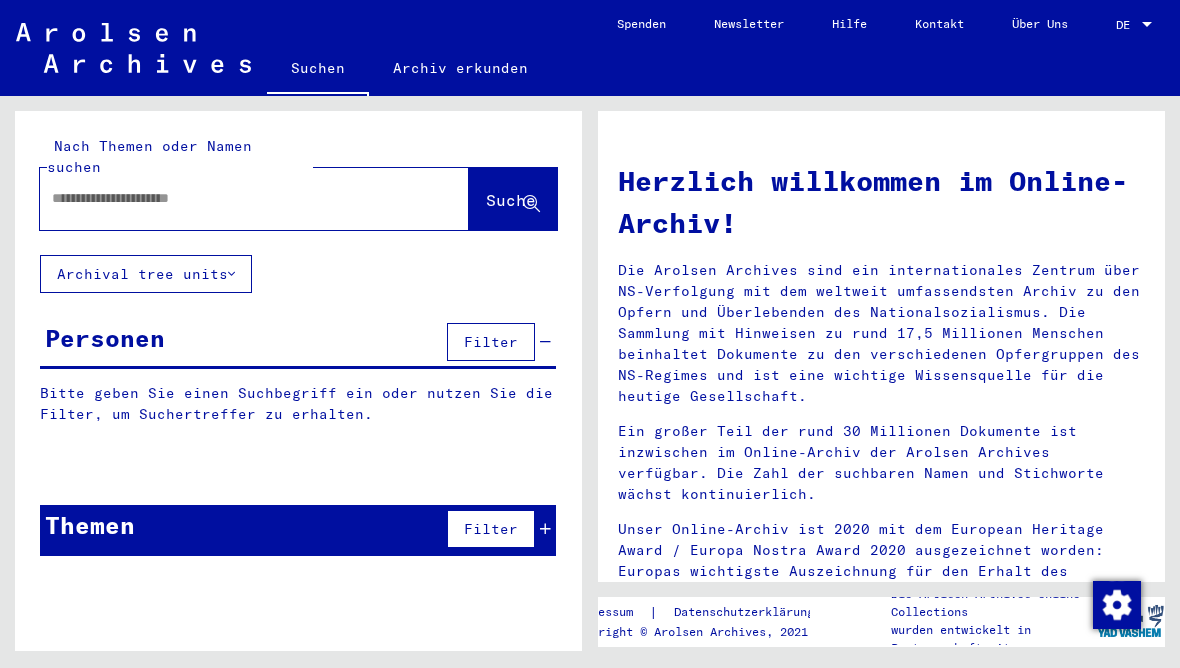 click at bounding box center (230, 198) 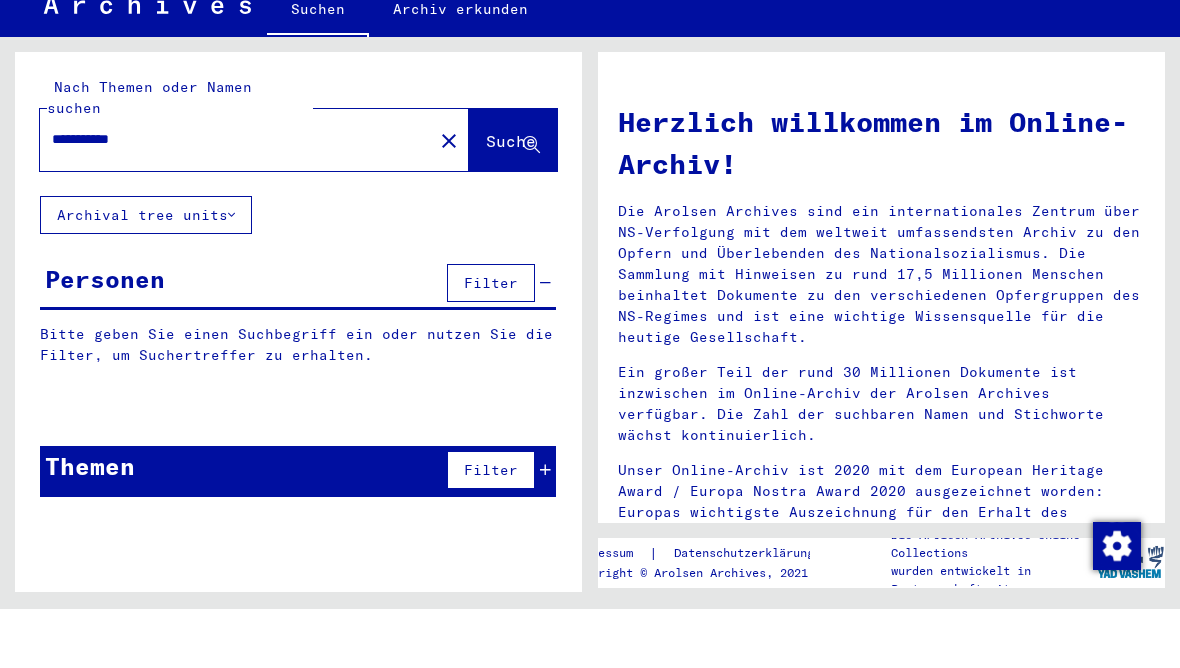 type on "**********" 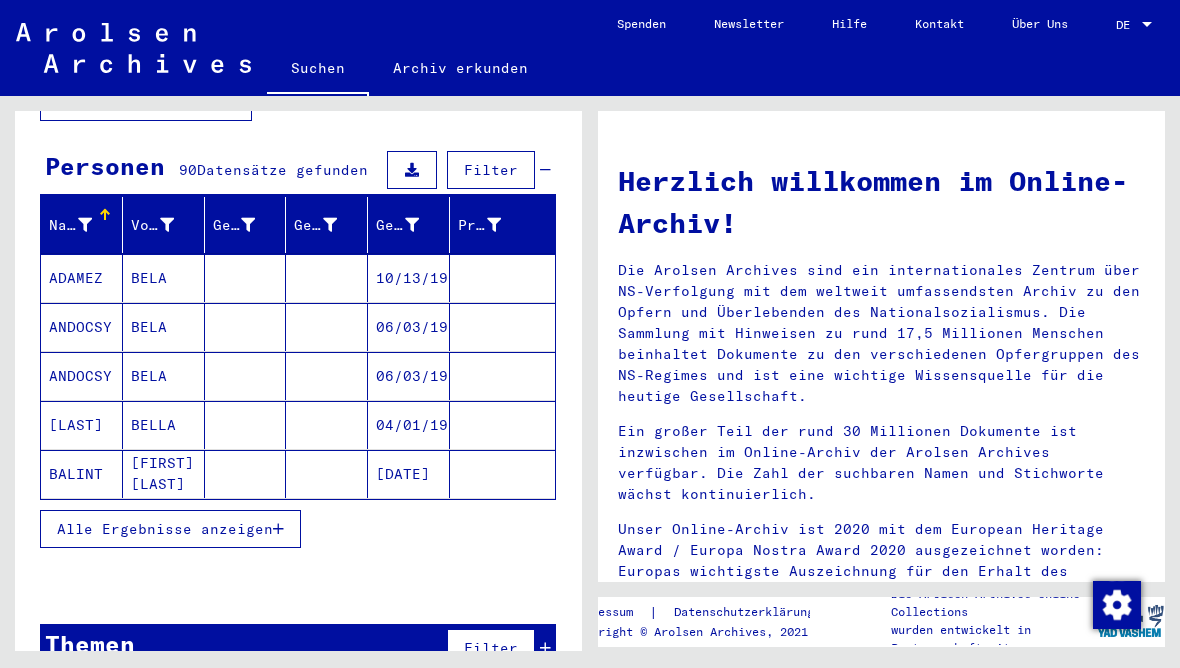 click on "Alle Ergebnisse anzeigen" at bounding box center (170, 529) 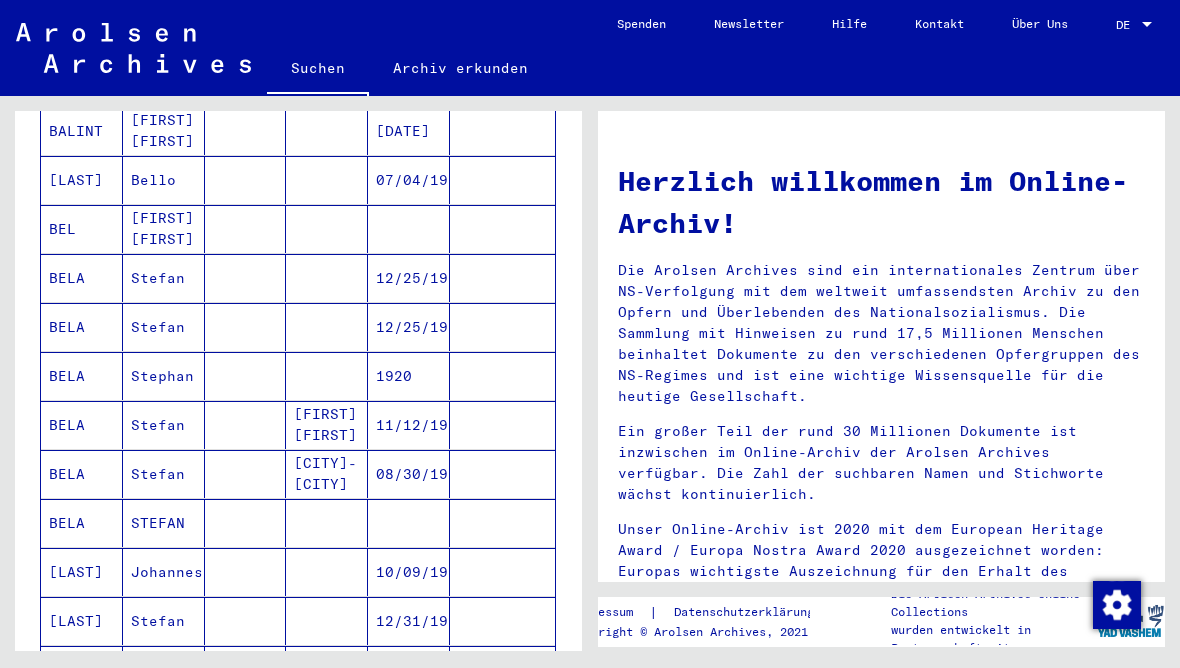 scroll, scrollTop: 619, scrollLeft: 0, axis: vertical 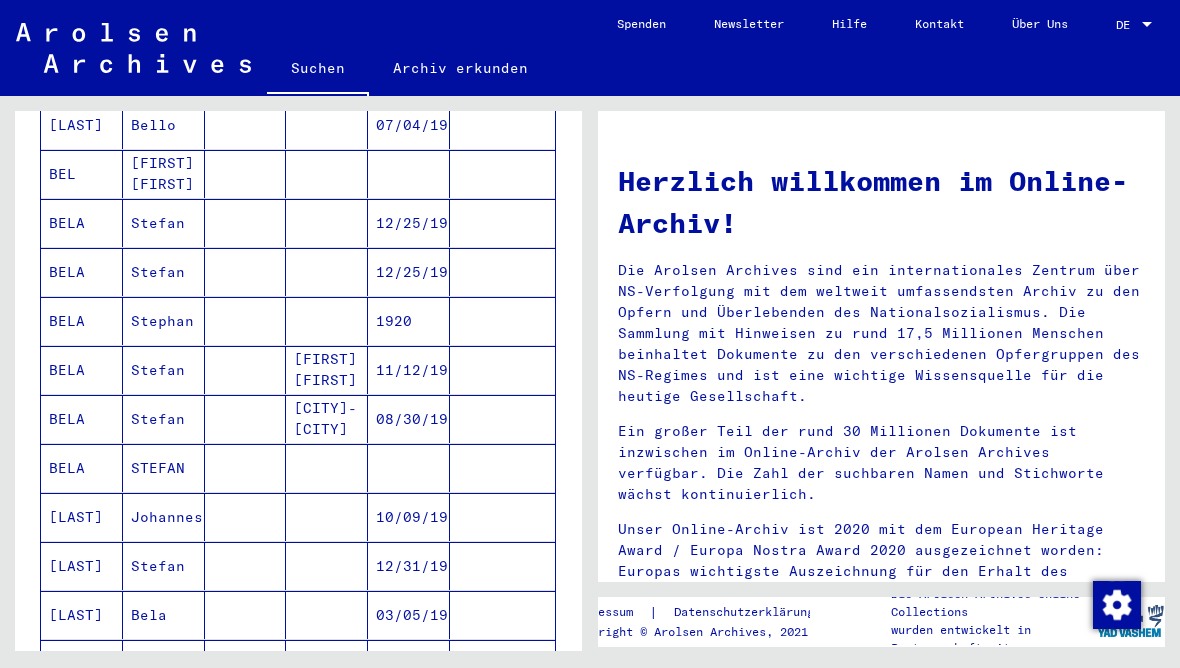 click on "12/31/1925" at bounding box center [409, 615] 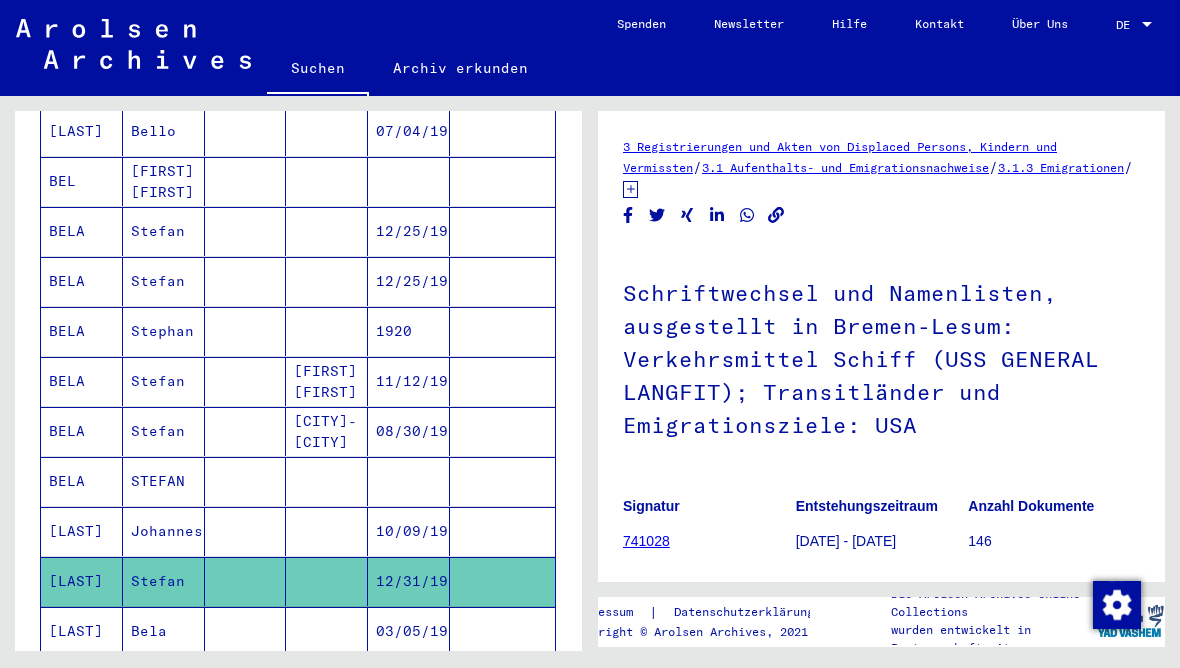 scroll, scrollTop: 0, scrollLeft: 0, axis: both 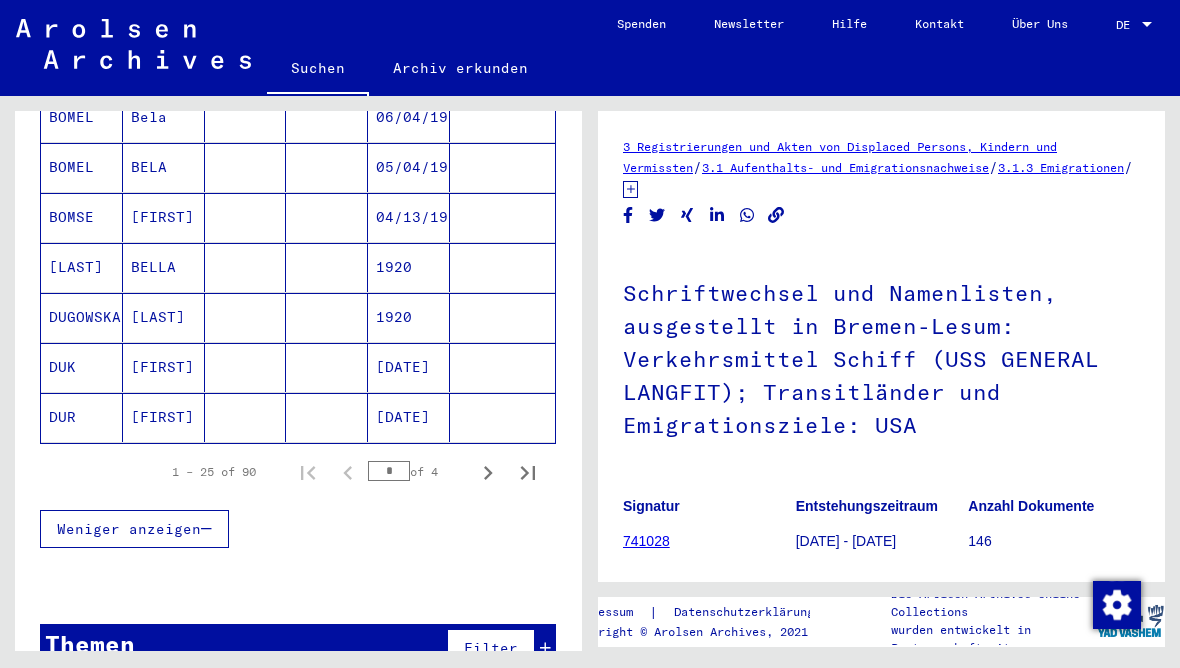 click 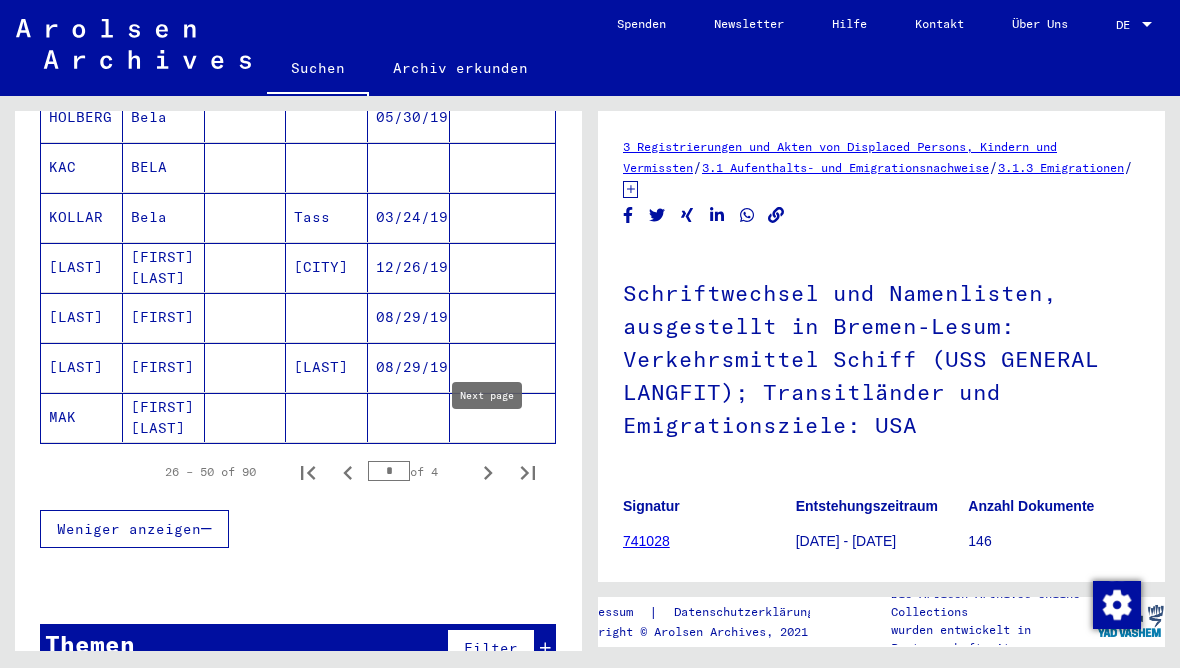 click 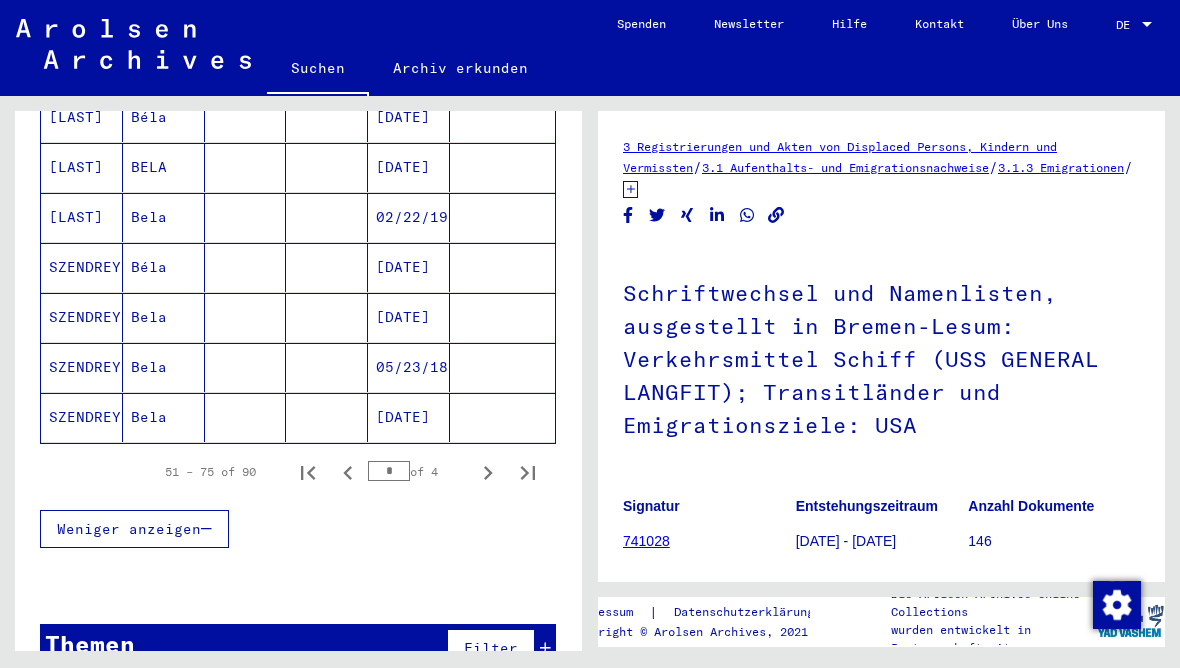 click 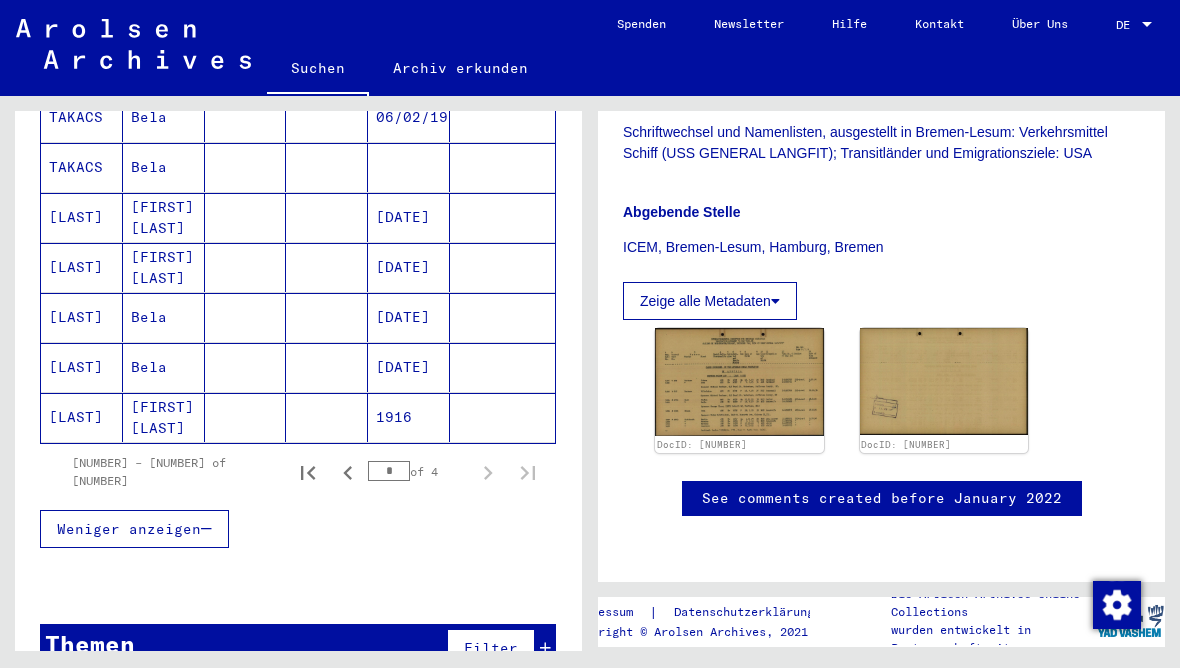 scroll, scrollTop: 531, scrollLeft: 0, axis: vertical 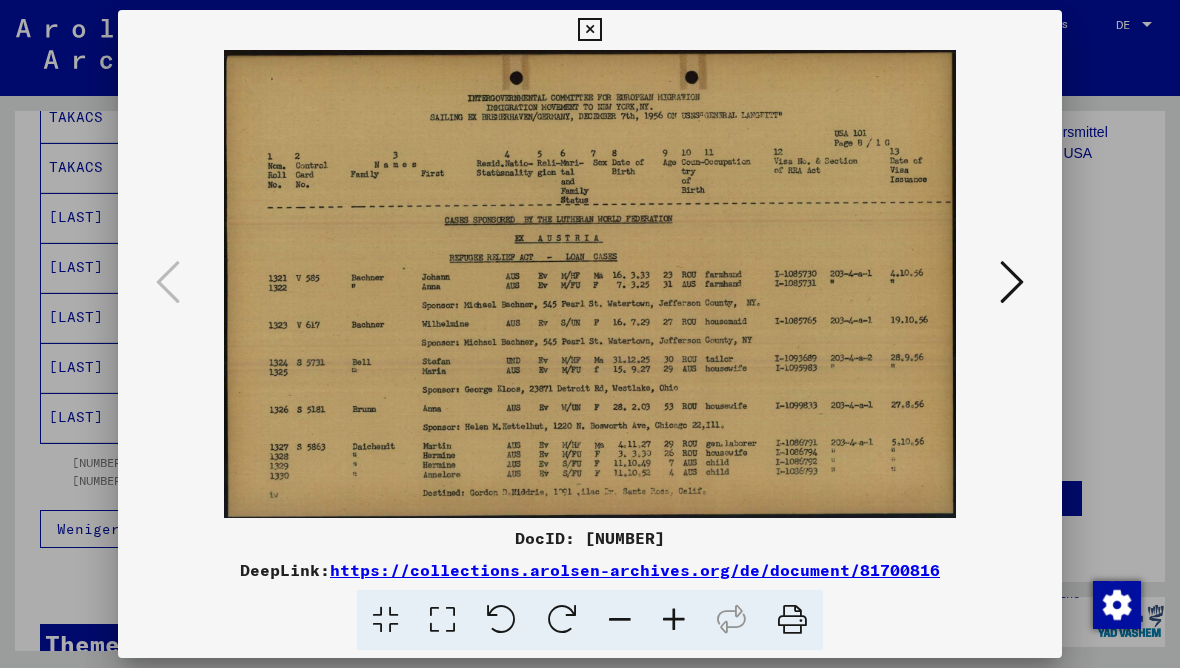 click at bounding box center (589, 30) 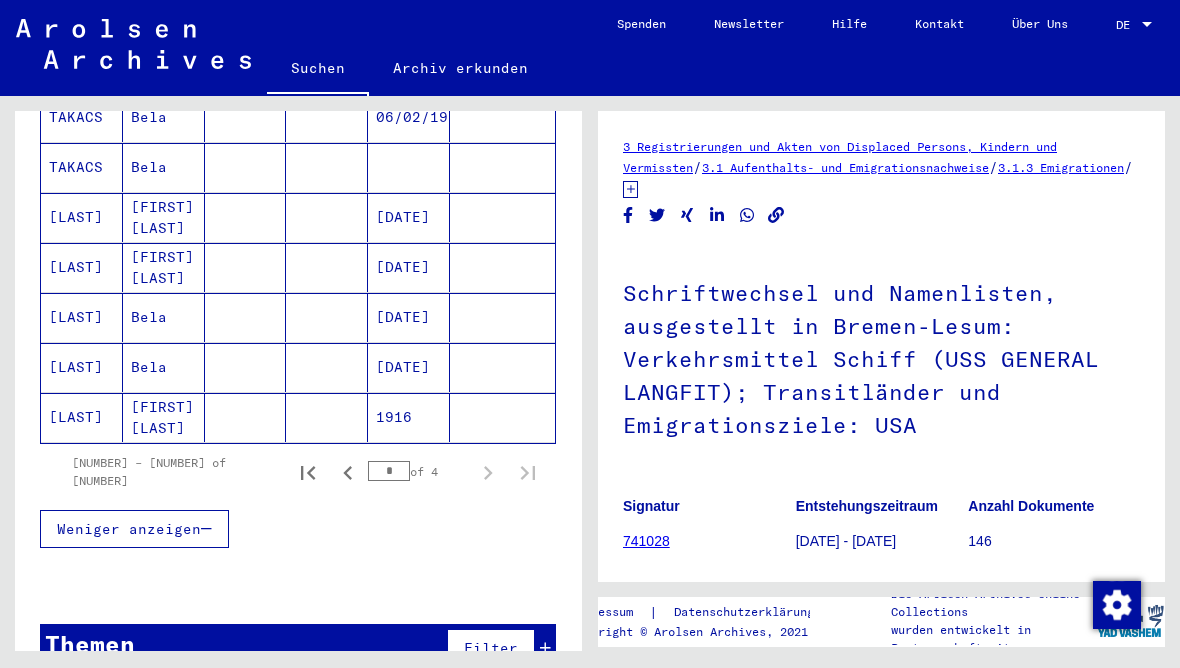 scroll, scrollTop: -15, scrollLeft: 0, axis: vertical 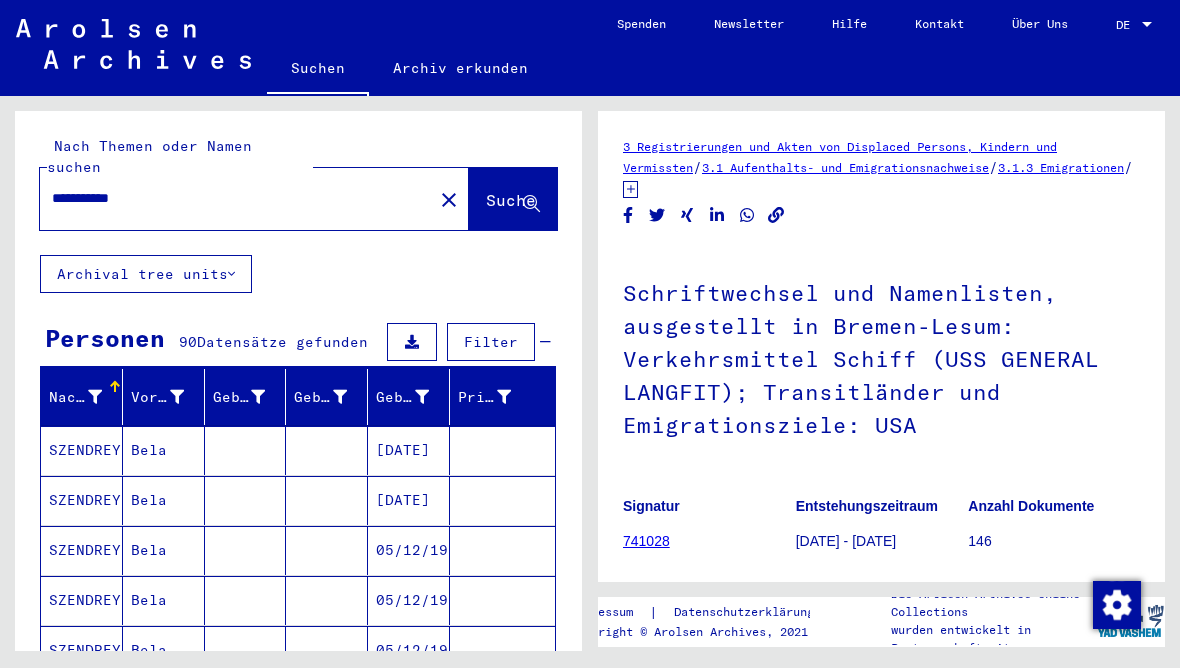 click on "Suche" 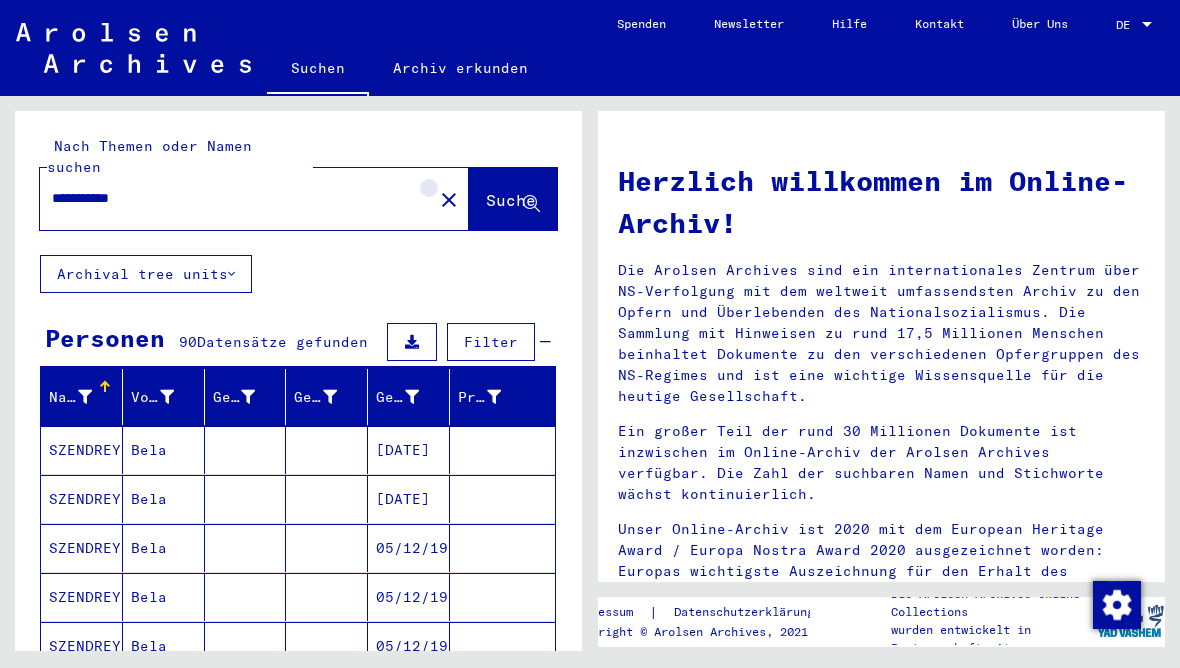click on "close" 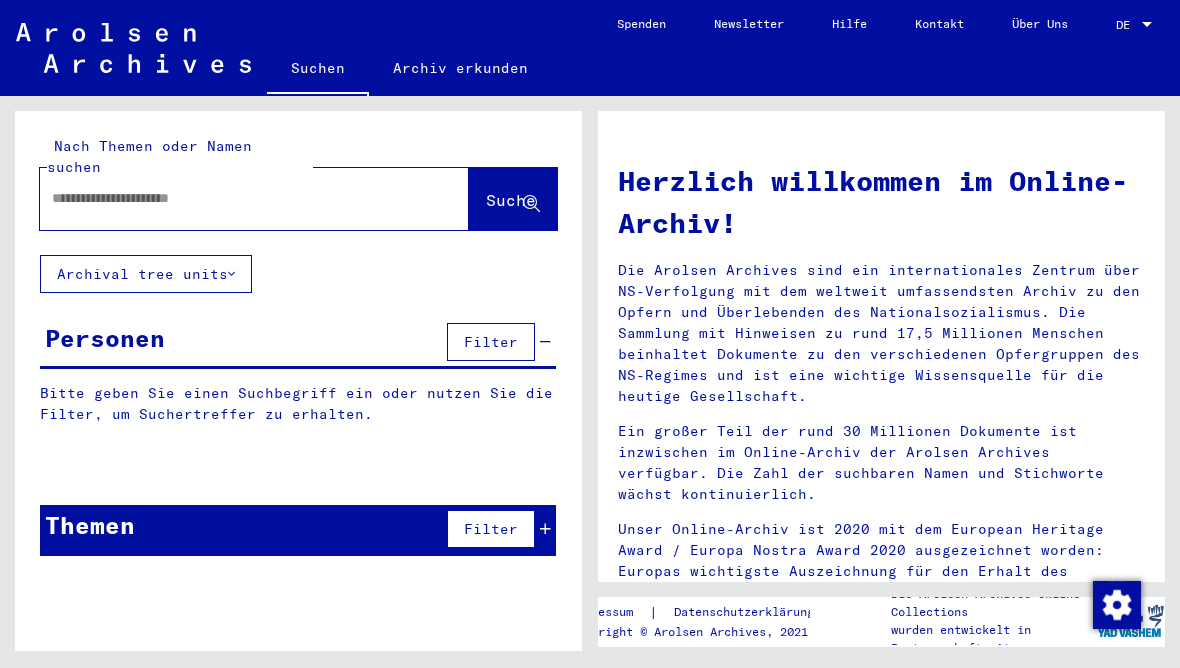 click at bounding box center (230, 198) 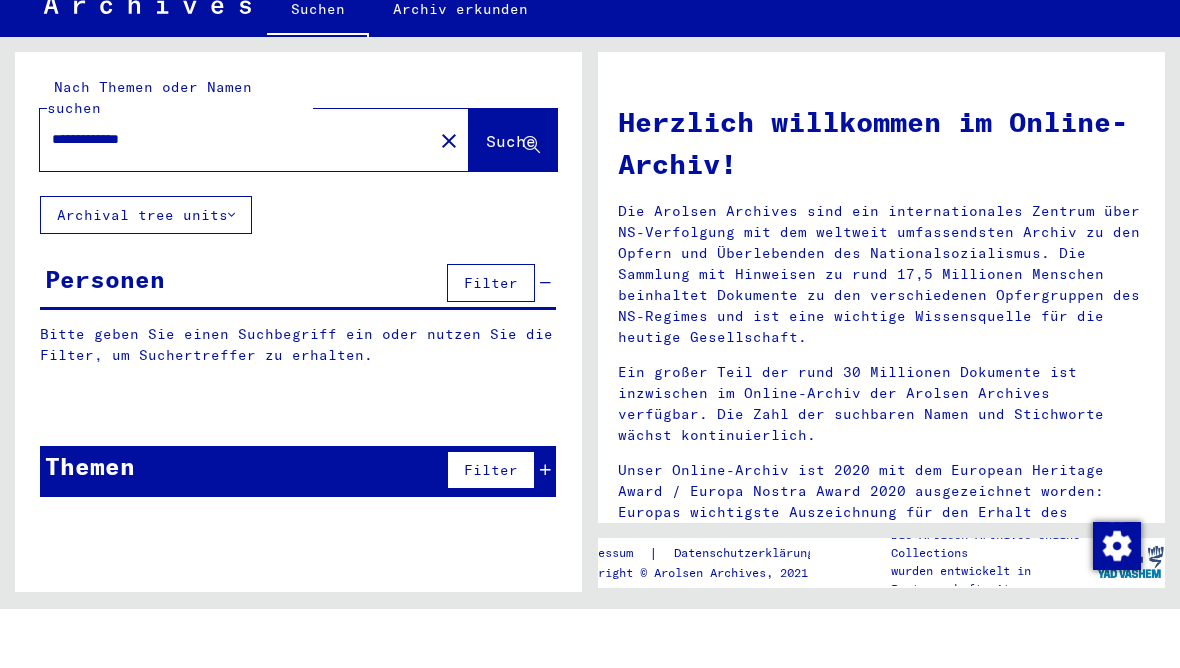 type on "**********" 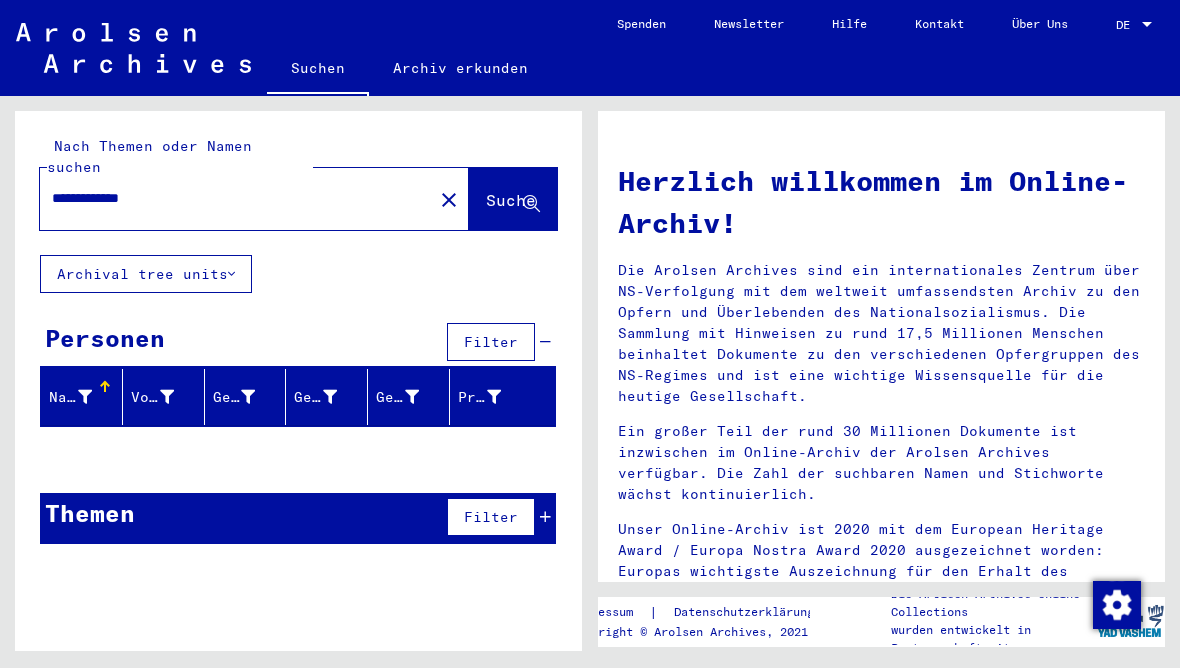 click on "close" 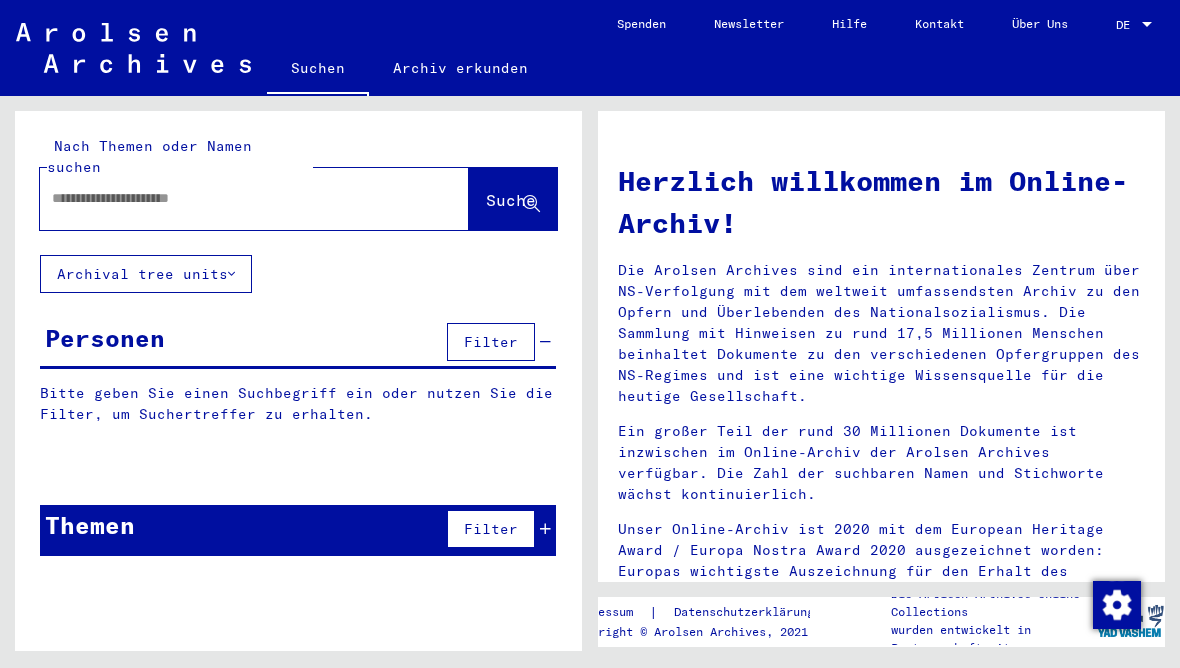 click at bounding box center (230, 198) 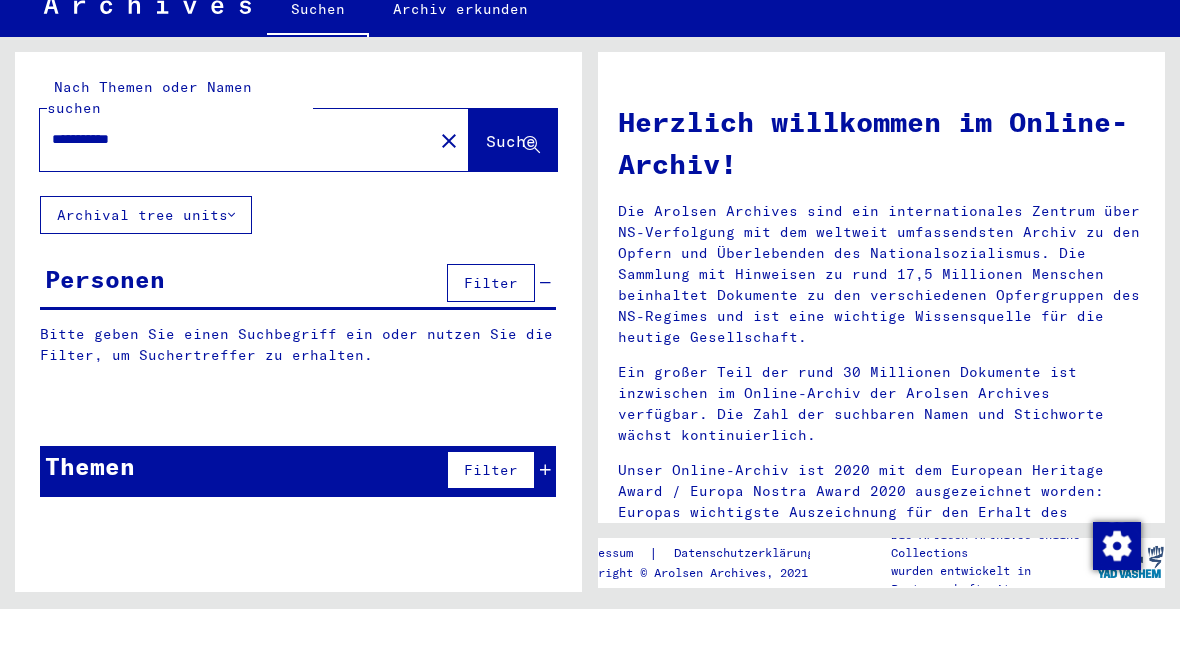 type on "**********" 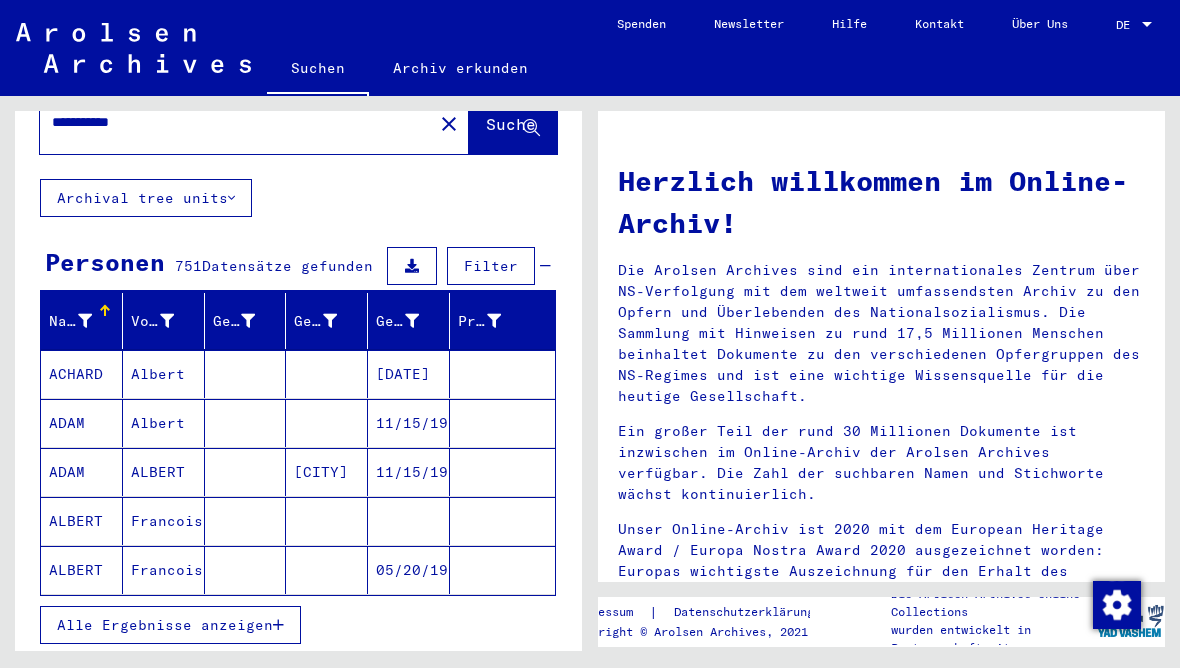 scroll, scrollTop: 138, scrollLeft: 0, axis: vertical 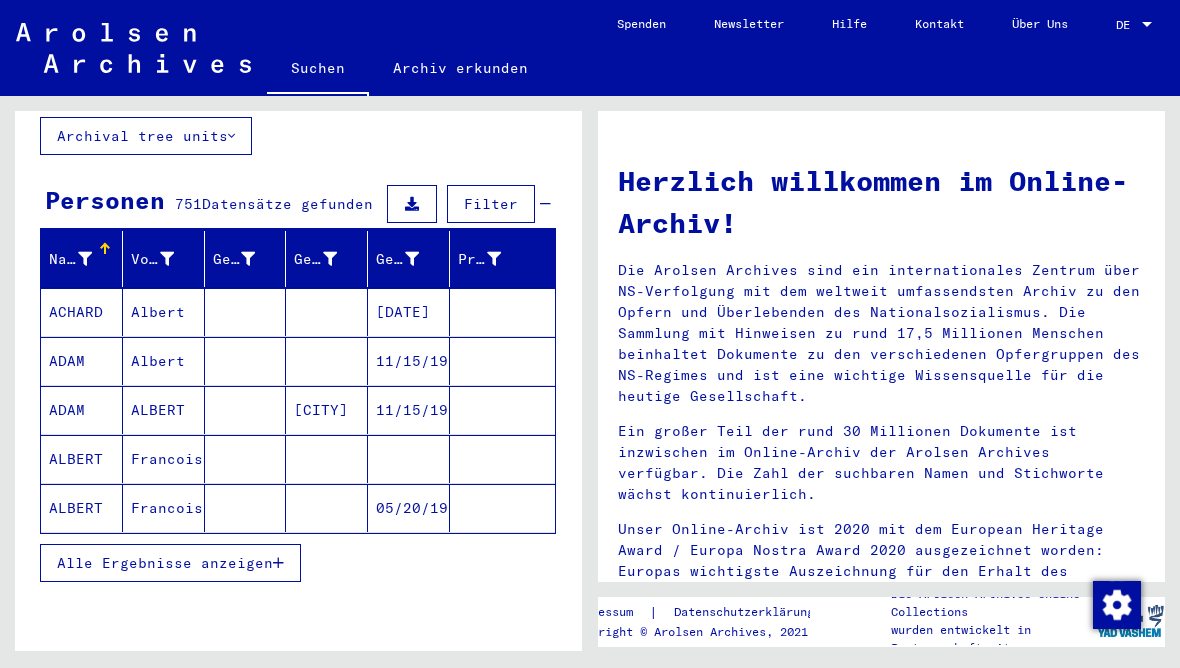 click on "Alle Ergebnisse anzeigen" at bounding box center [165, 563] 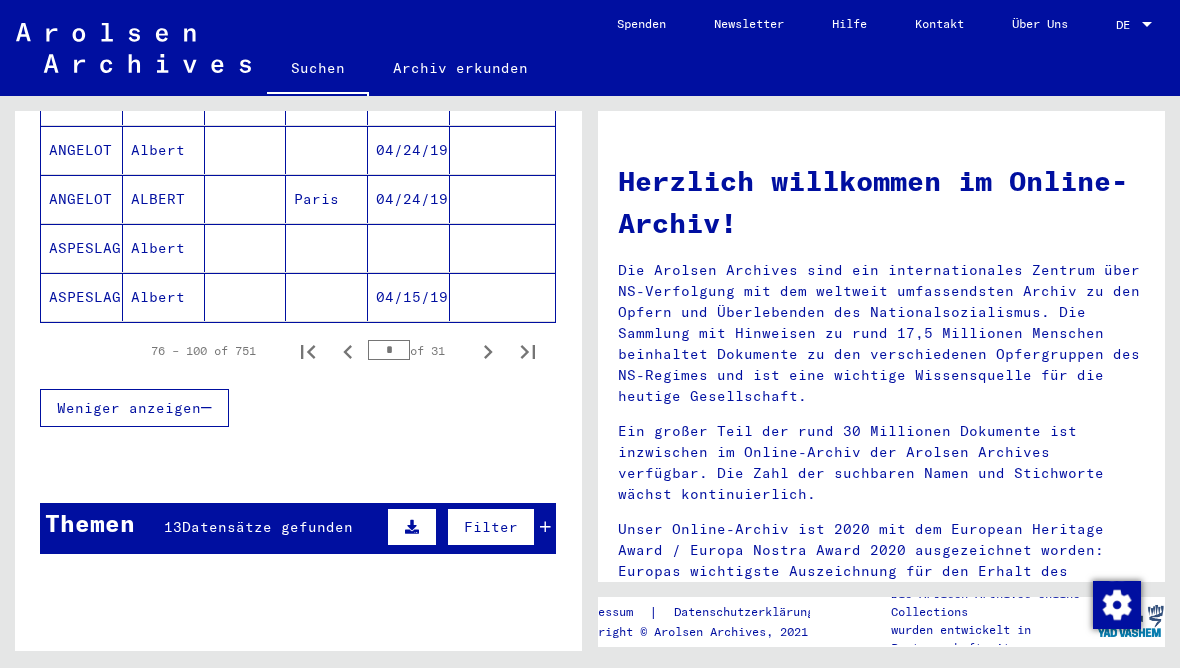 click on "Weniger anzeigen" at bounding box center [129, 408] 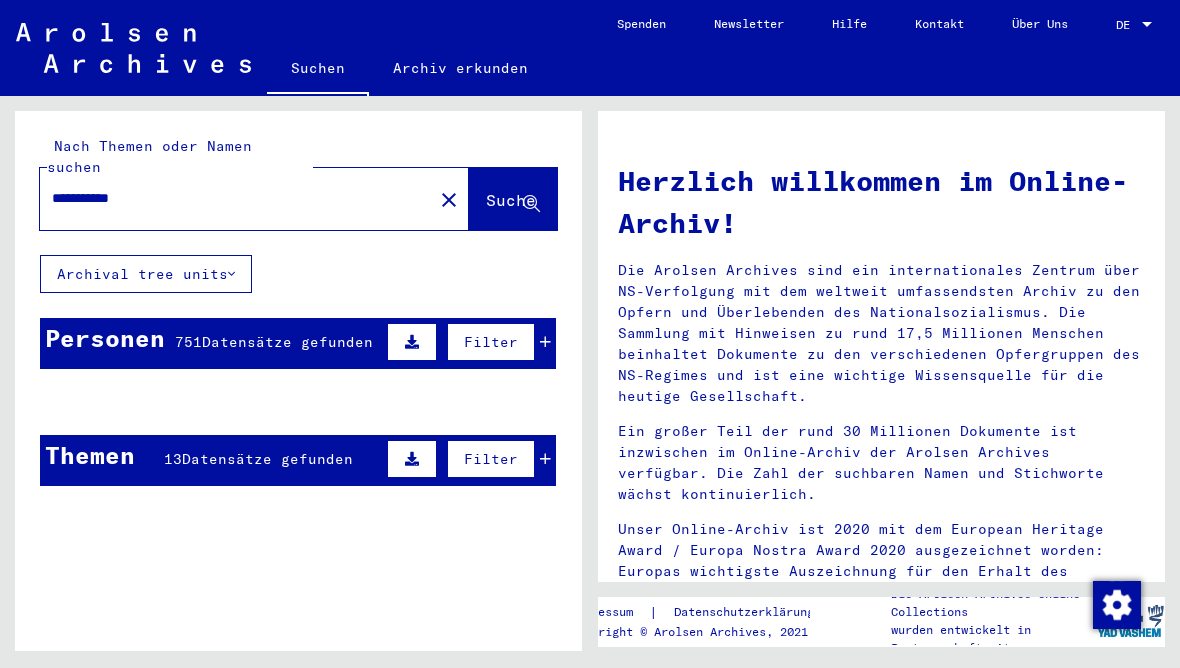 scroll, scrollTop: 0, scrollLeft: 0, axis: both 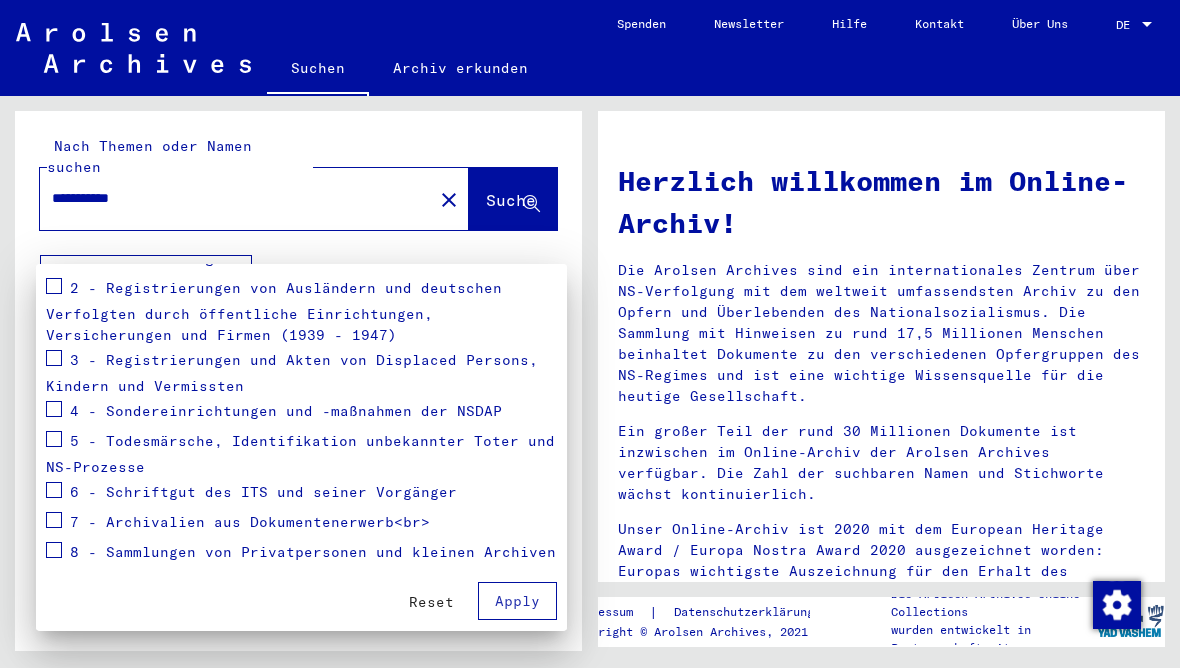 click at bounding box center [590, 334] 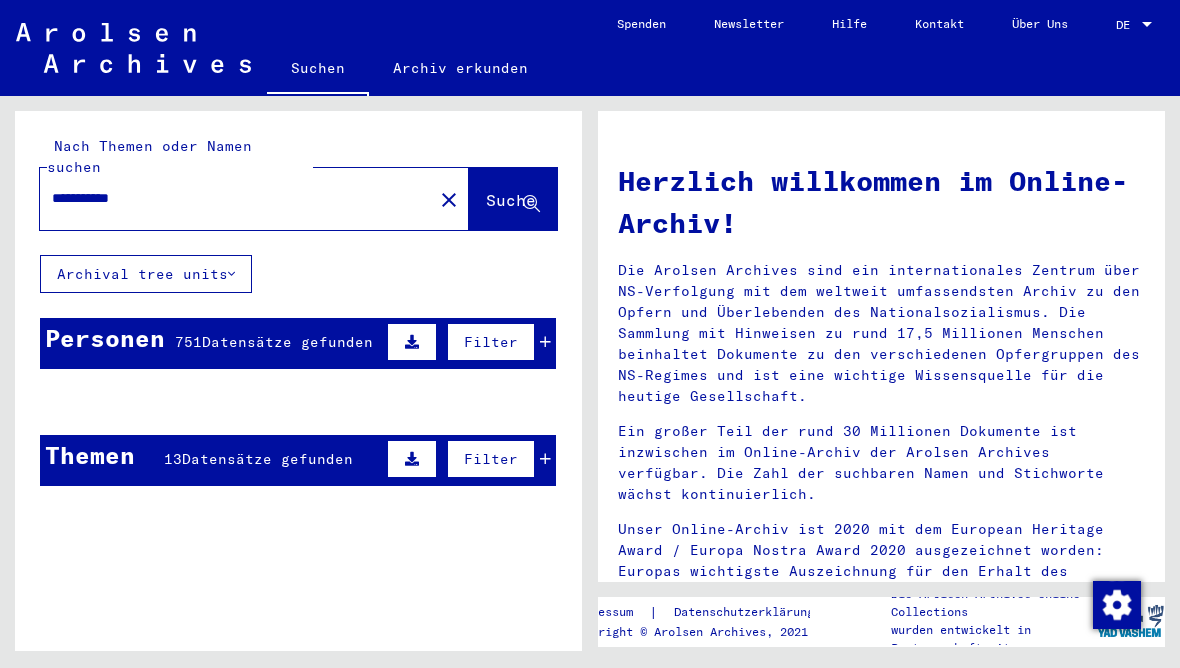 click on "Suche" 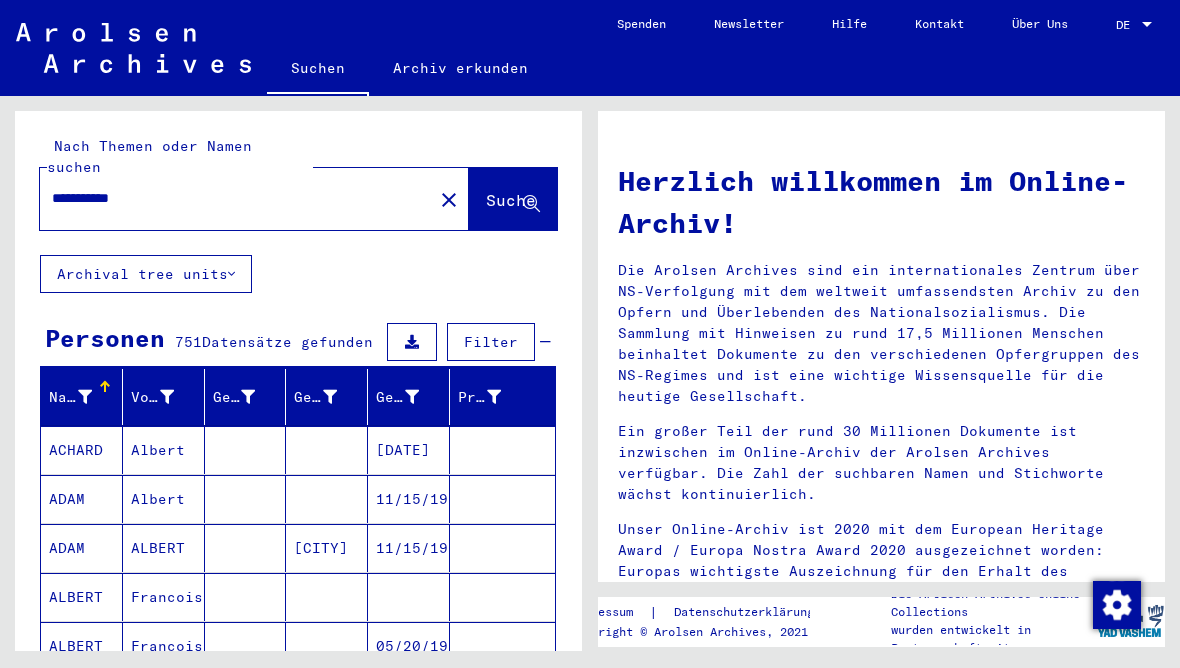 click at bounding box center (545, 342) 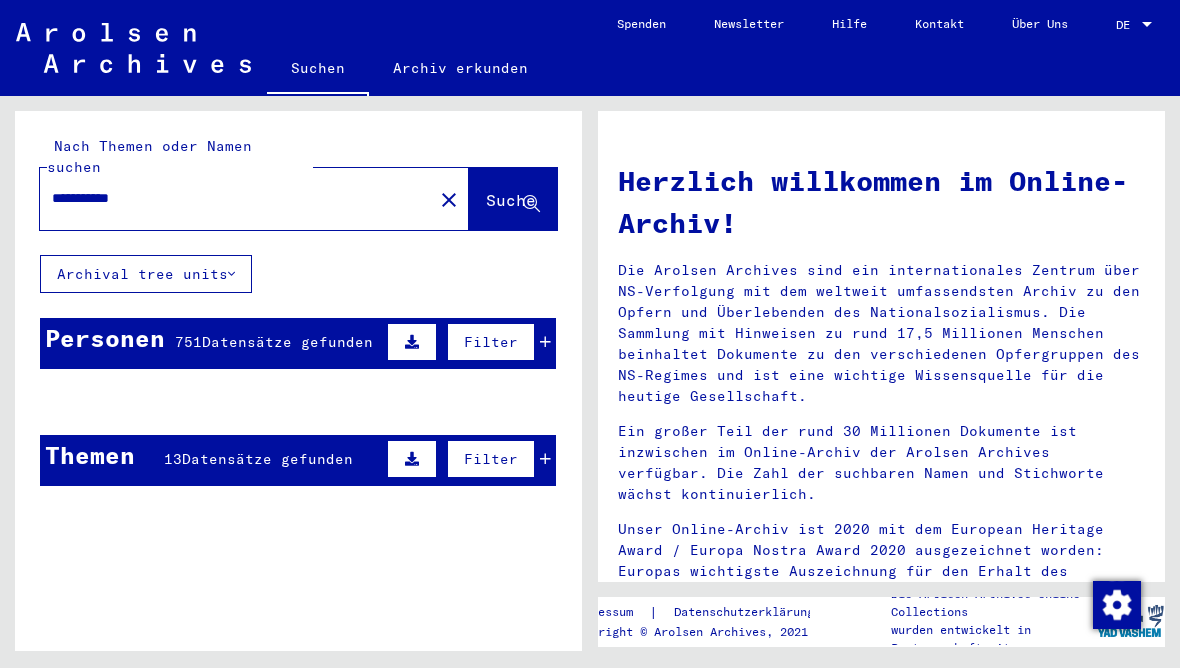 click at bounding box center (502, 499) 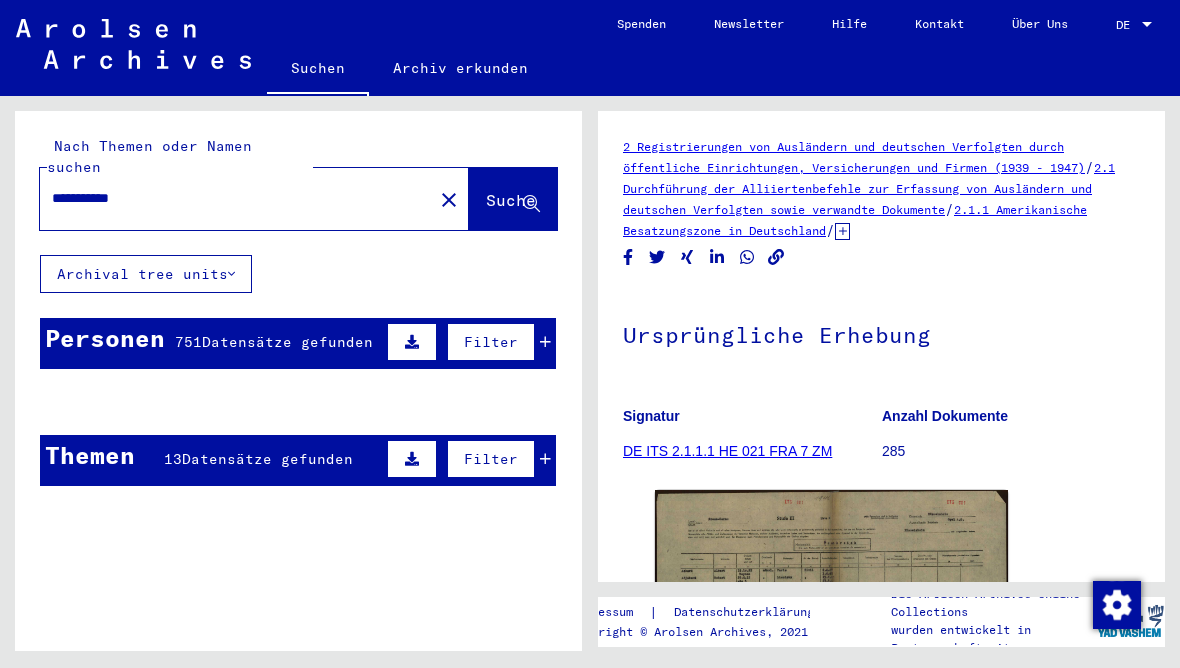 scroll, scrollTop: 0, scrollLeft: 0, axis: both 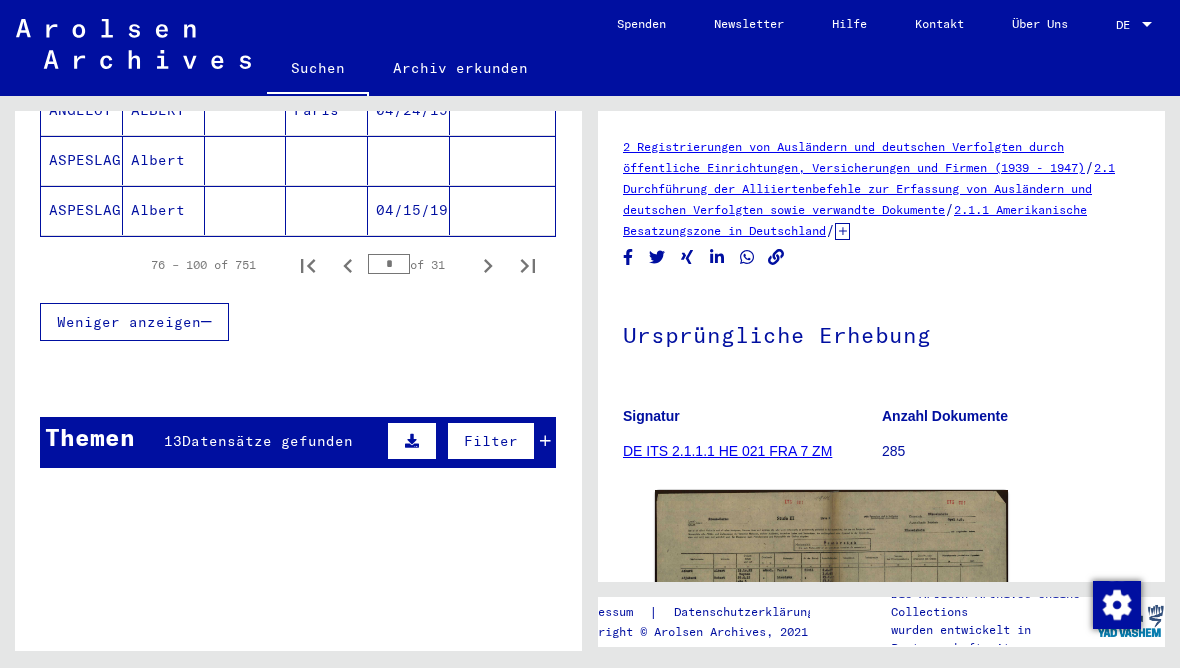 click at bounding box center [488, 265] 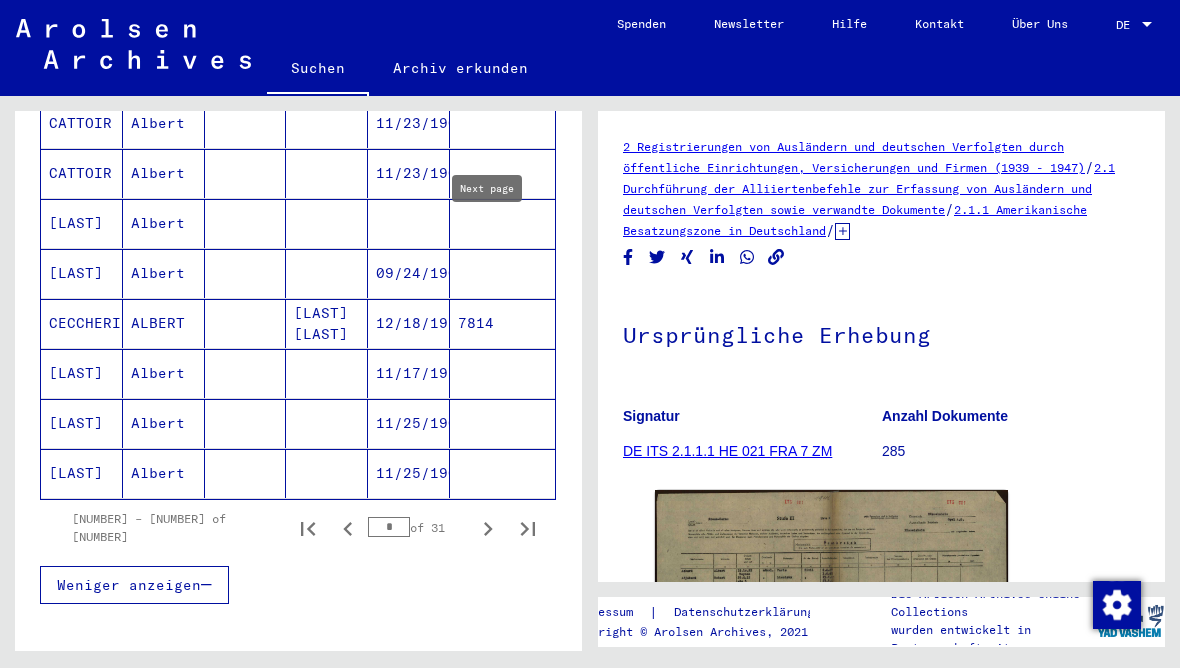 scroll, scrollTop: 1152, scrollLeft: 0, axis: vertical 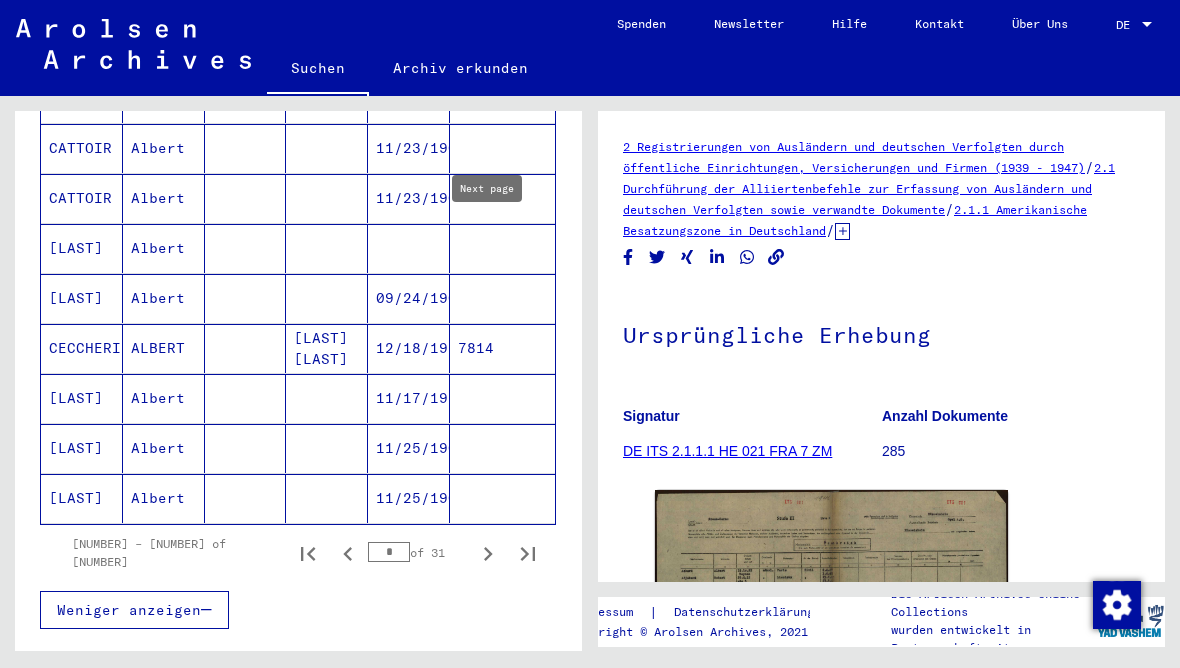 click 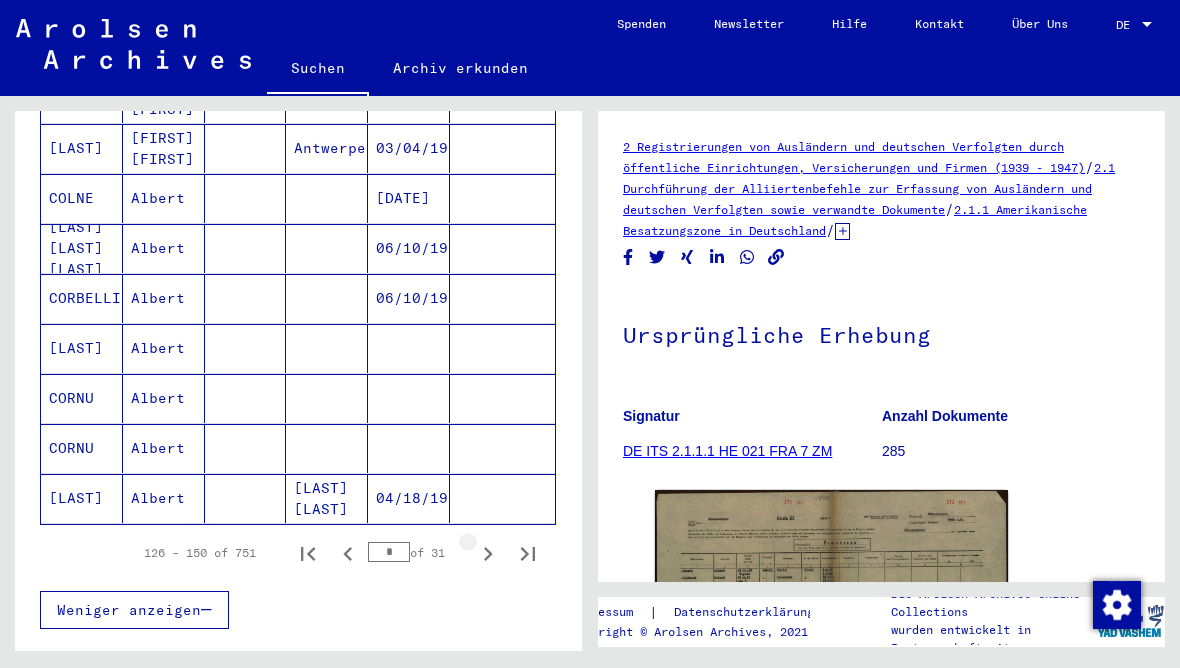 click 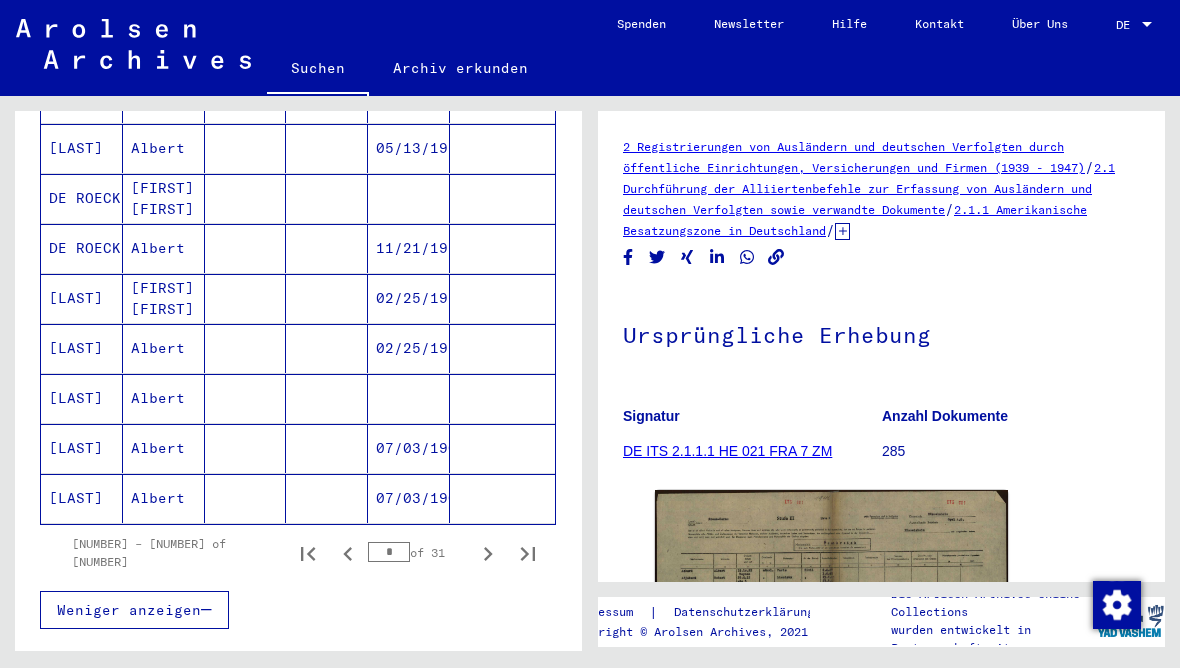 click 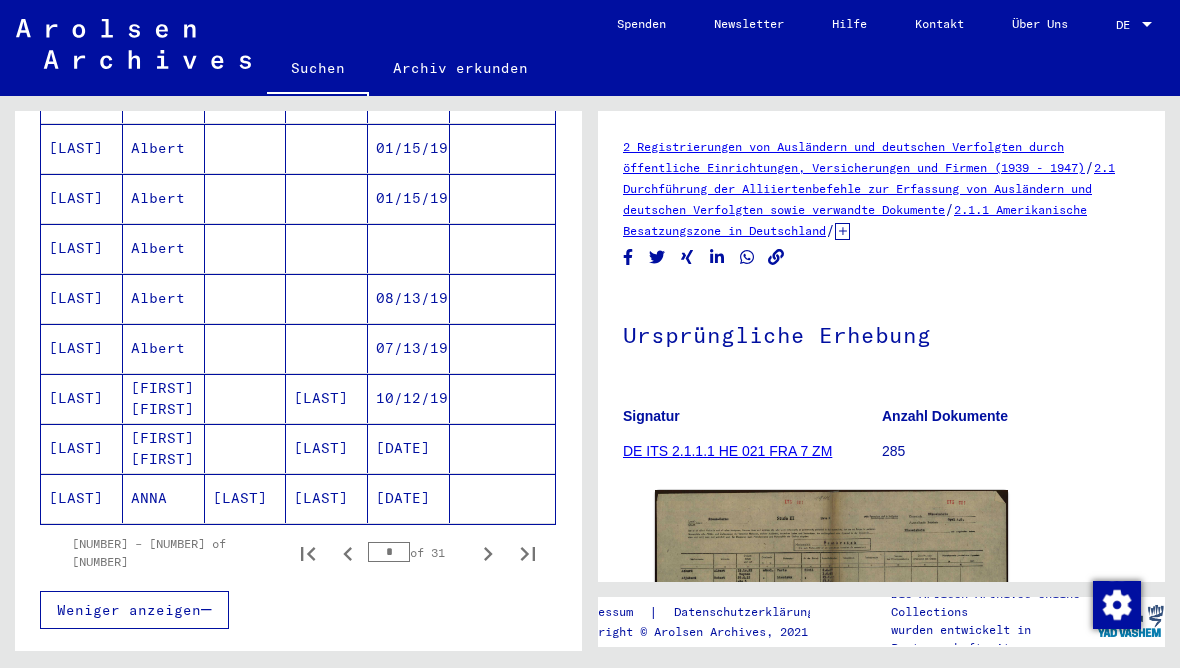 click 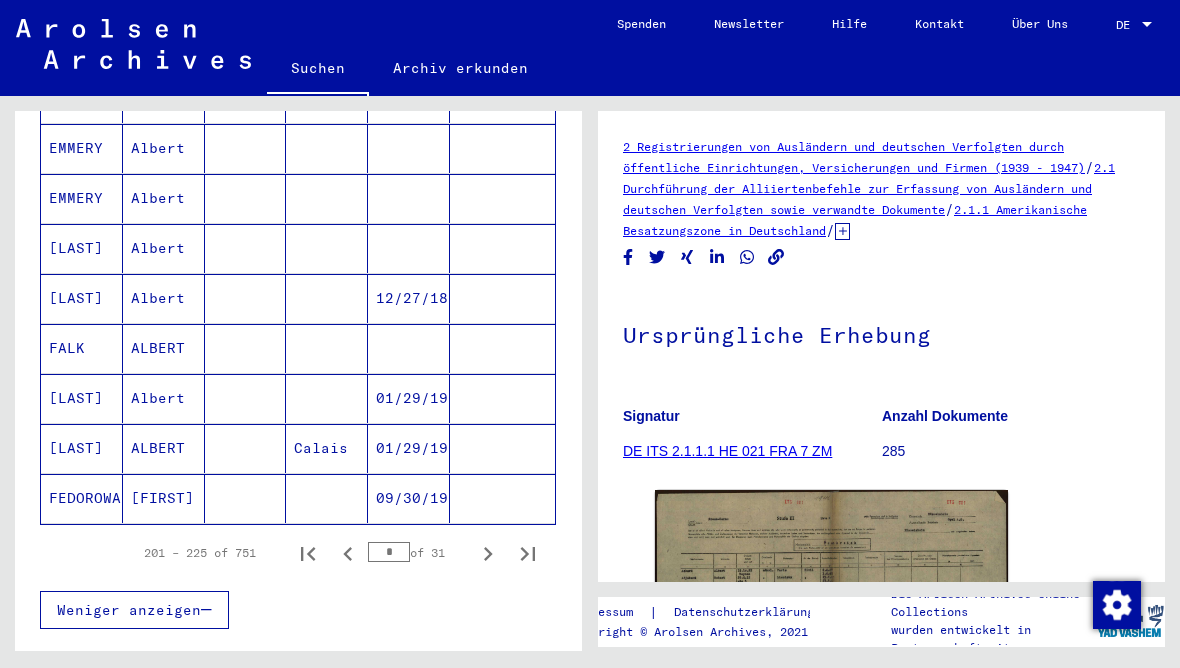 click 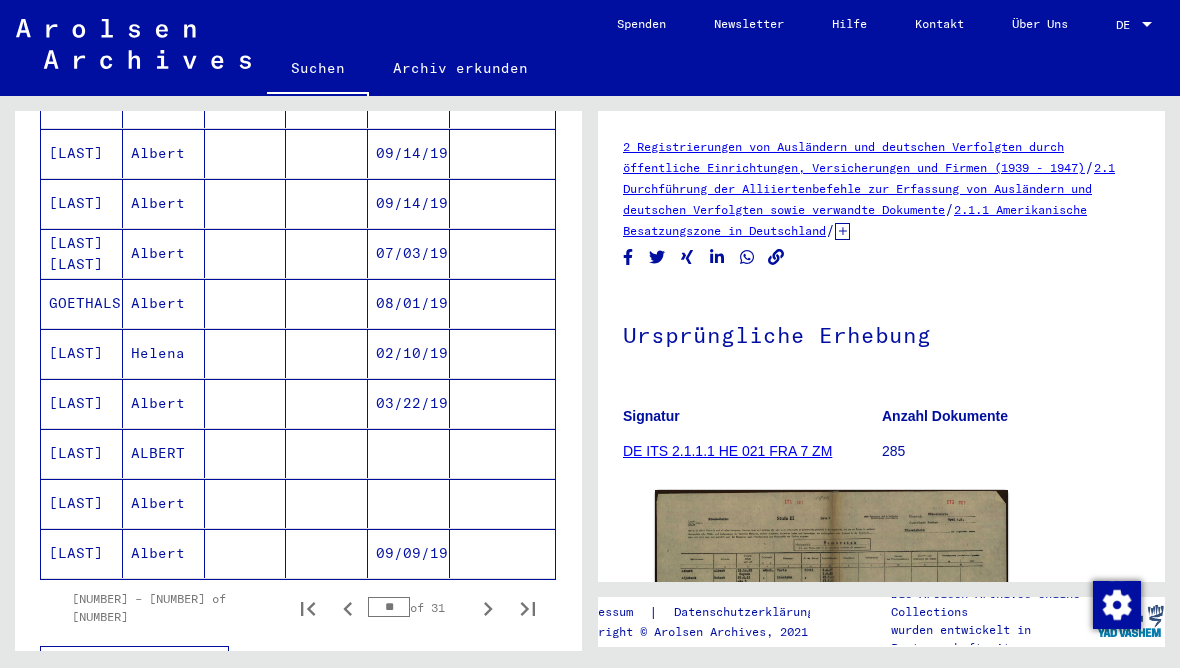 scroll, scrollTop: 1104, scrollLeft: 0, axis: vertical 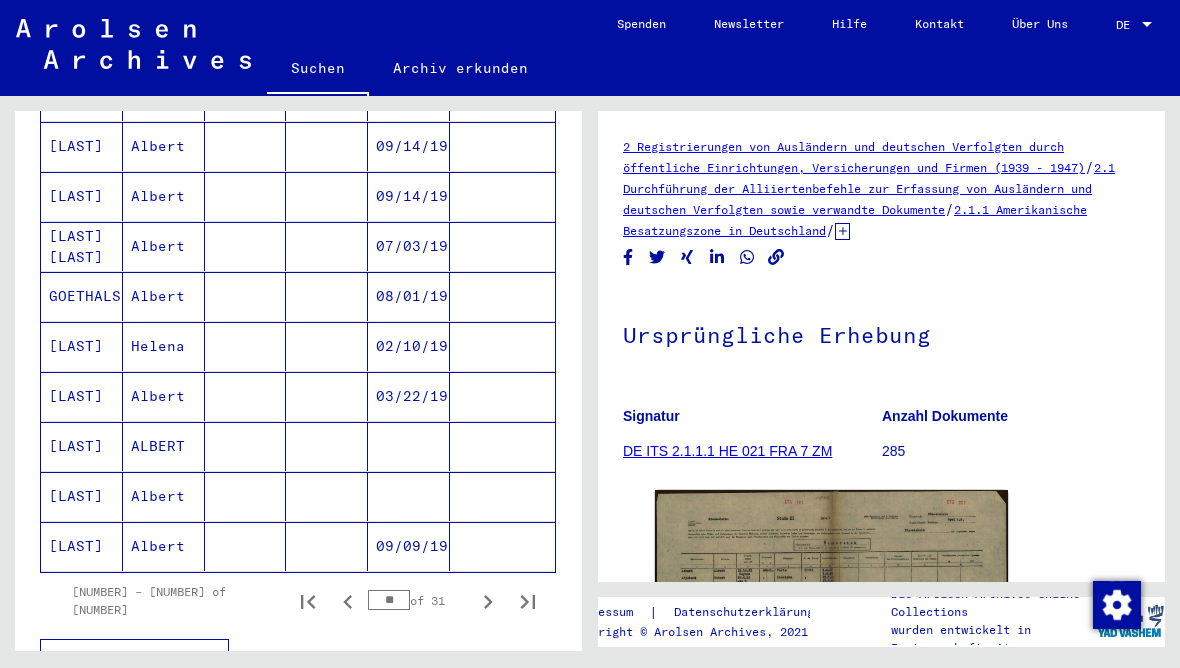 click at bounding box center (409, 546) 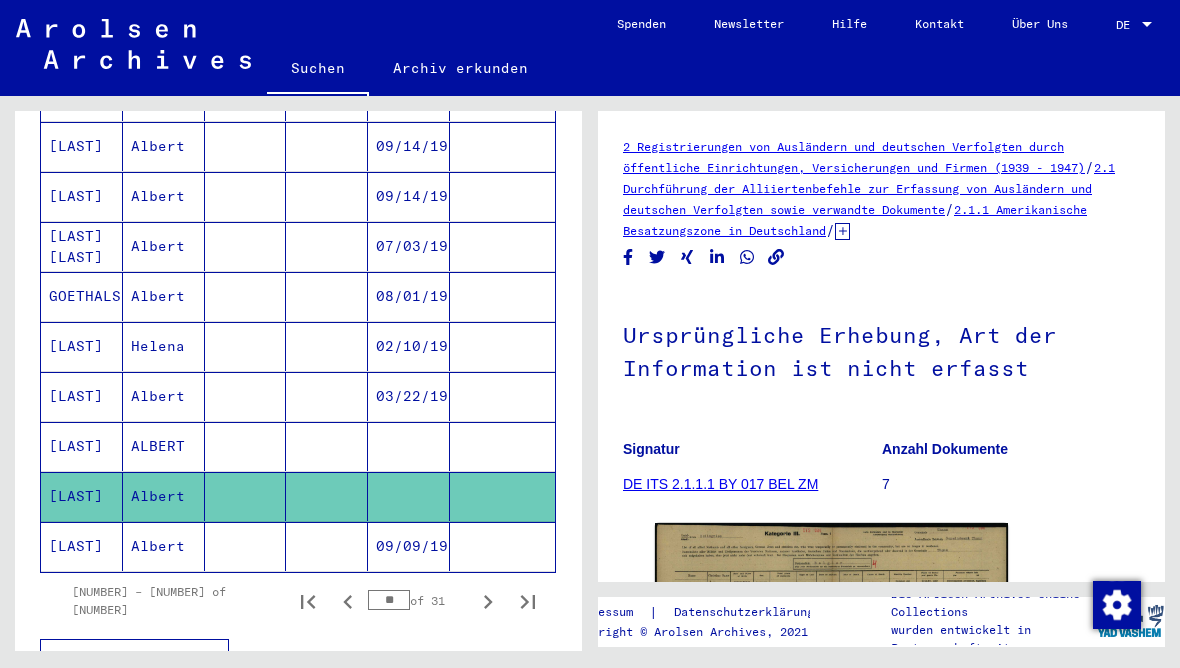 scroll, scrollTop: 0, scrollLeft: 0, axis: both 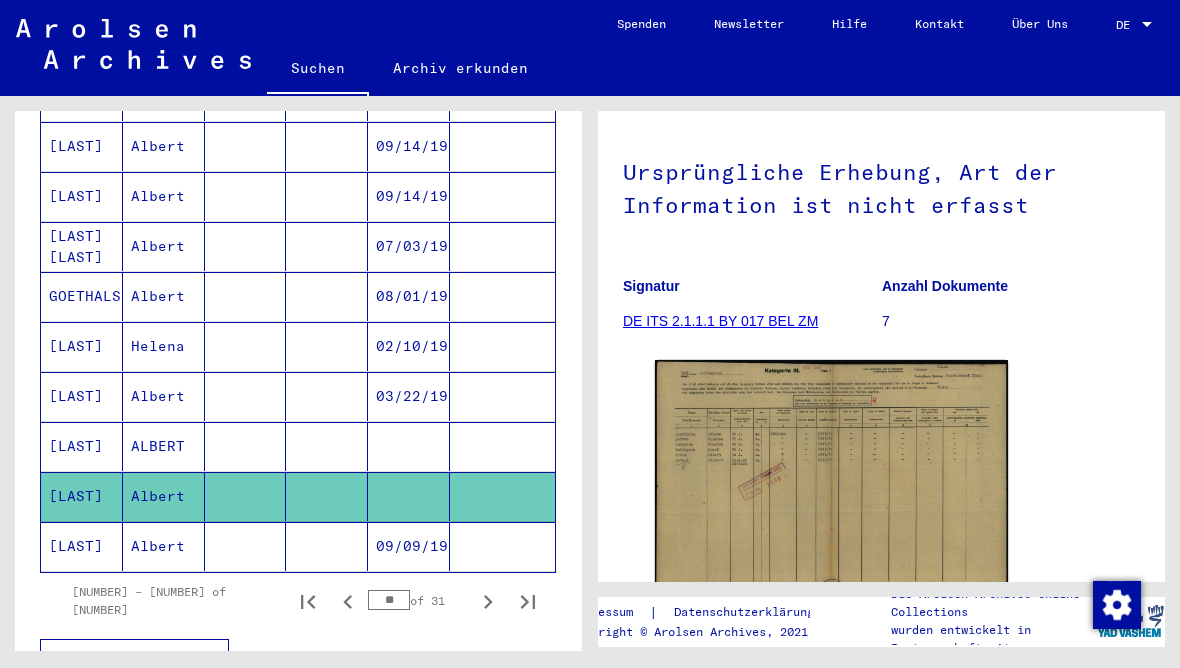 click 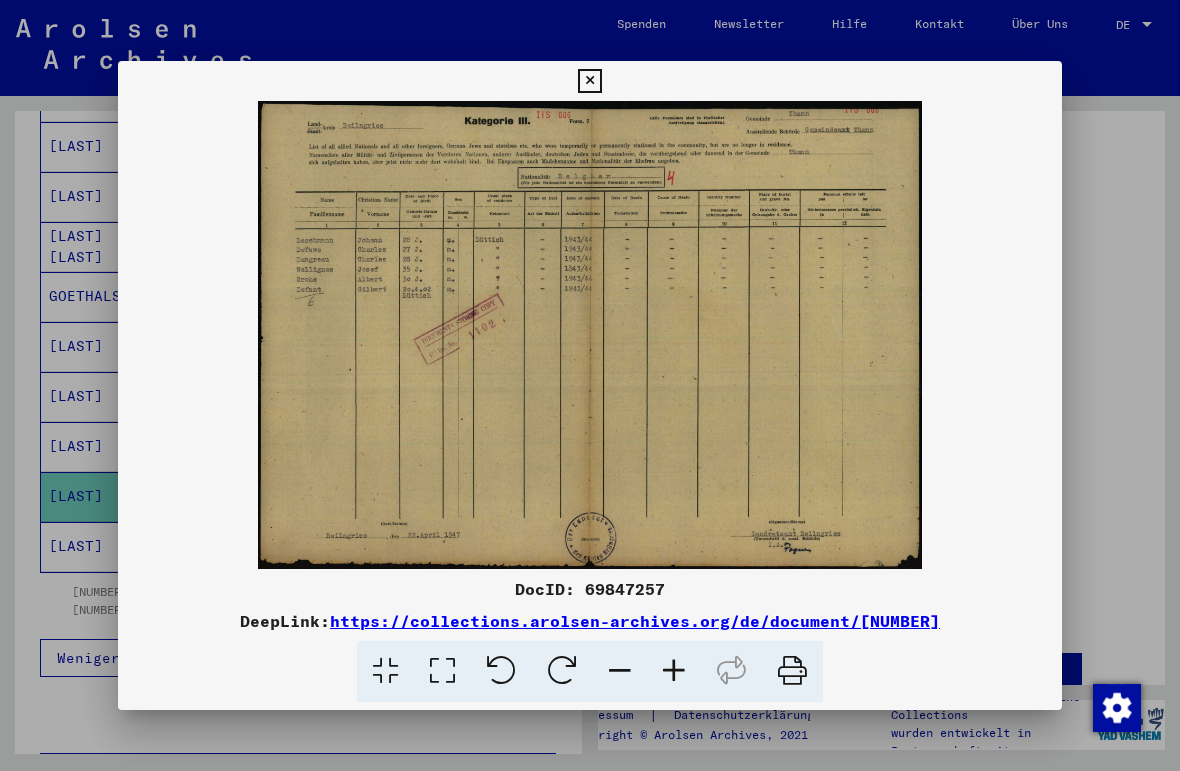 click at bounding box center [589, 81] 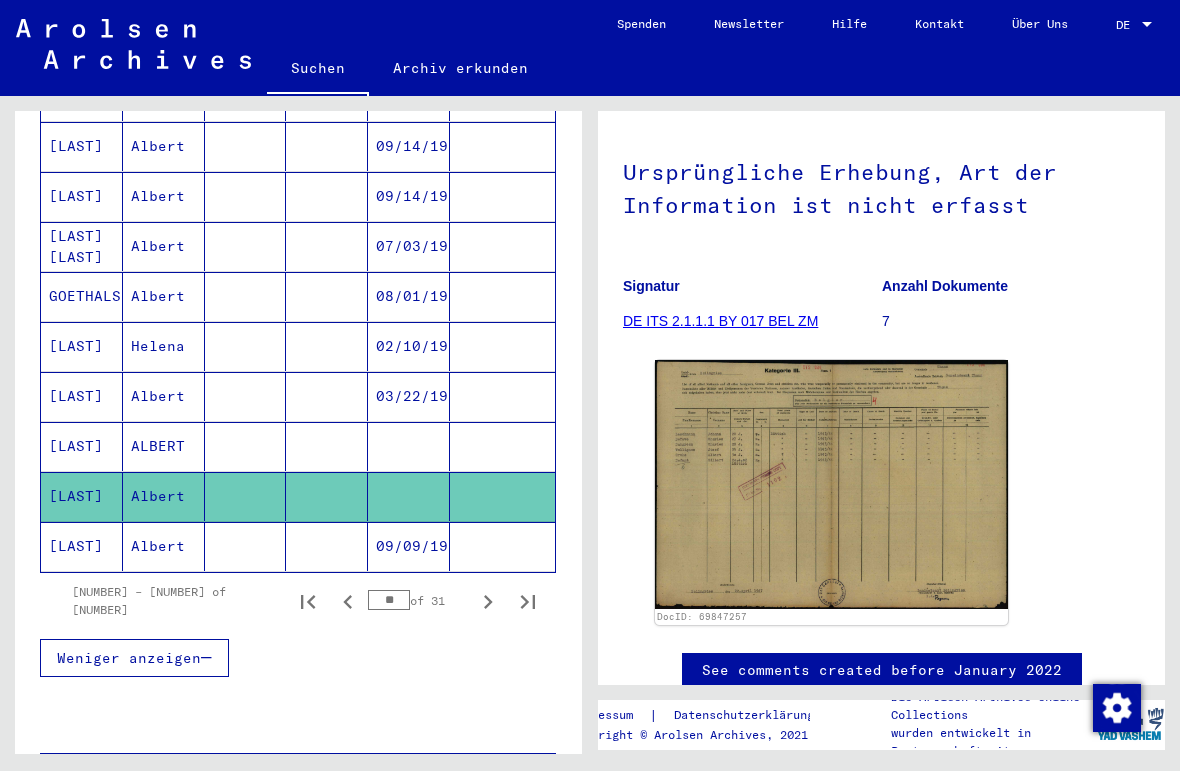click on "09/09/1927" 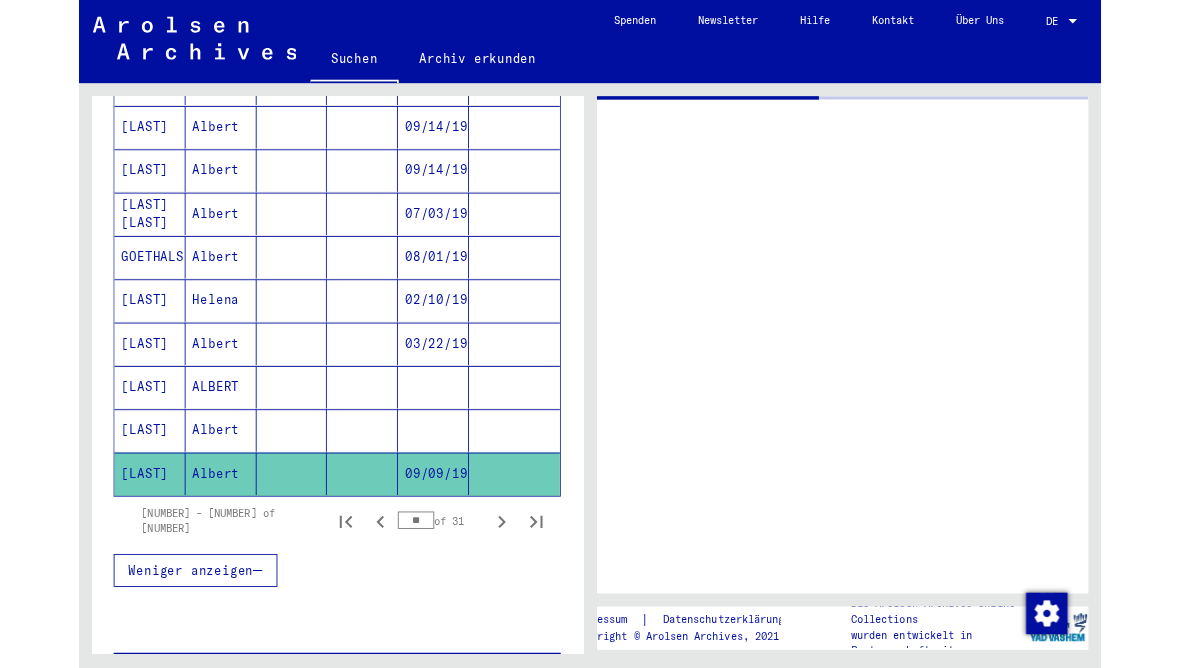 scroll, scrollTop: 0, scrollLeft: 0, axis: both 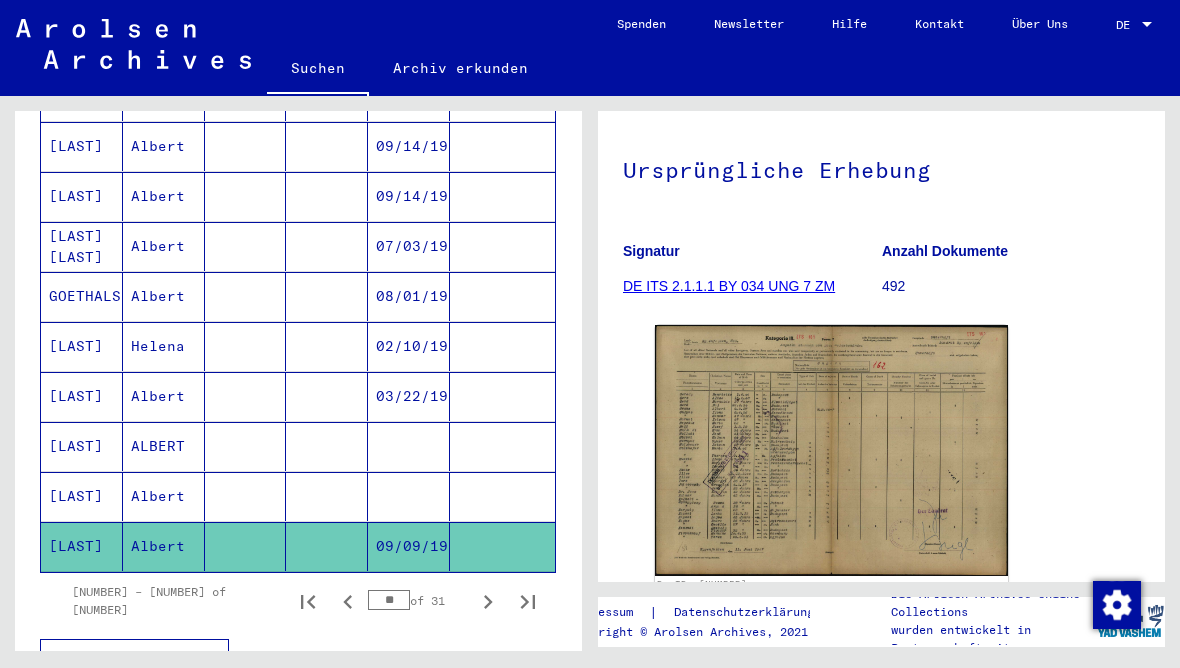 click 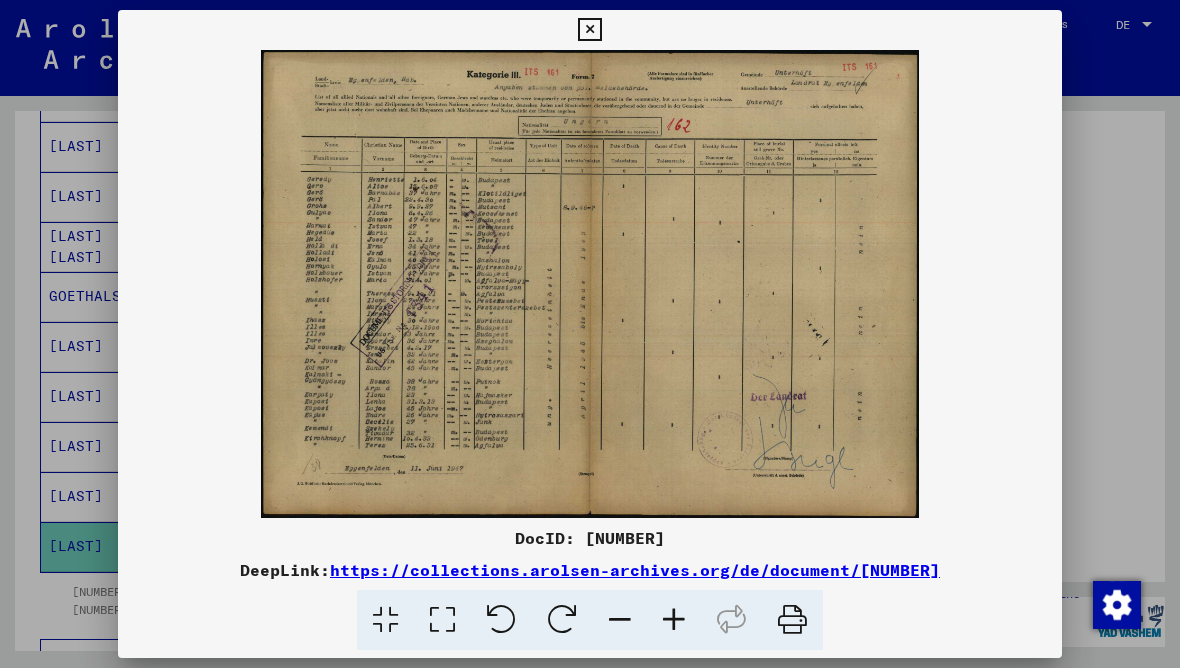 click at bounding box center (589, 30) 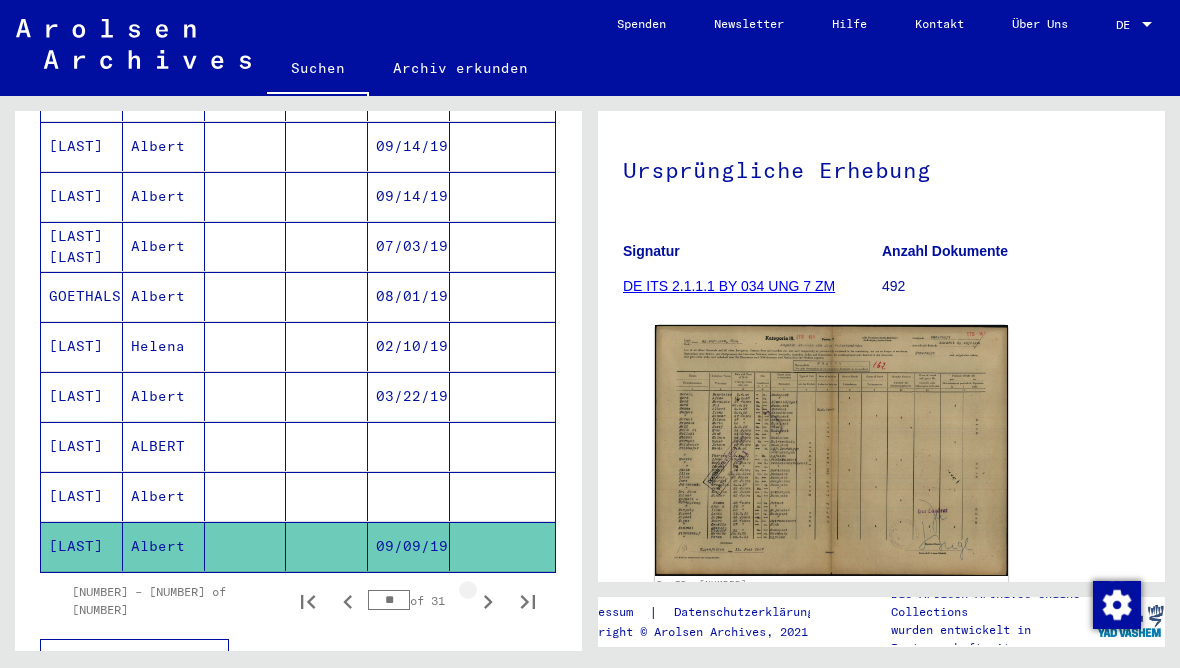 click 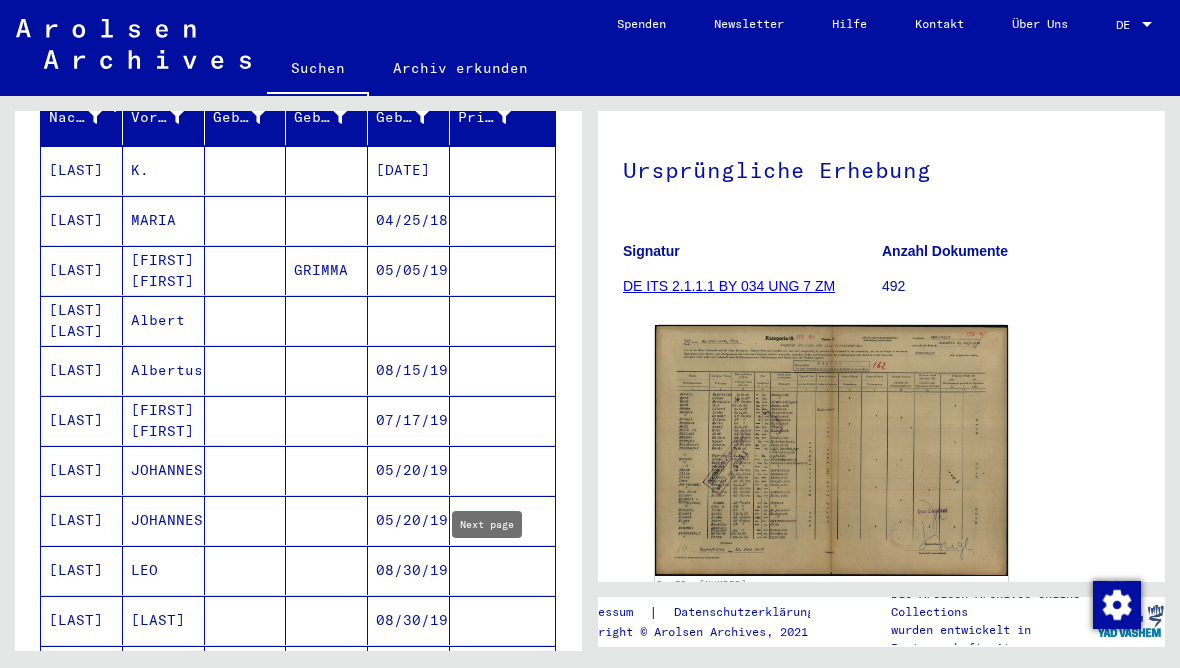 scroll, scrollTop: 281, scrollLeft: 0, axis: vertical 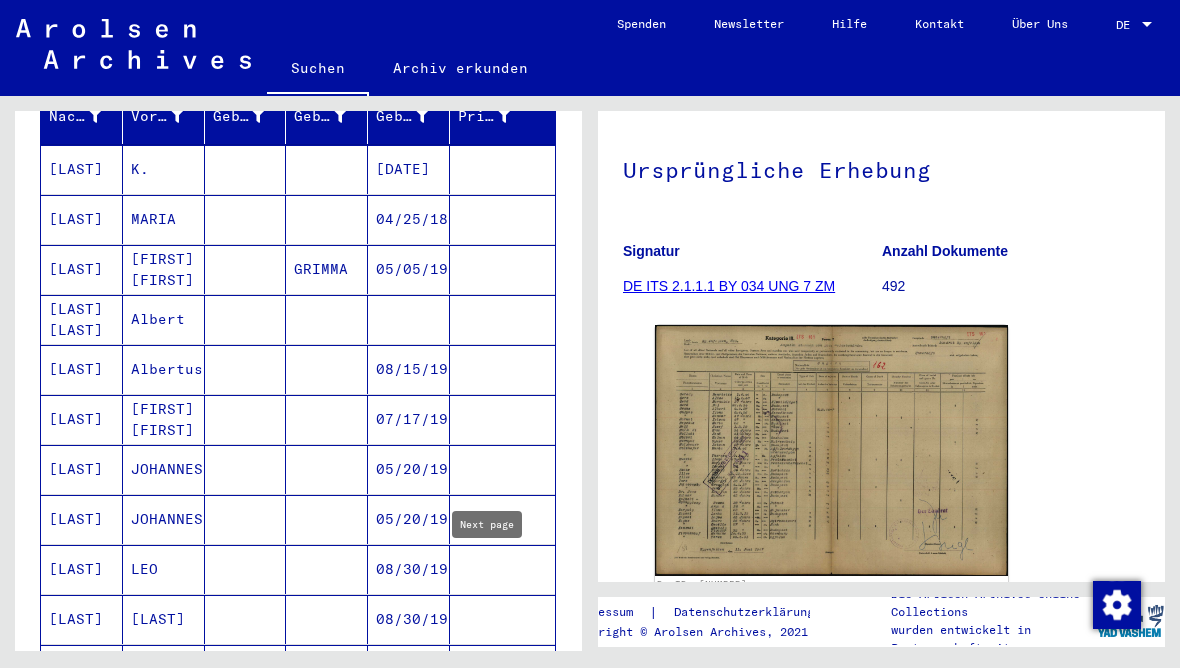 click on "[LAST] [LAST]" at bounding box center [82, 369] 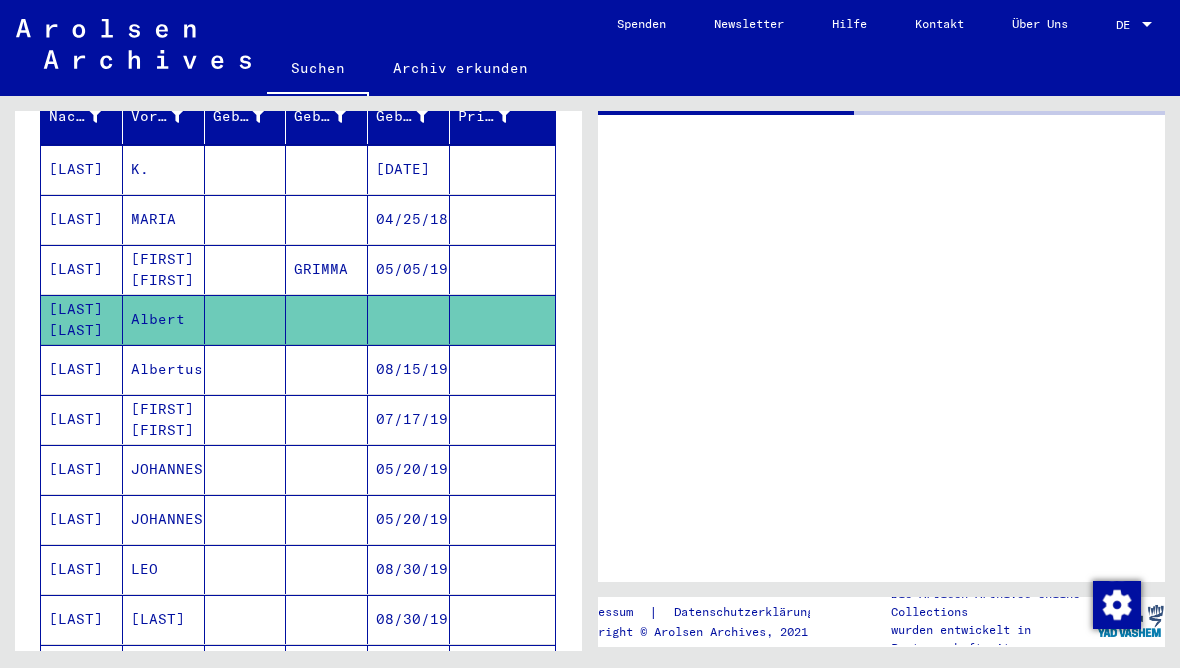 scroll, scrollTop: 0, scrollLeft: 0, axis: both 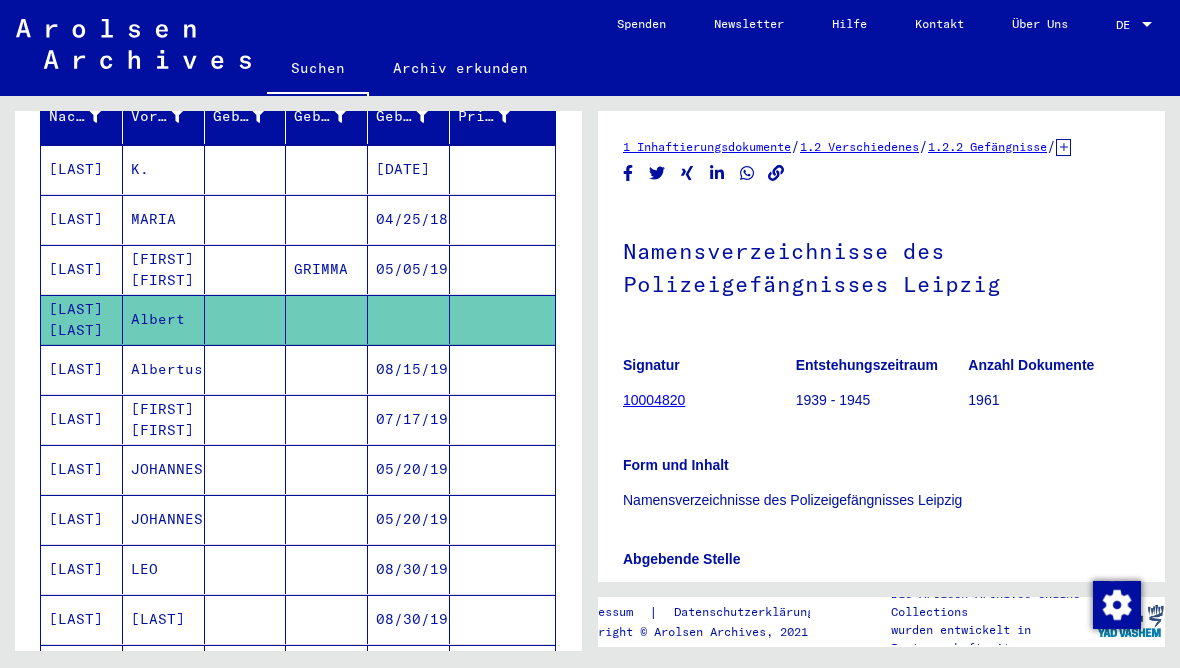 click on "10004820" 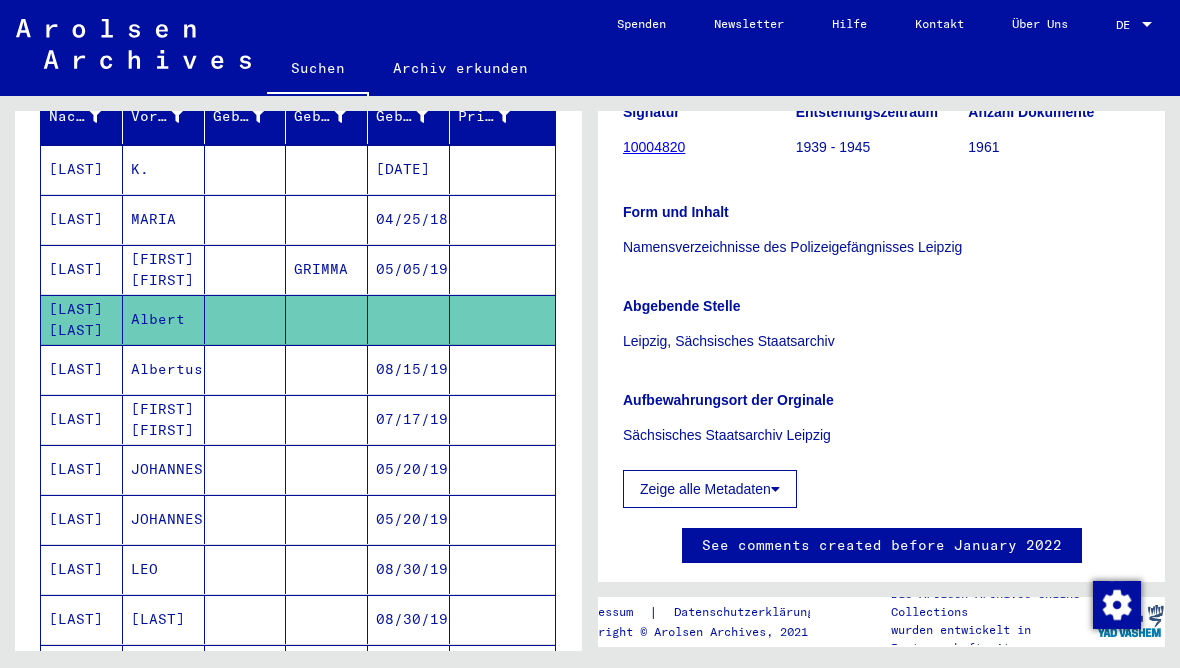 scroll, scrollTop: 296, scrollLeft: 0, axis: vertical 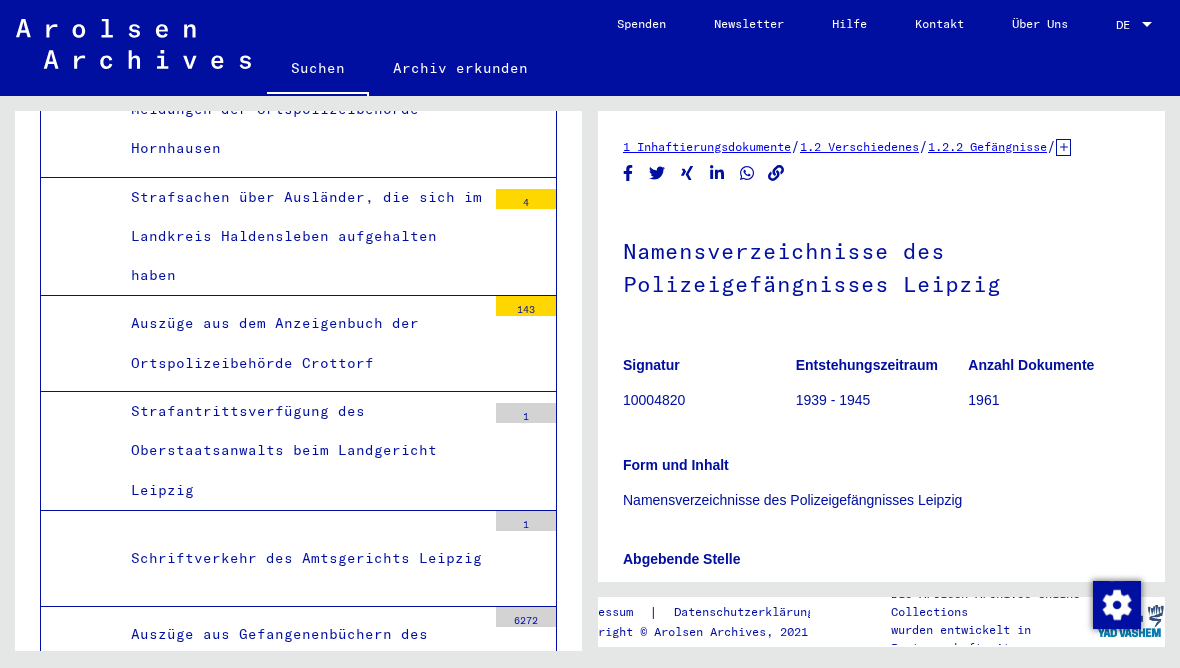 click on "Namensverzeichnisse des Polizeigefängnisses Leipzig" at bounding box center (301, 752) 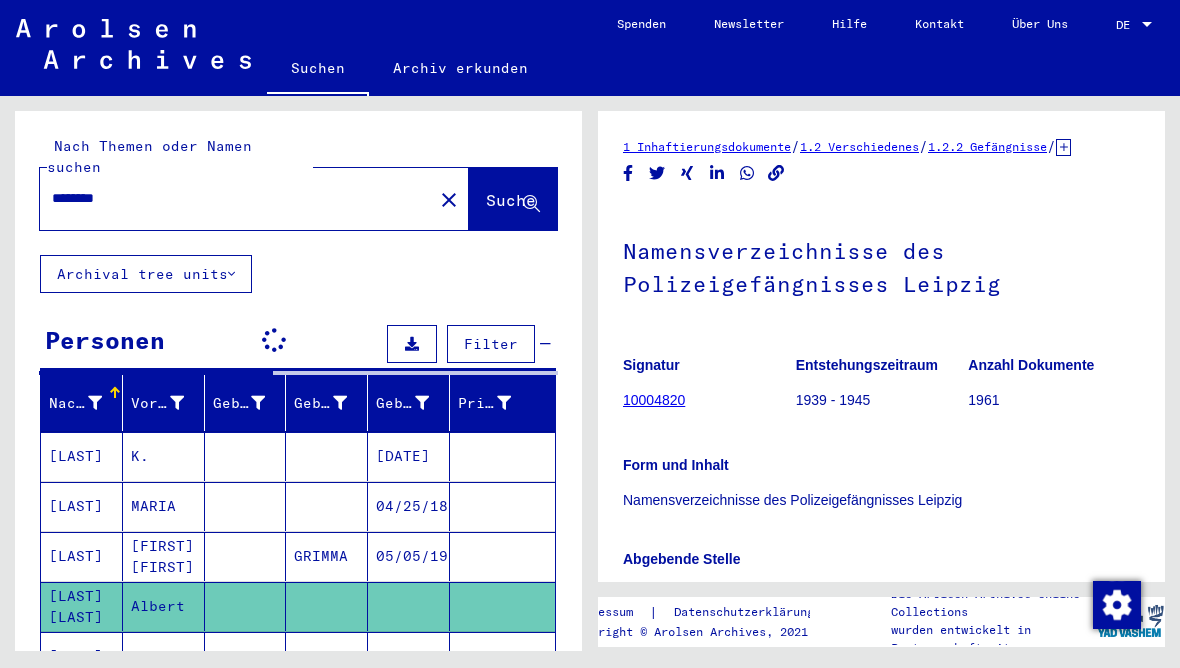scroll, scrollTop: 0, scrollLeft: 0, axis: both 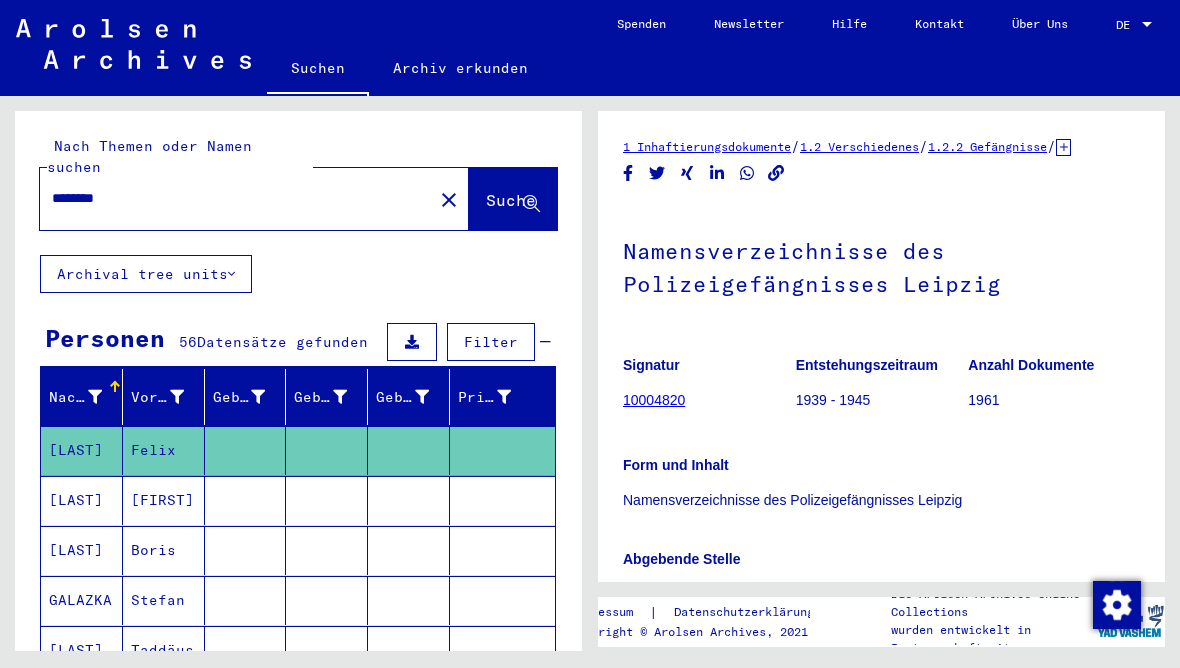 click on "Signature Nachname Vorname Geburtsname Geburt‏ [DATE] Prisoner # Vater (Adoptivvater) Mutter (Adoptivmutter) Religion Nationalität Beruf Haftstätte Sterbedatum Letzter Wohnort Letzter Wohnort (Land) Haftstätte Letzter Wohnort (Provinz) Letzter Wohnort (Ort) Letzter Wohnort (Stadtteil) Letzter Wohnort (Straße) Letzter Wohnort (Hausnummer) 1.2.2.1 - [REGION_NAME] (Land) [LAST] [FIRST] 1.2.2.1 - [REGION_NAME] (Land) [LAST] [FIRST] 1.2.2.1 - [REGION_NAME] (Land) [LAST] [FIRST] 1.2.2.1 - [REGION_NAME] (Land) [LAST] [FIRST] 1.2.2.1 - [REGION_NAME] (Land) [LAST] [FIRST] 1.2.2.1 - [REGION_NAME] (Land) [LAST] [FIRST] 1.2.2.1 - [REGION_NAME] (Land) [LAST] [FIRST]" 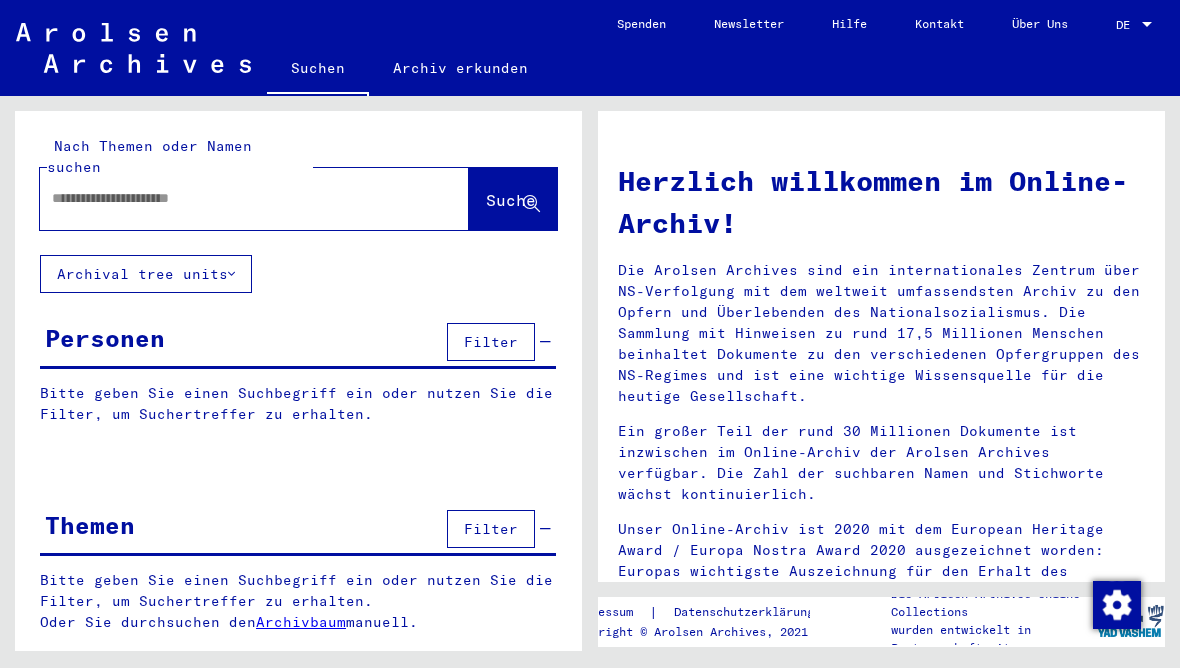 click at bounding box center (230, 198) 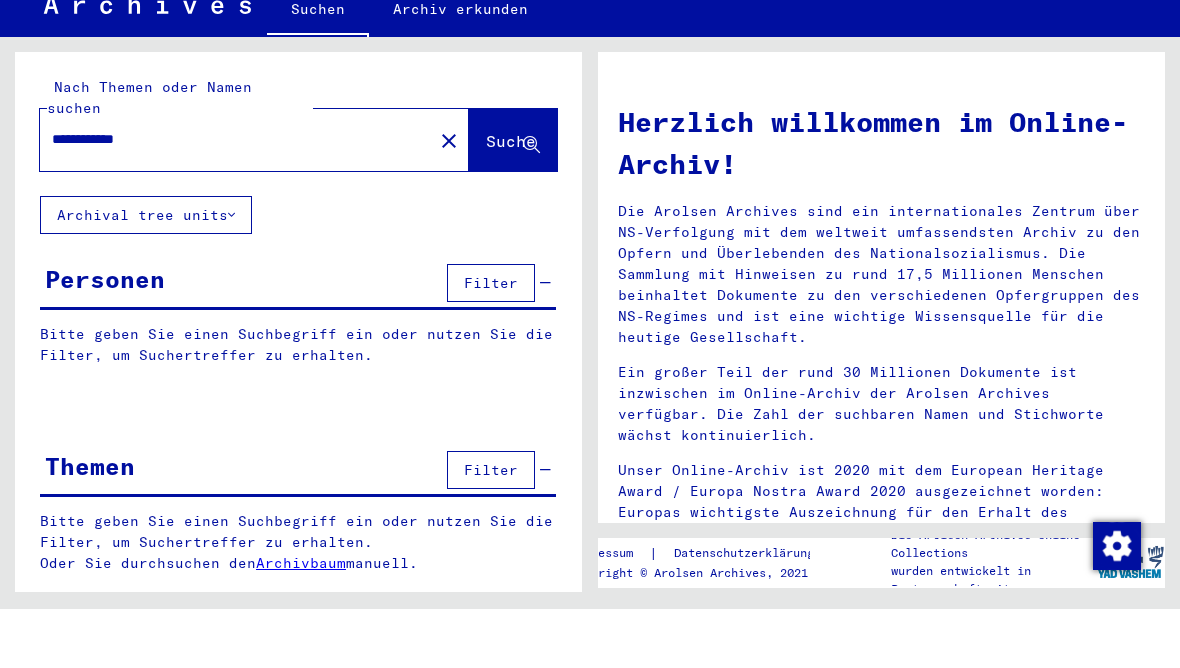 type on "**********" 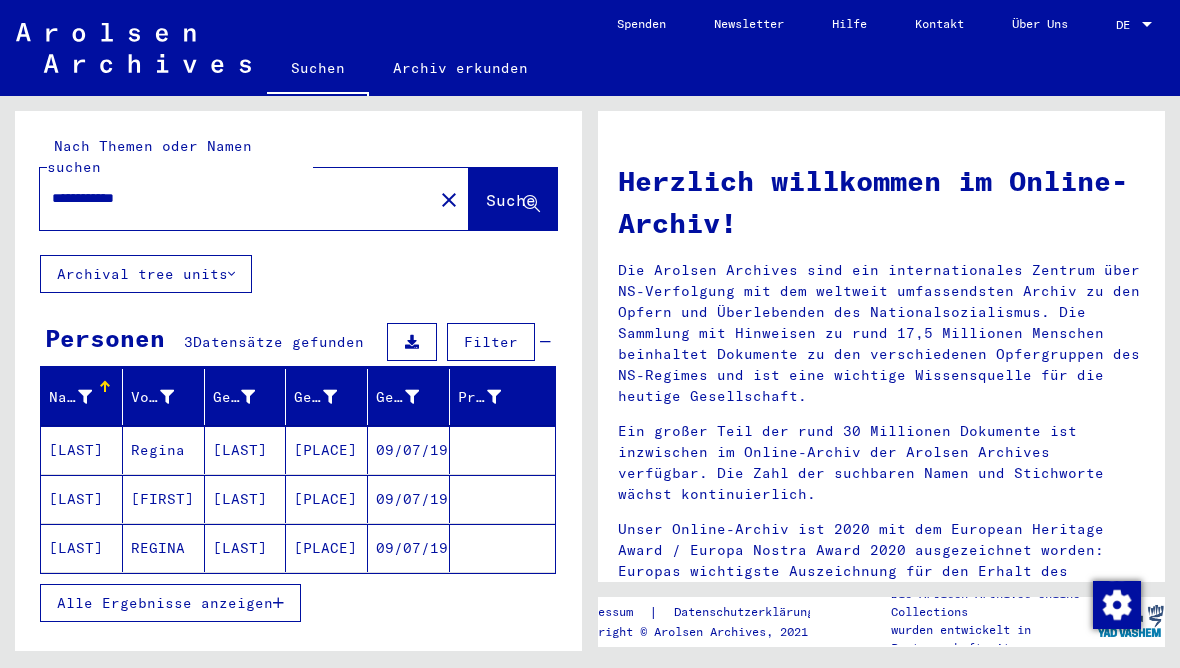 click on "close" 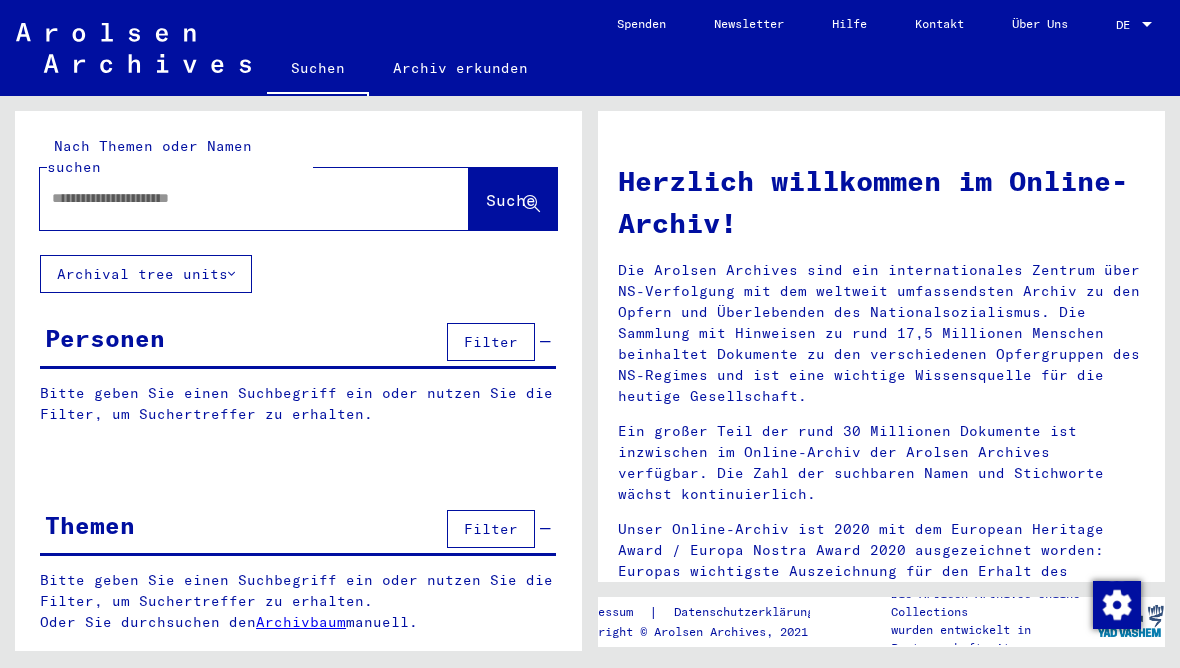 click at bounding box center [230, 198] 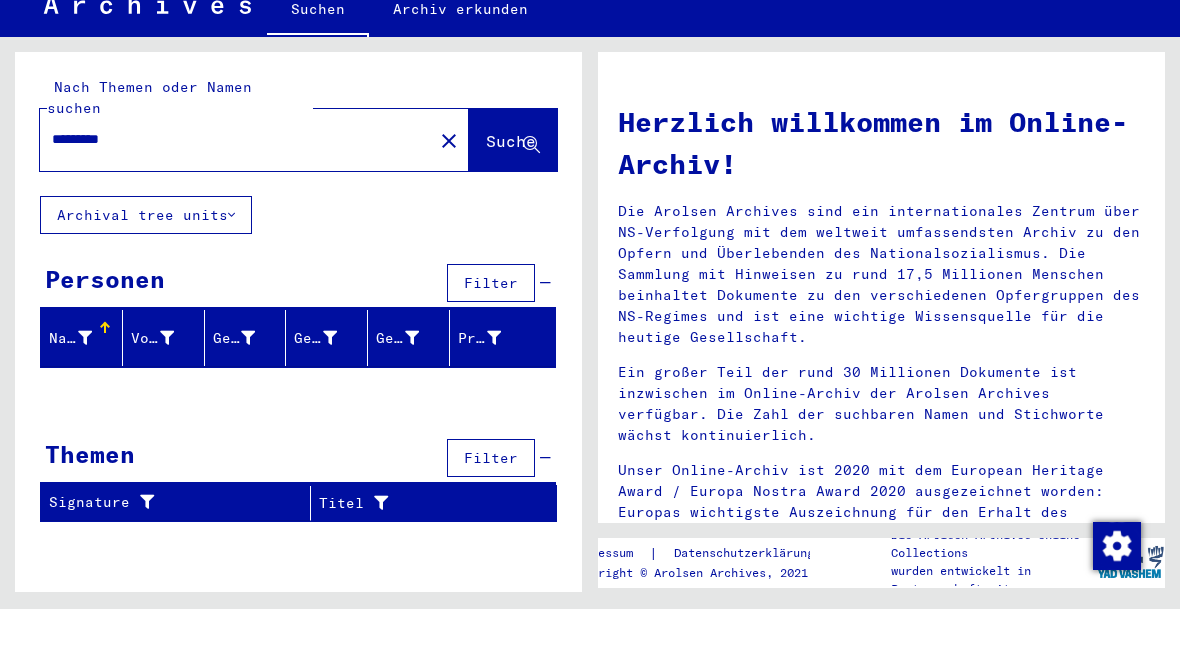 type on "*********" 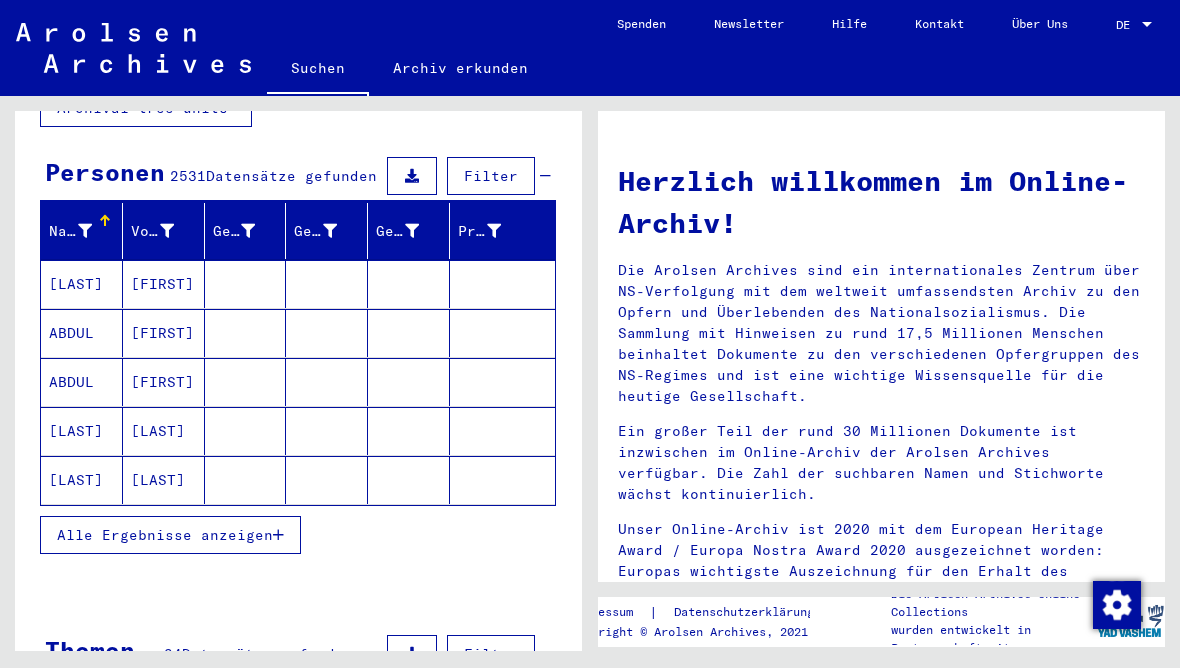 scroll, scrollTop: 165, scrollLeft: 0, axis: vertical 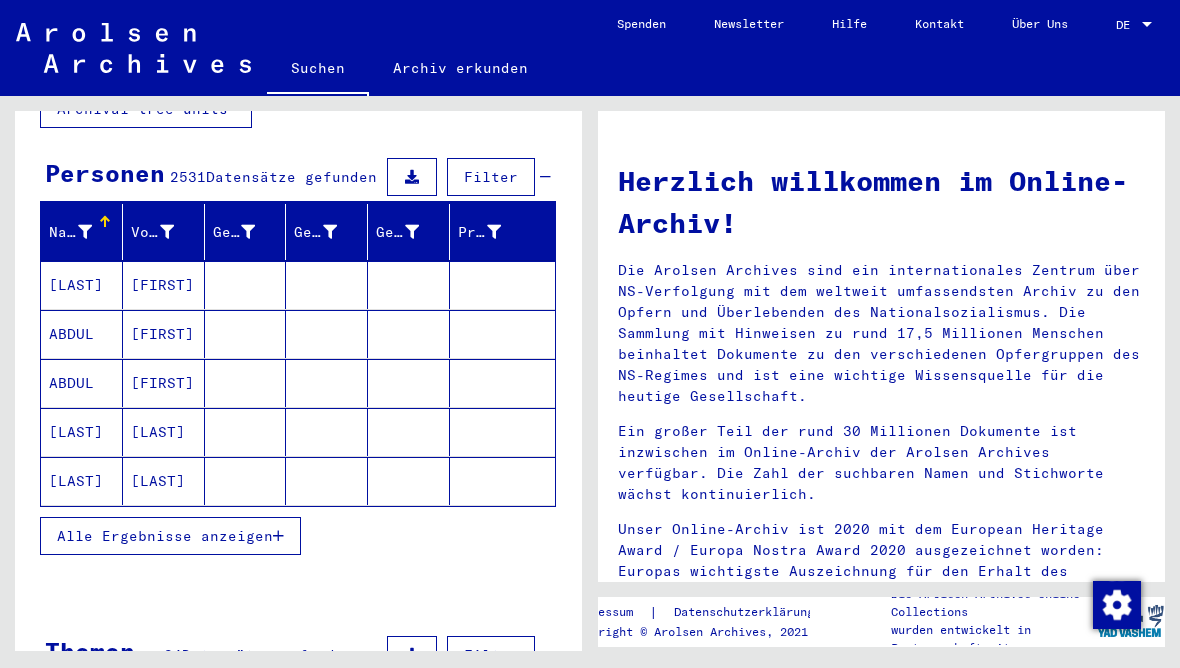 click on "Alle Ergebnisse anzeigen" at bounding box center (170, 536) 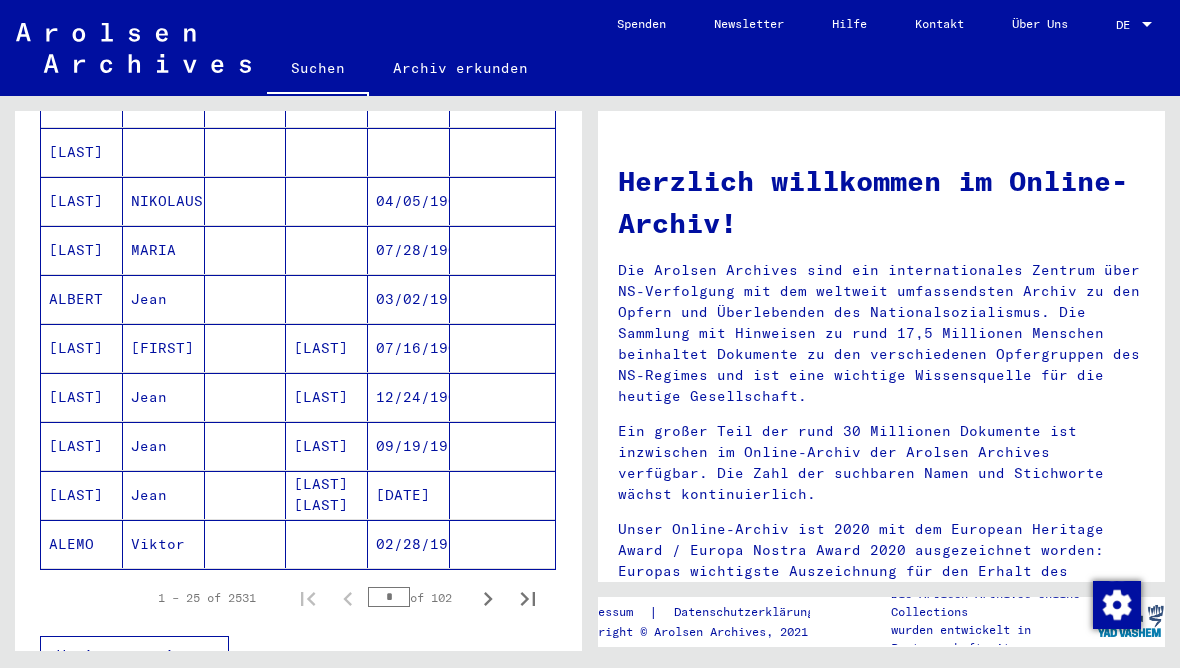 scroll, scrollTop: 1084, scrollLeft: 0, axis: vertical 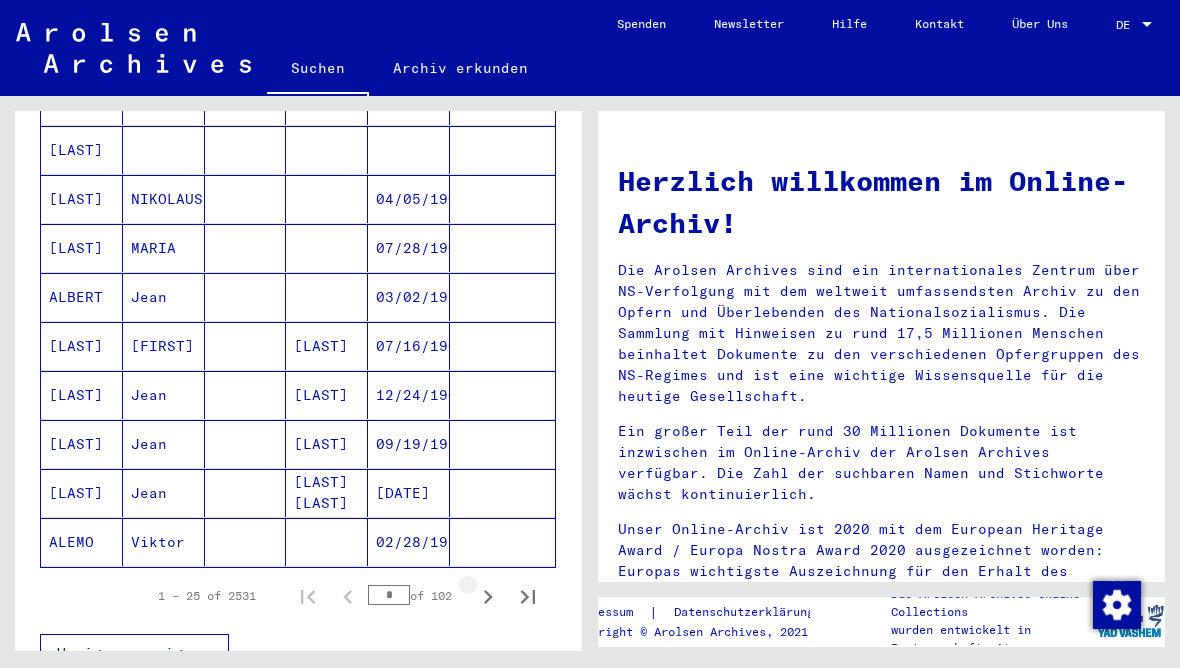 click 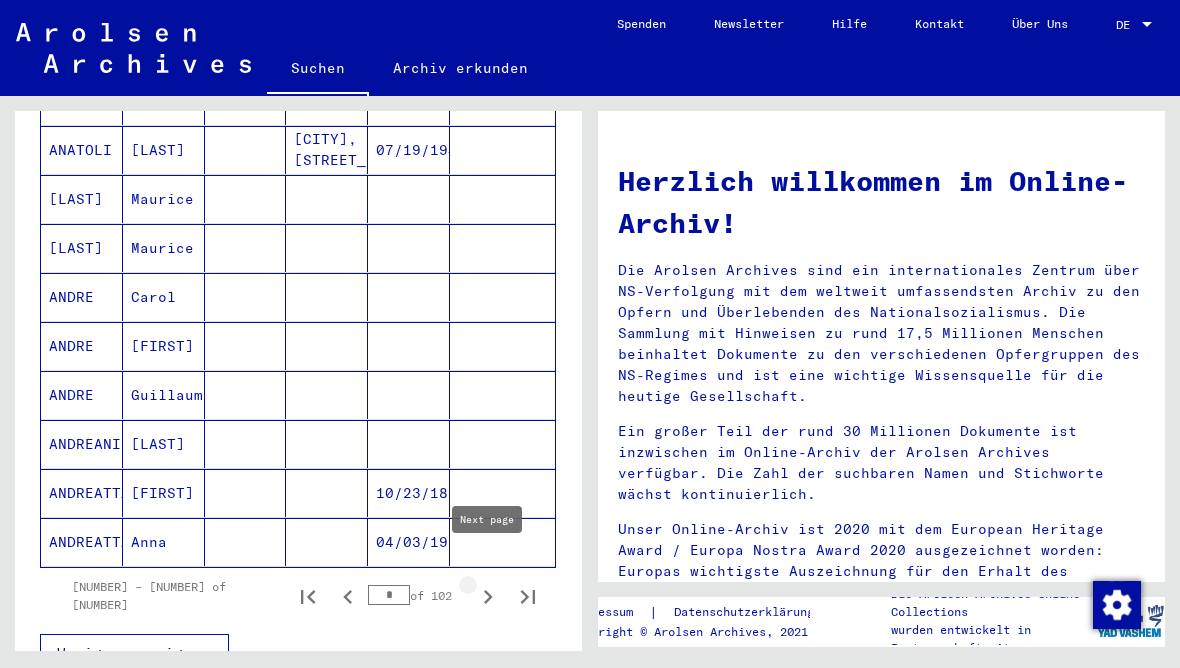 click 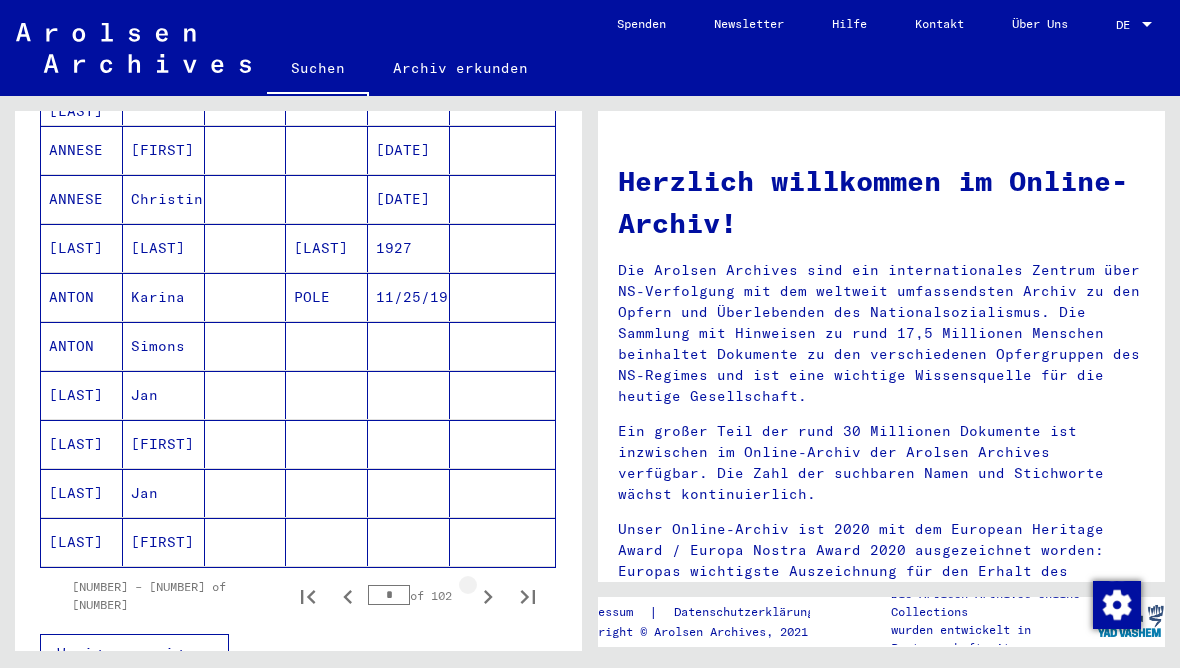 click 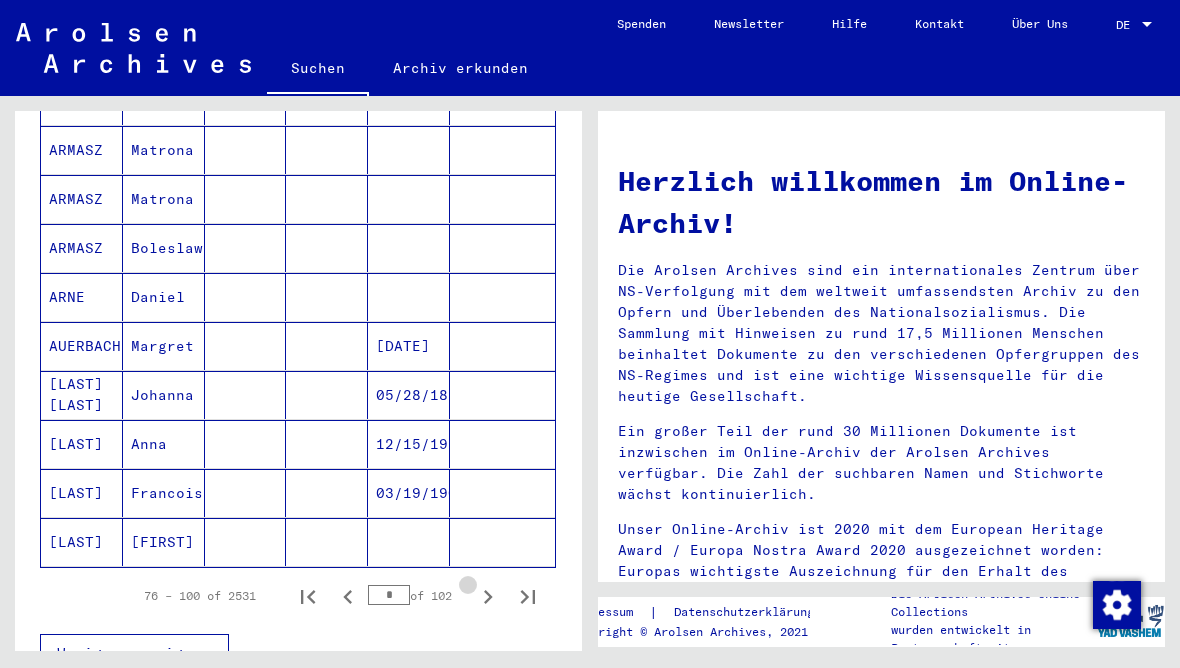 click 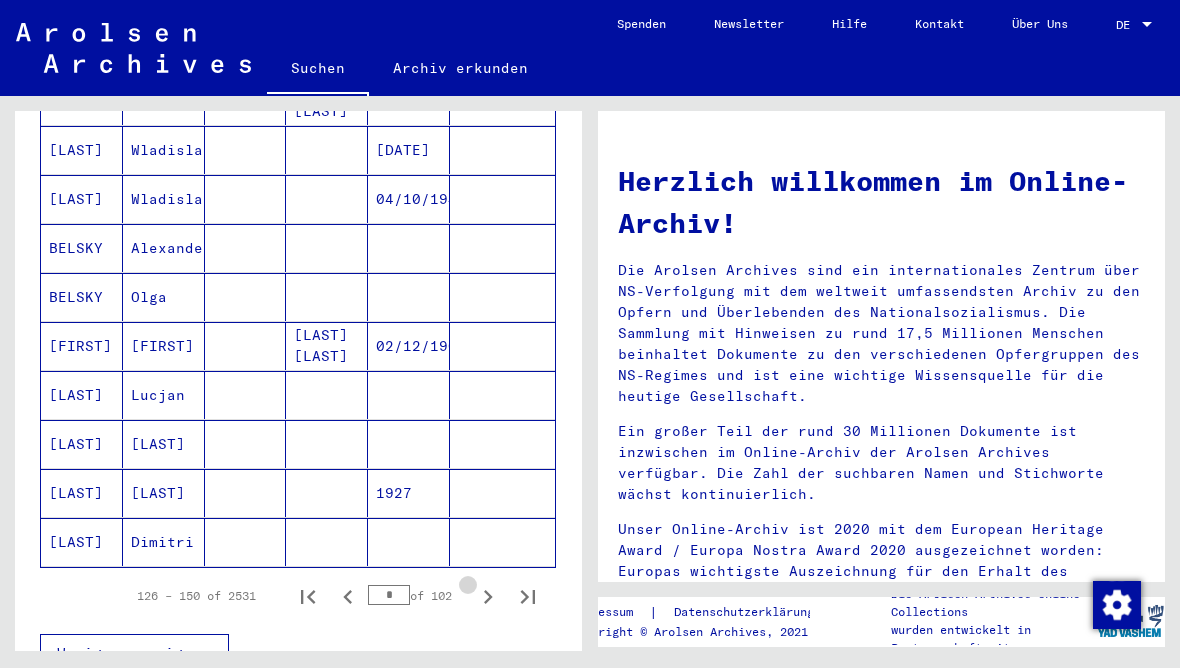 click 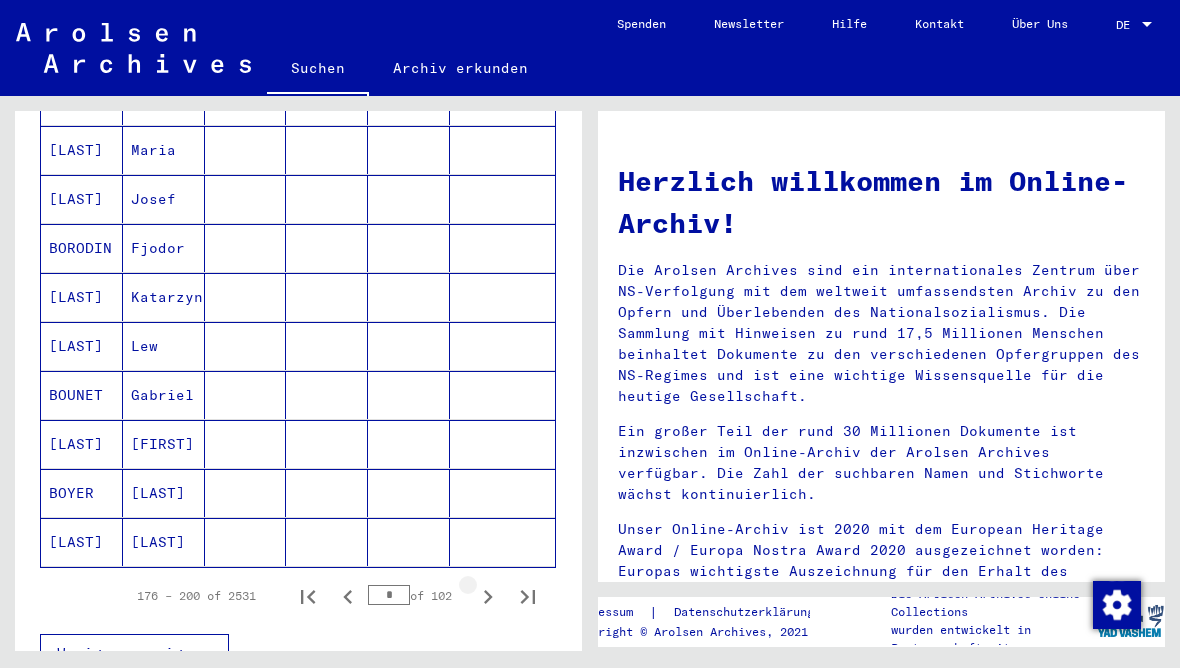 click 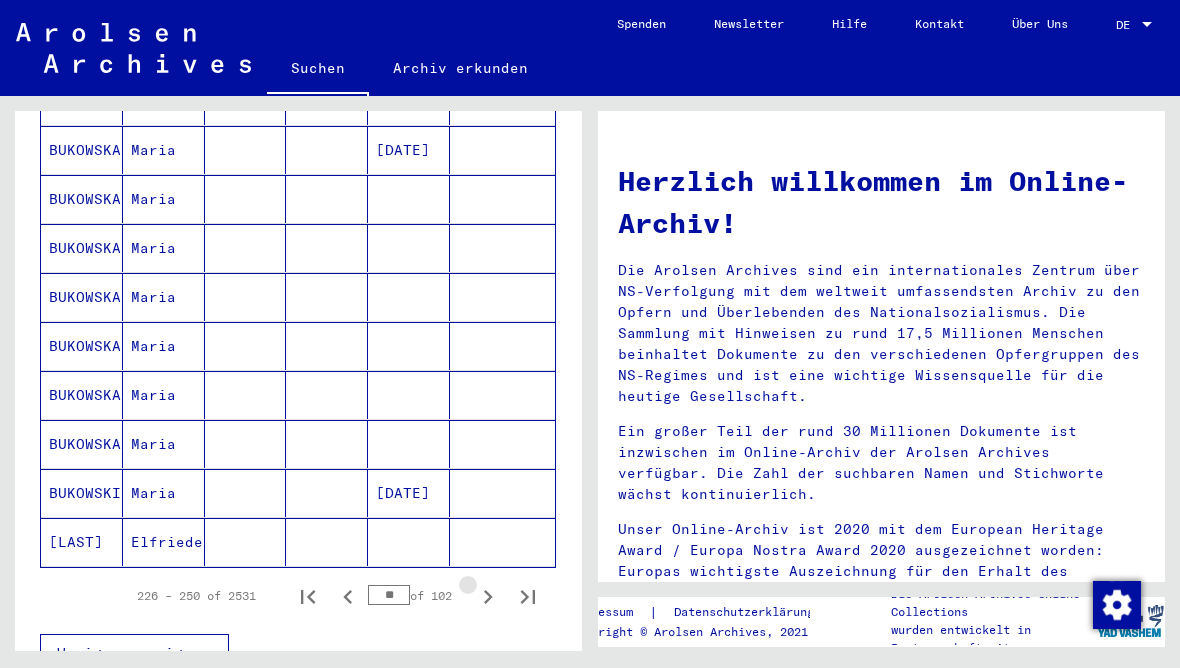 click 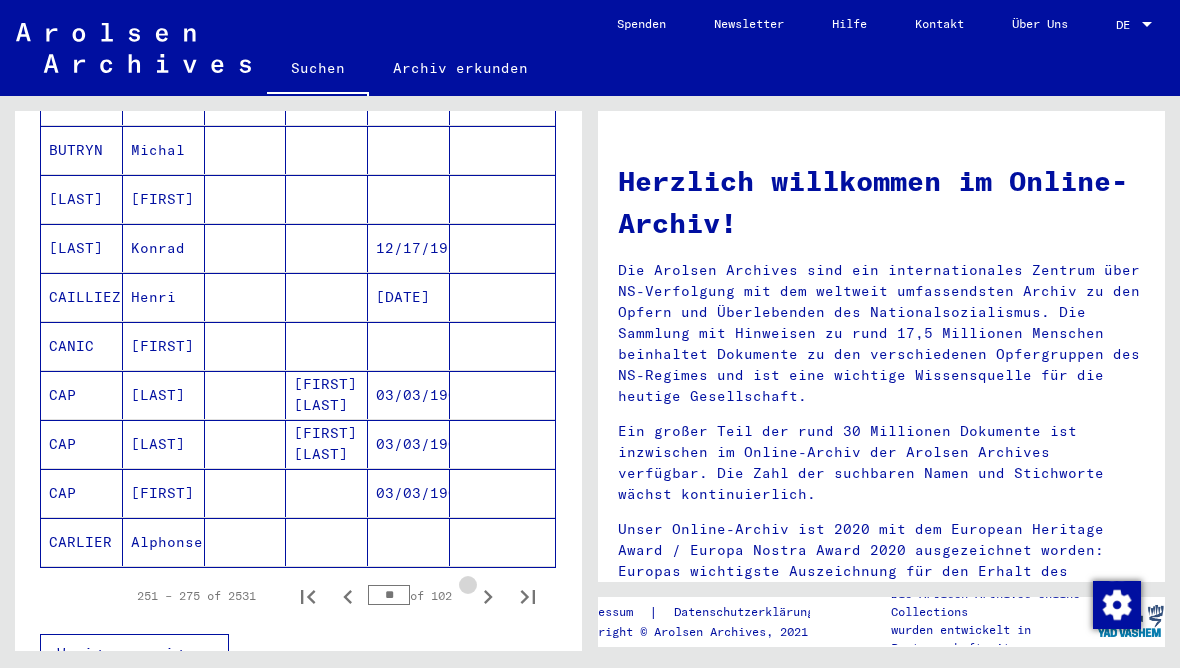click 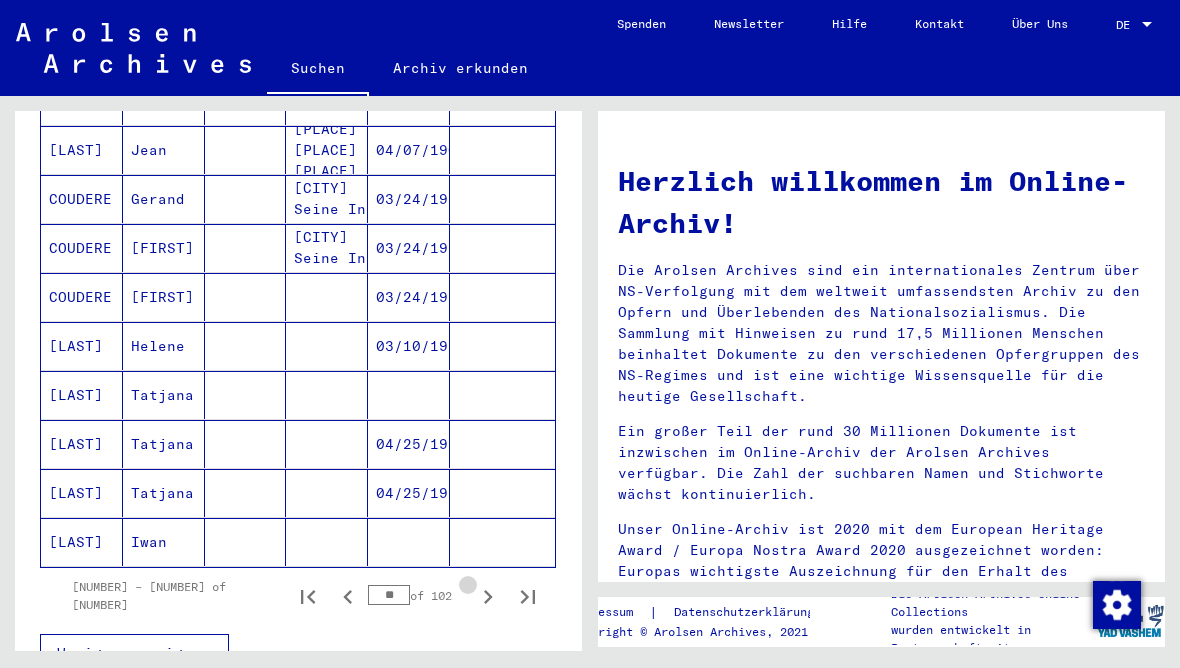 click 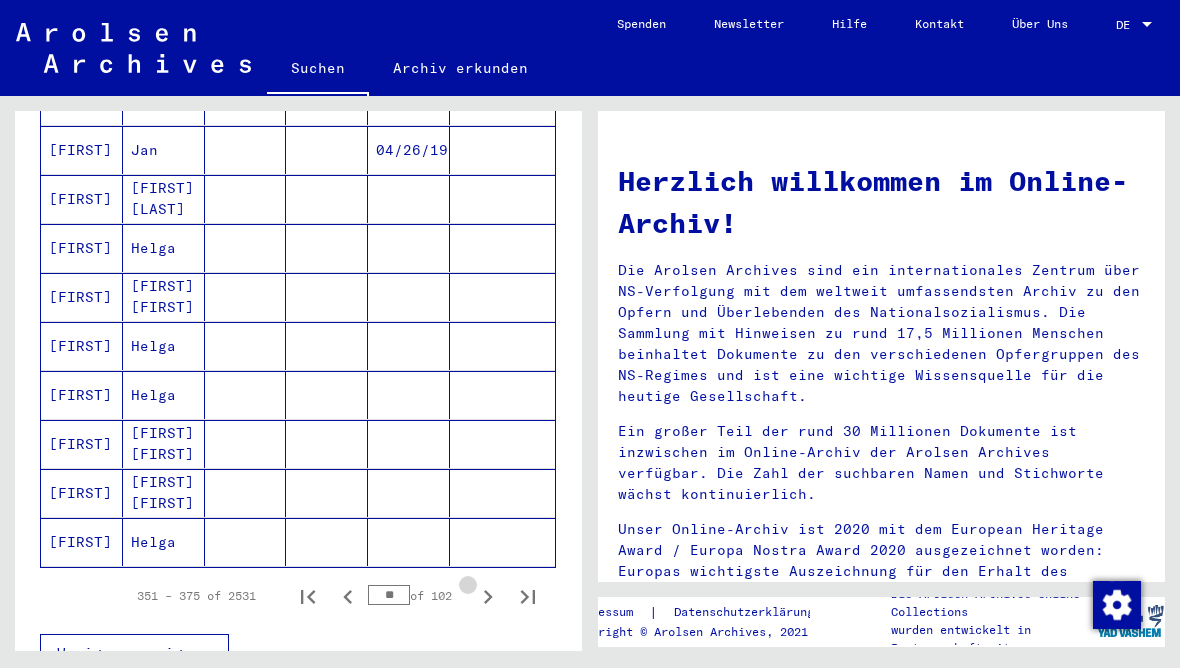 click 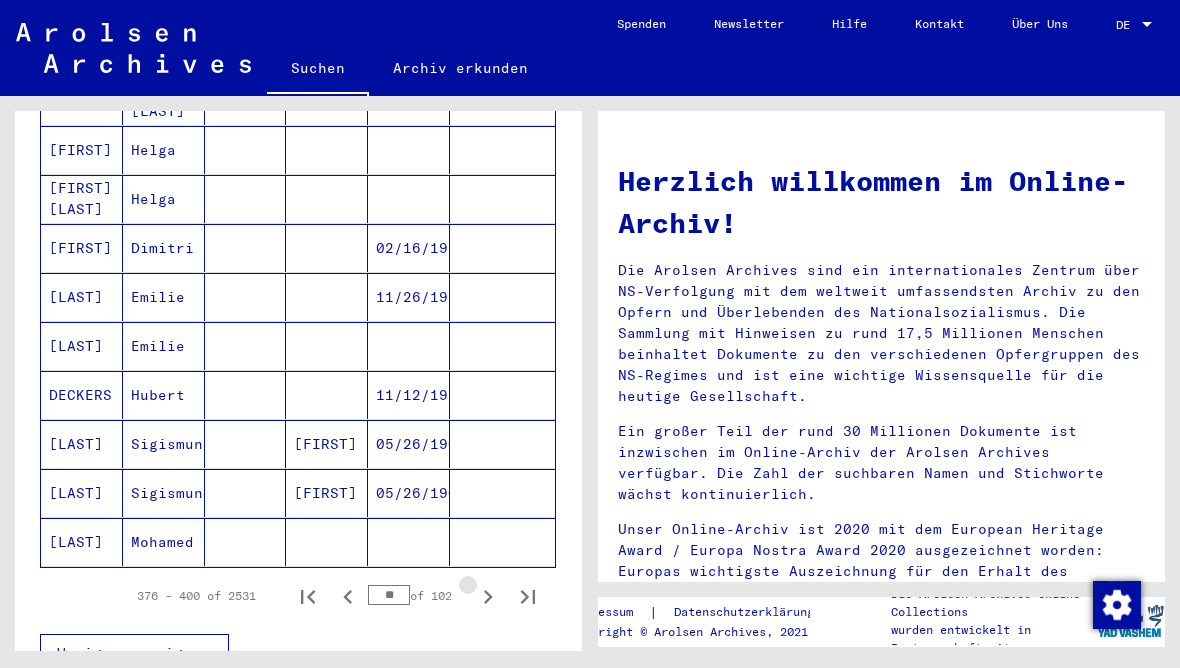 click 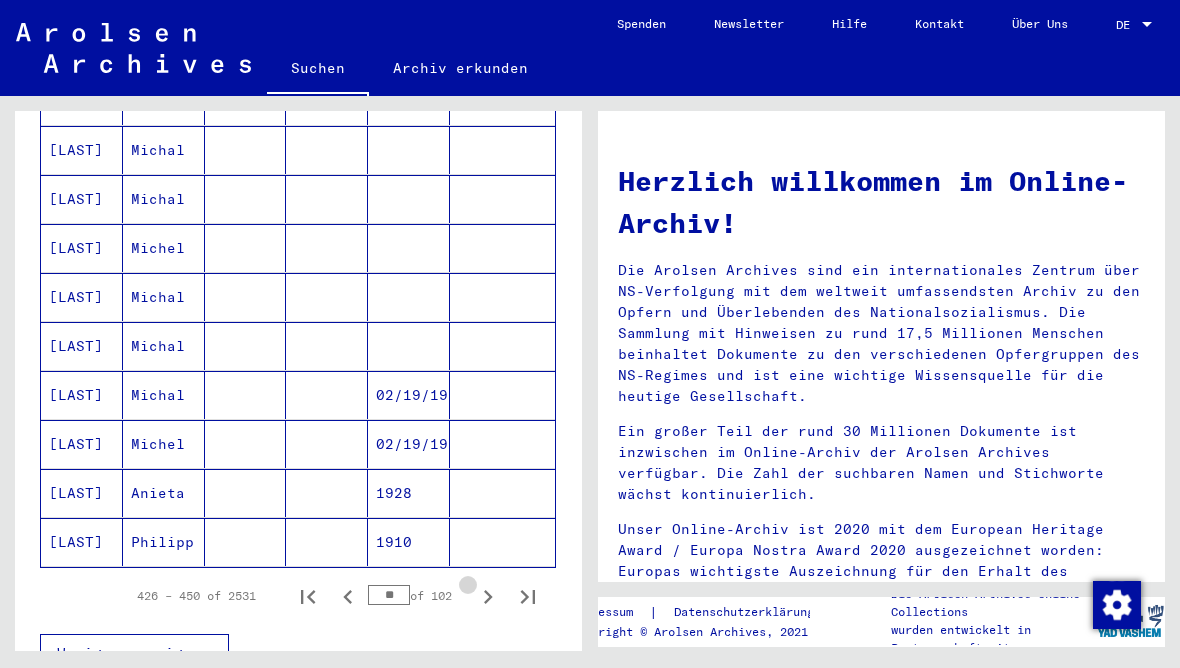 click 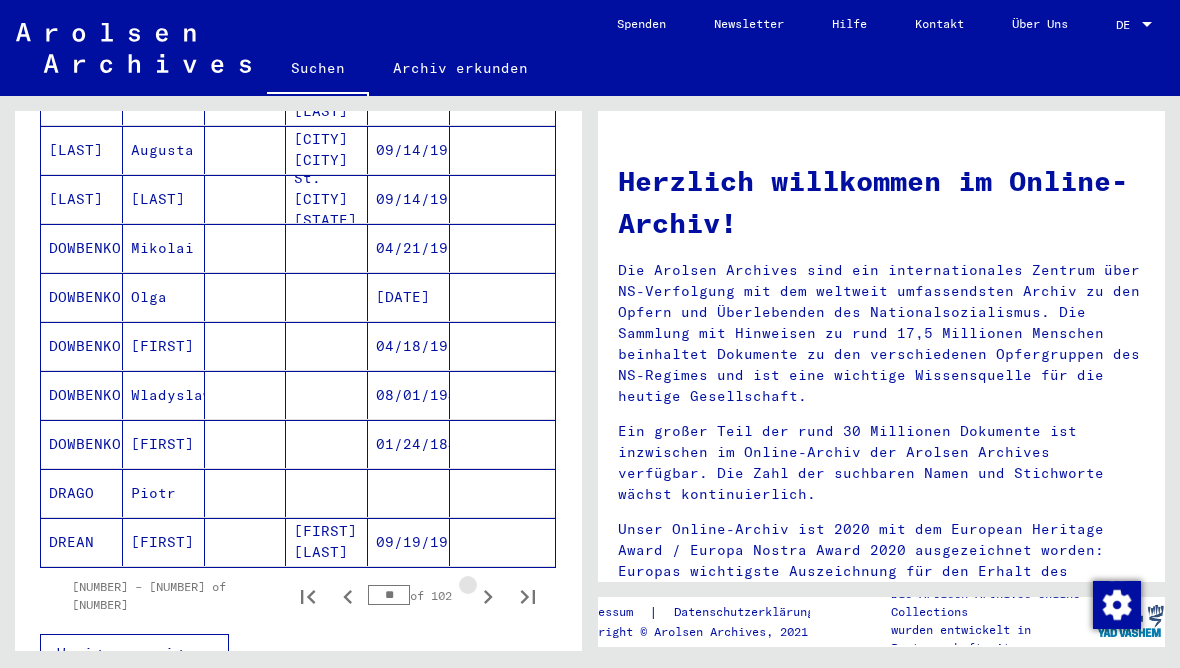 click 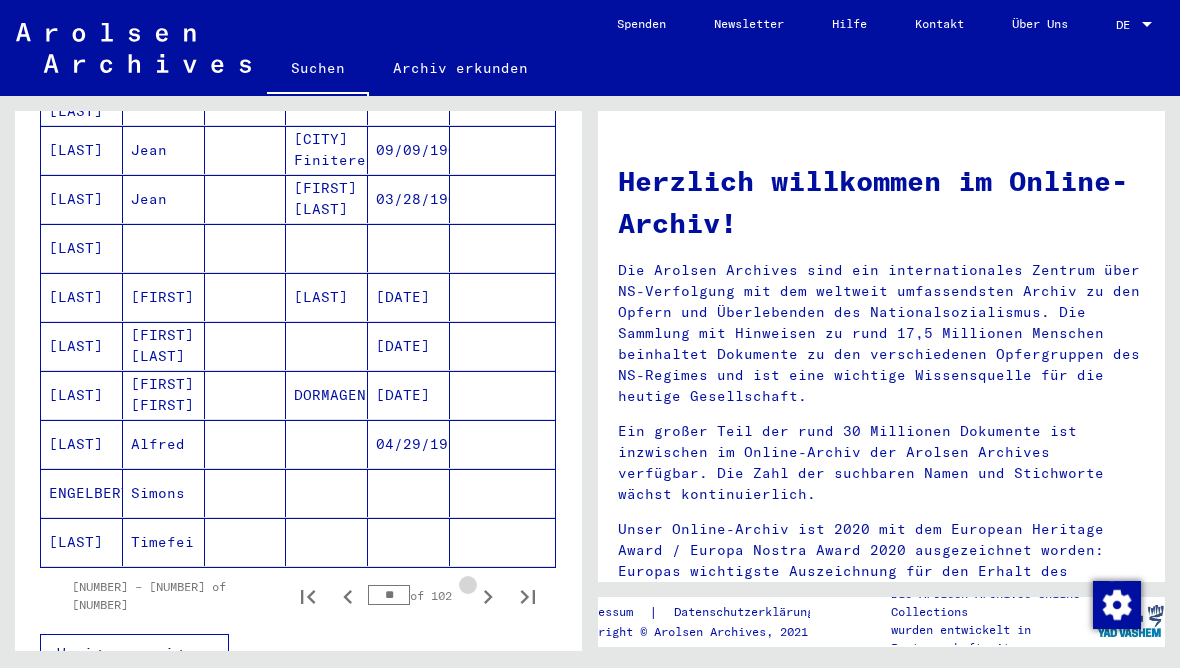 click 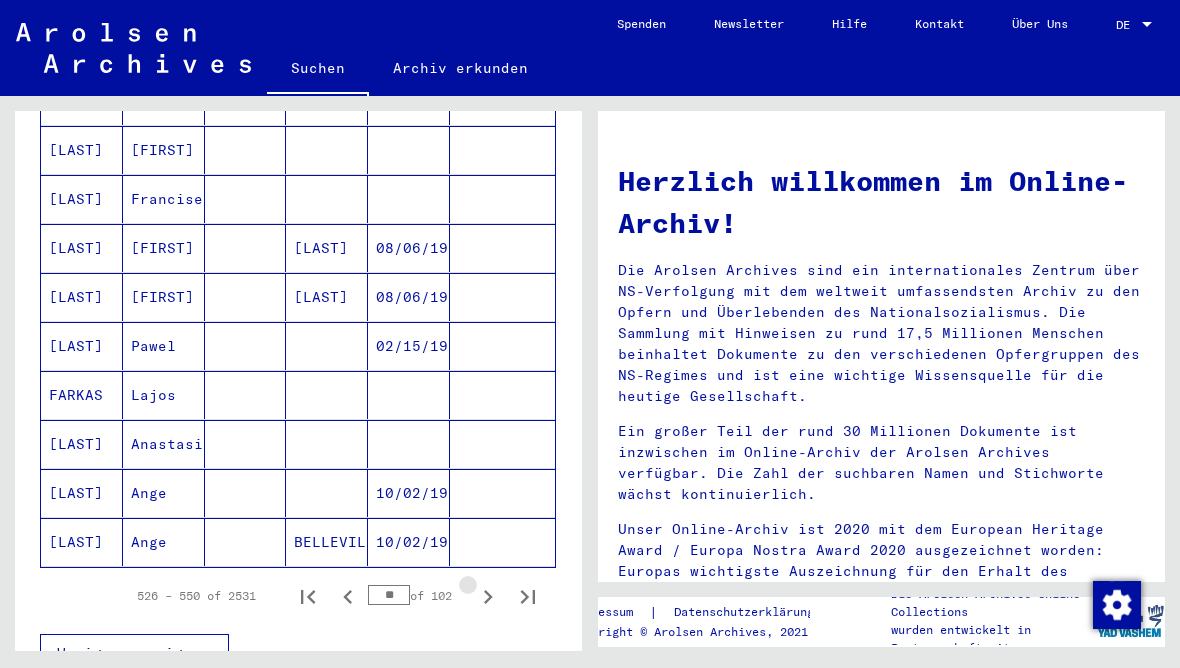 click 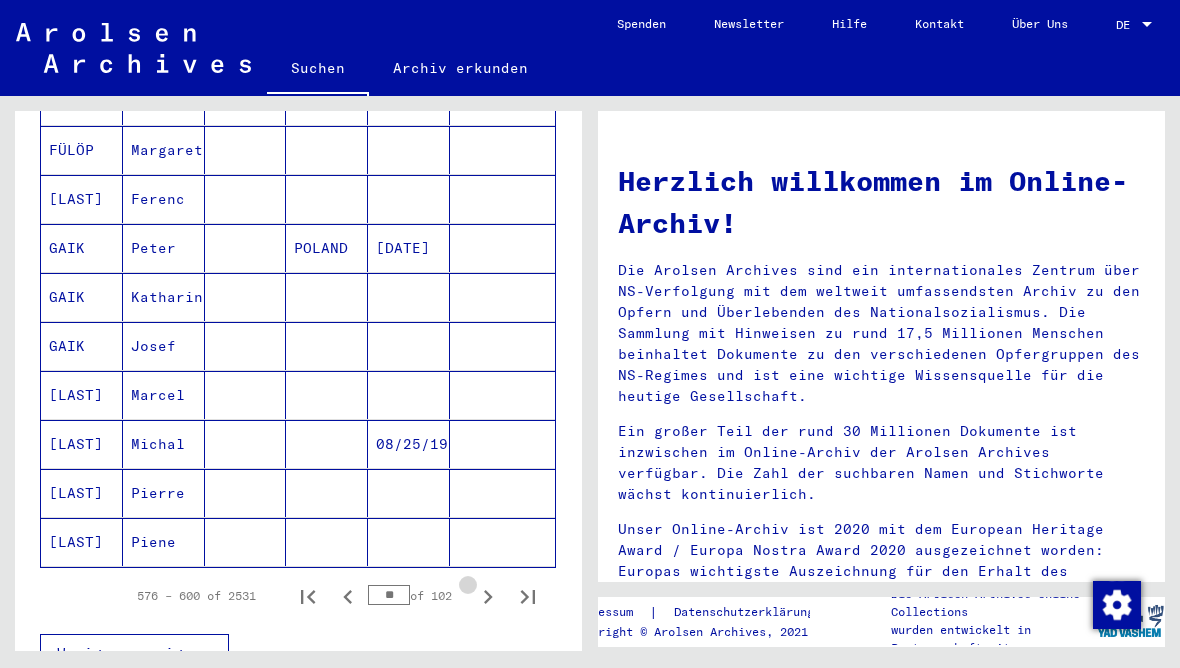 click 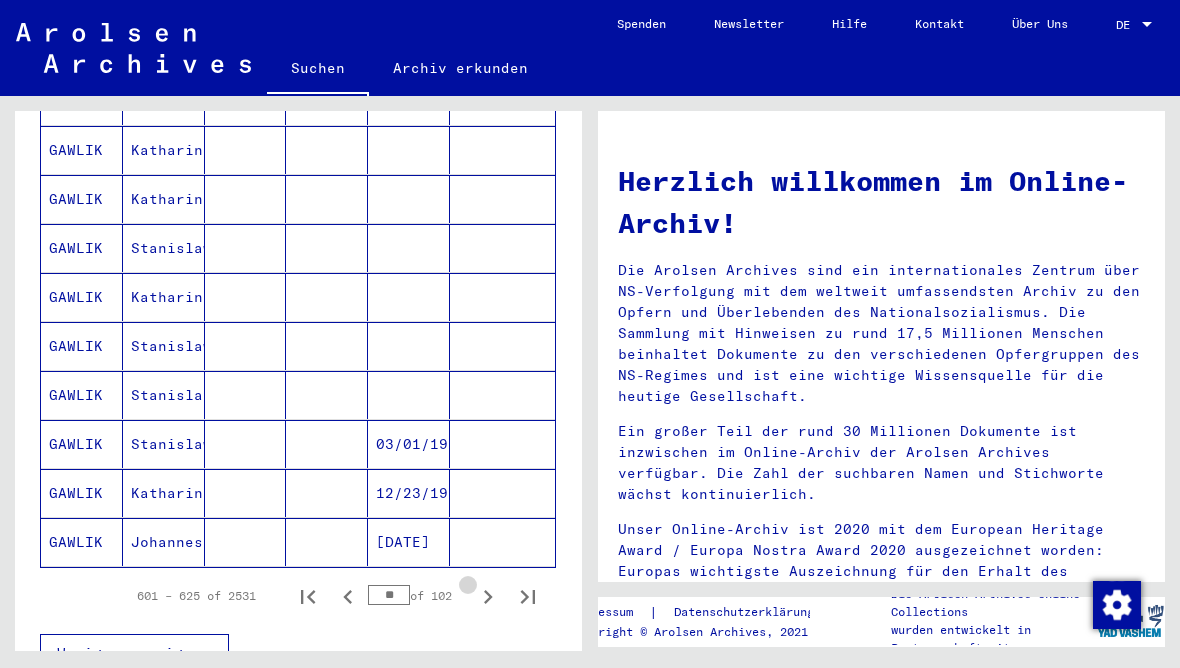 click 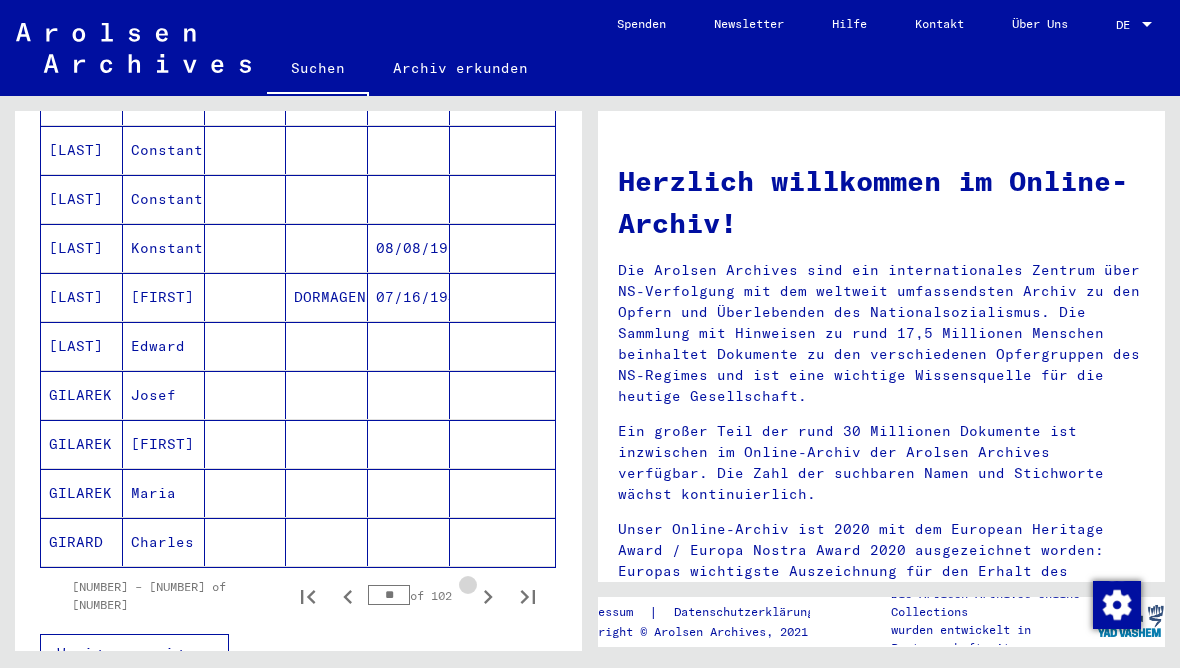 click 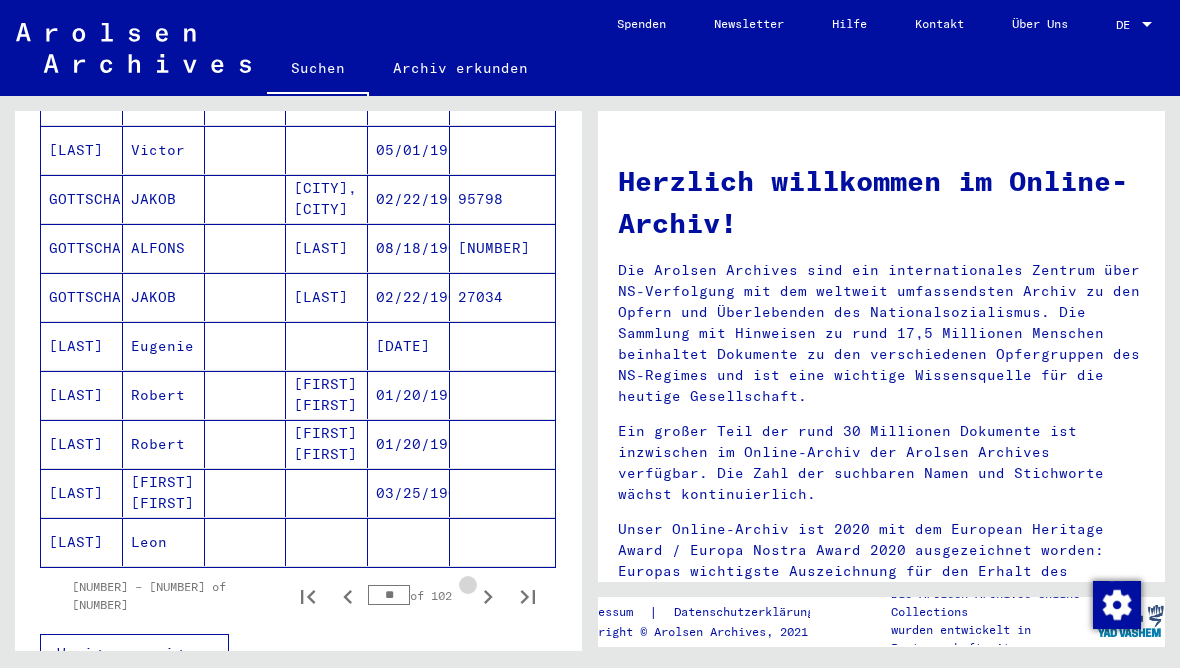 click 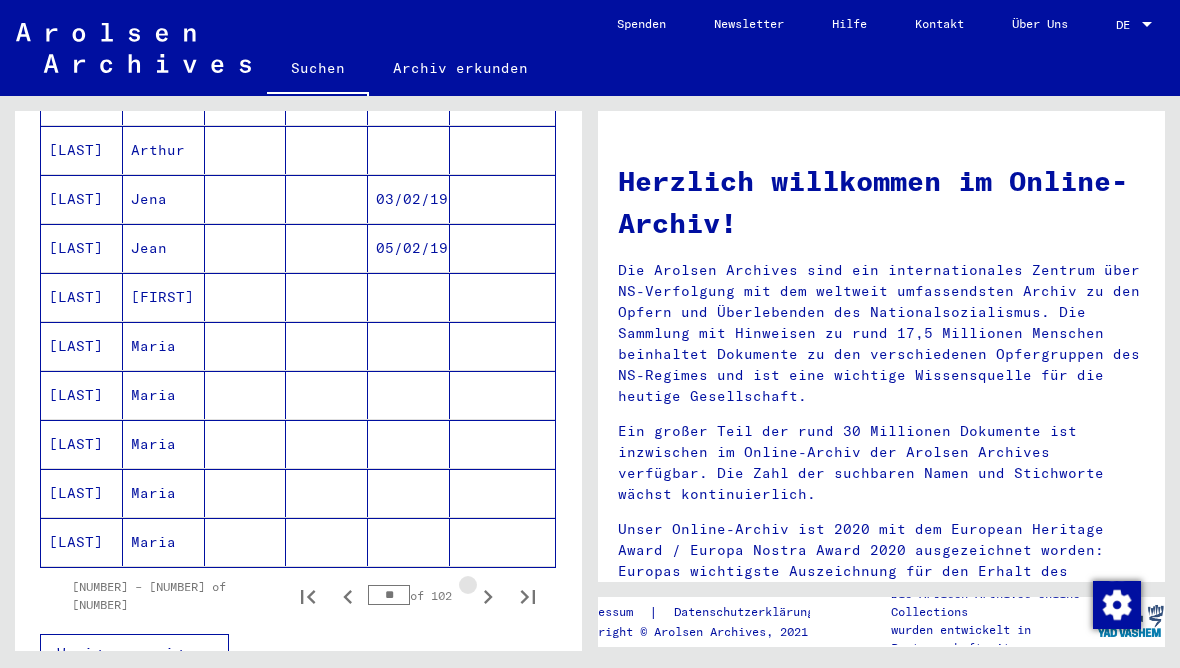 click 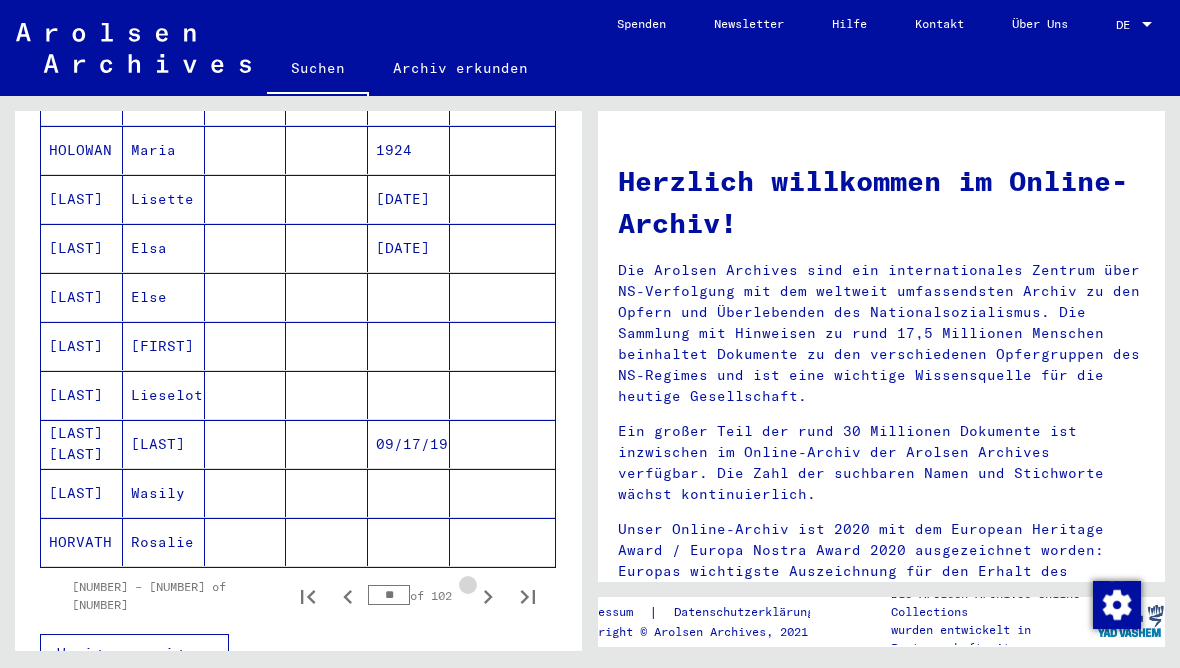click 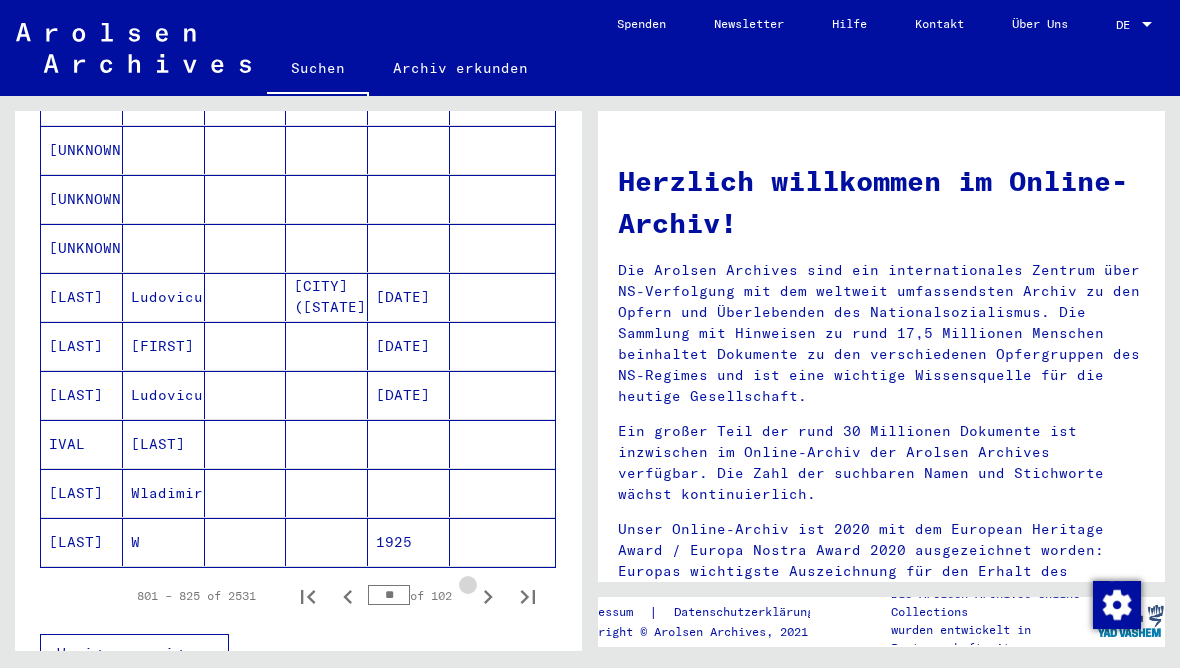 click 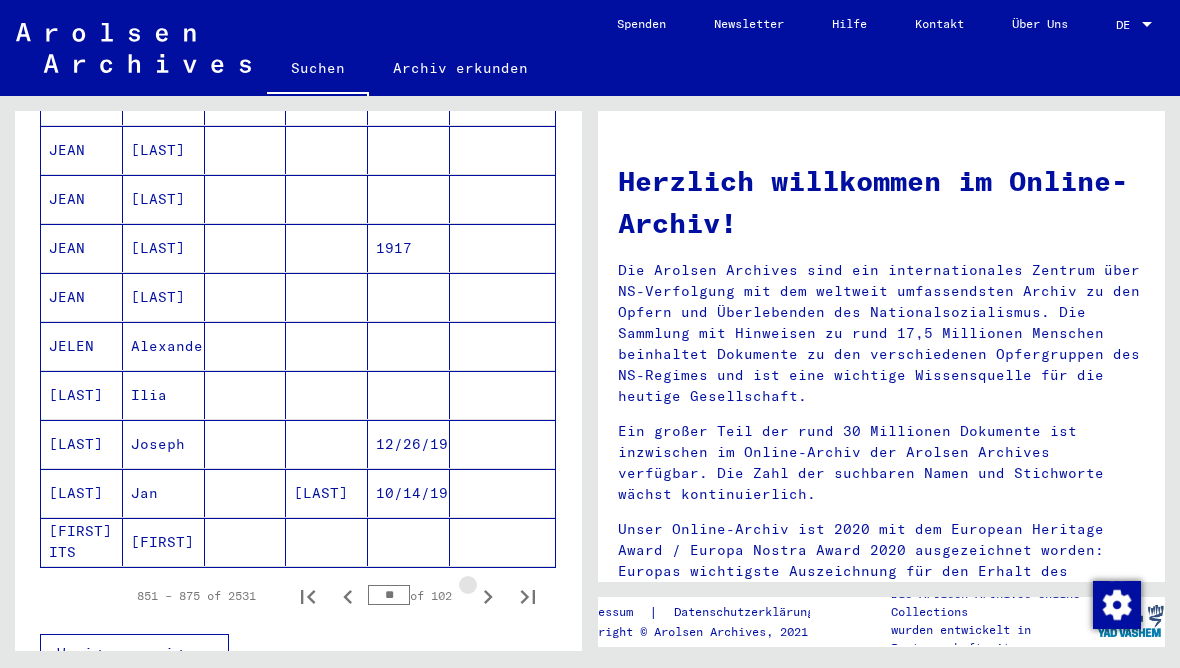 click 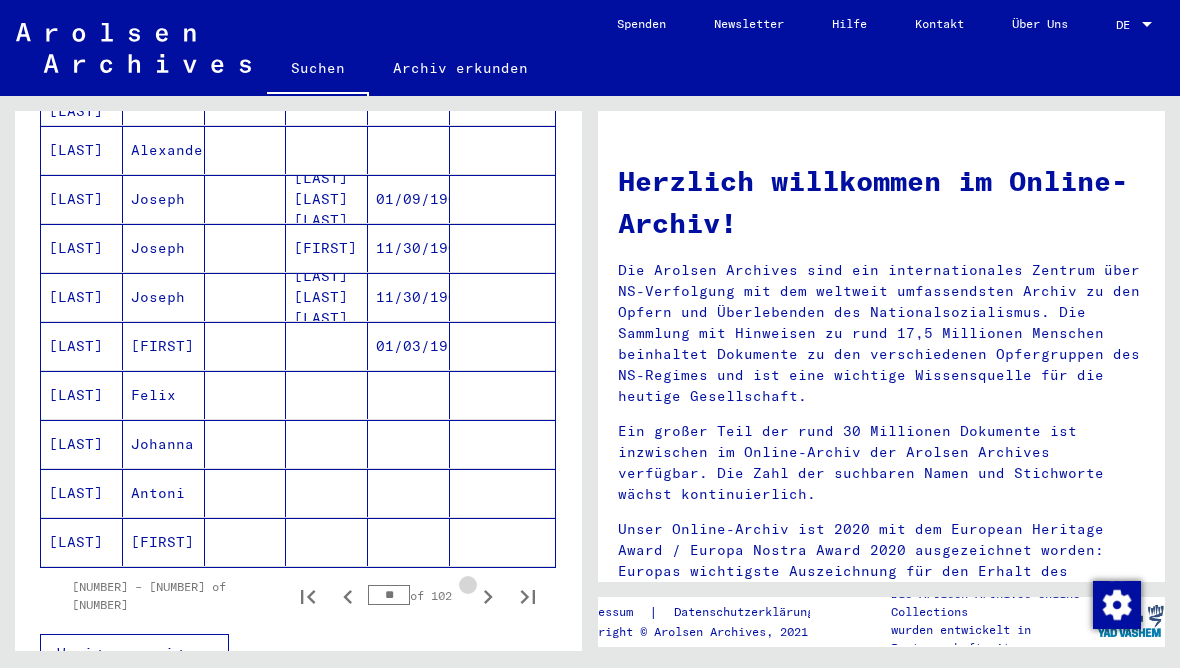 click 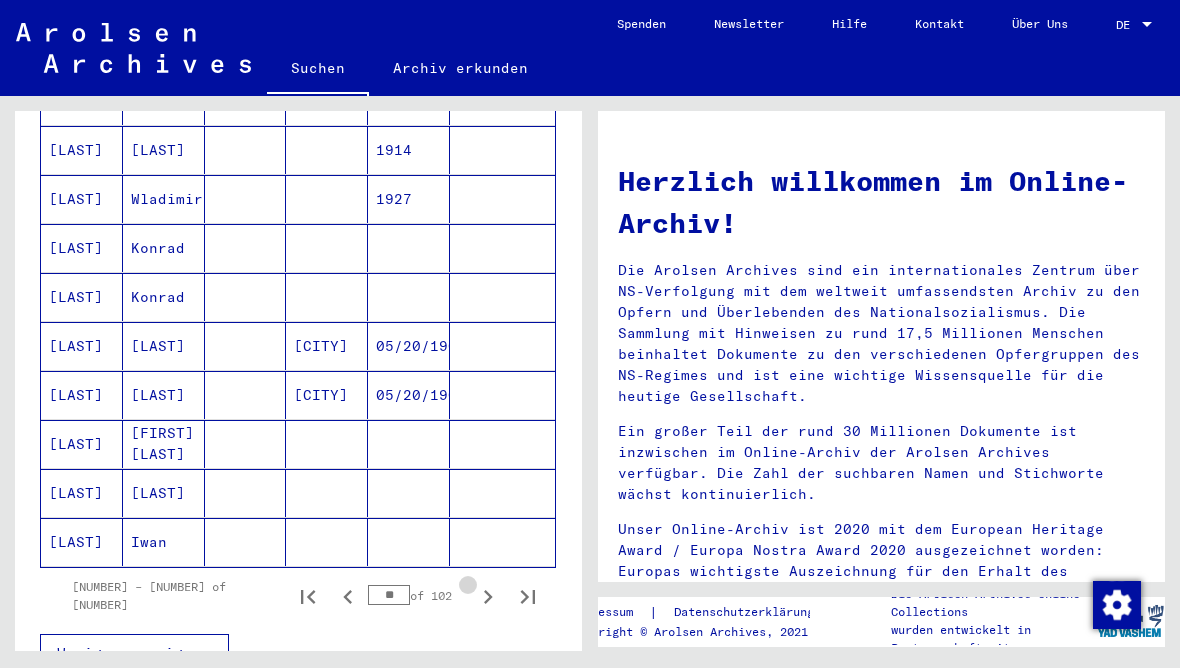 click 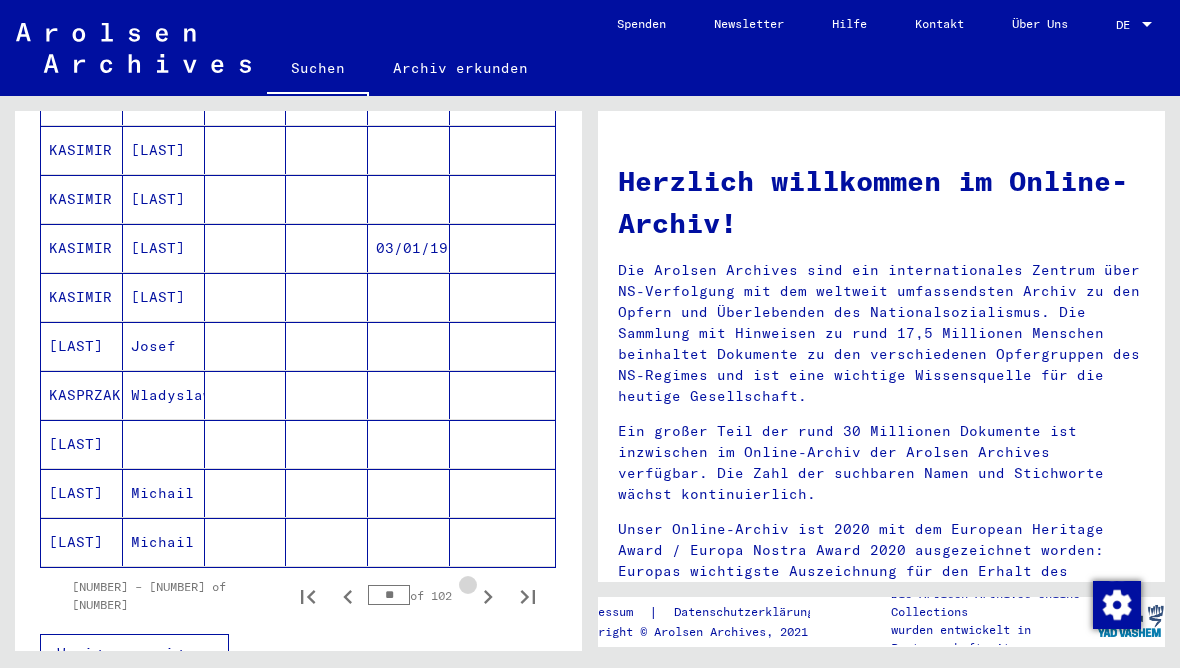 click 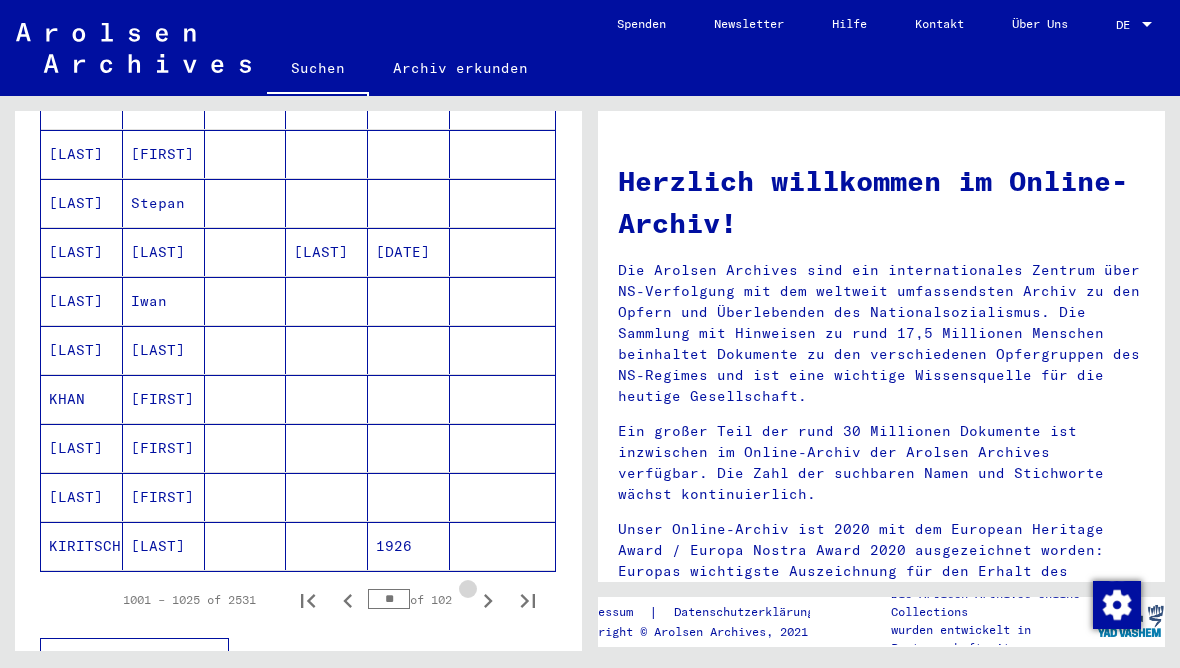 click 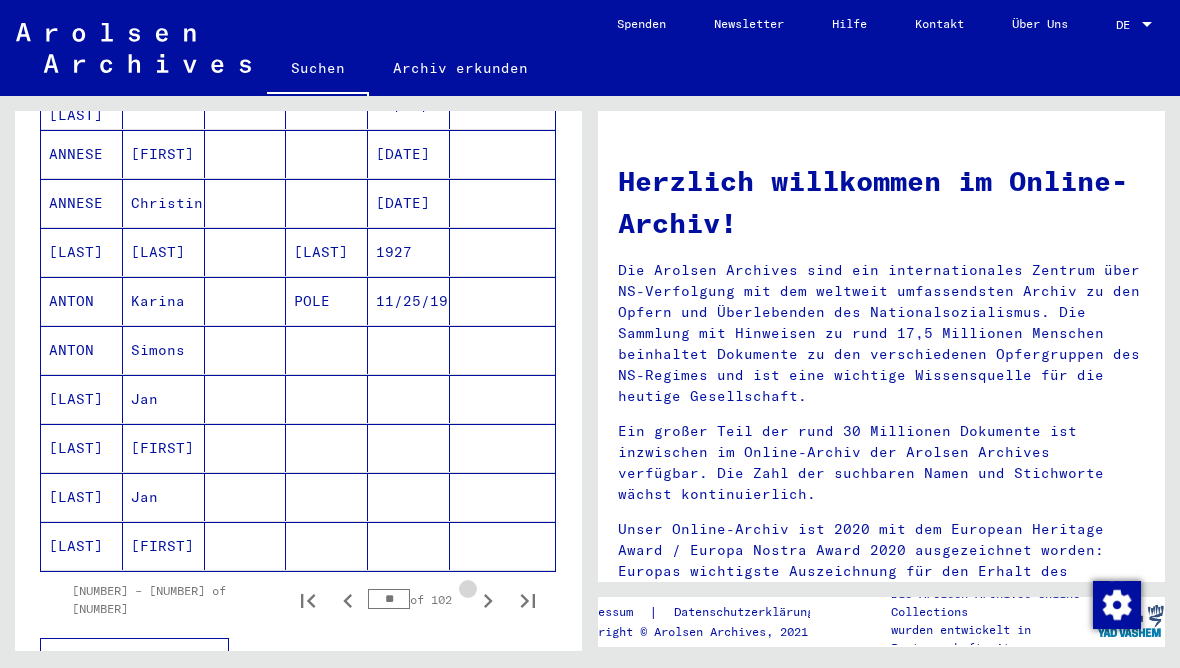 click 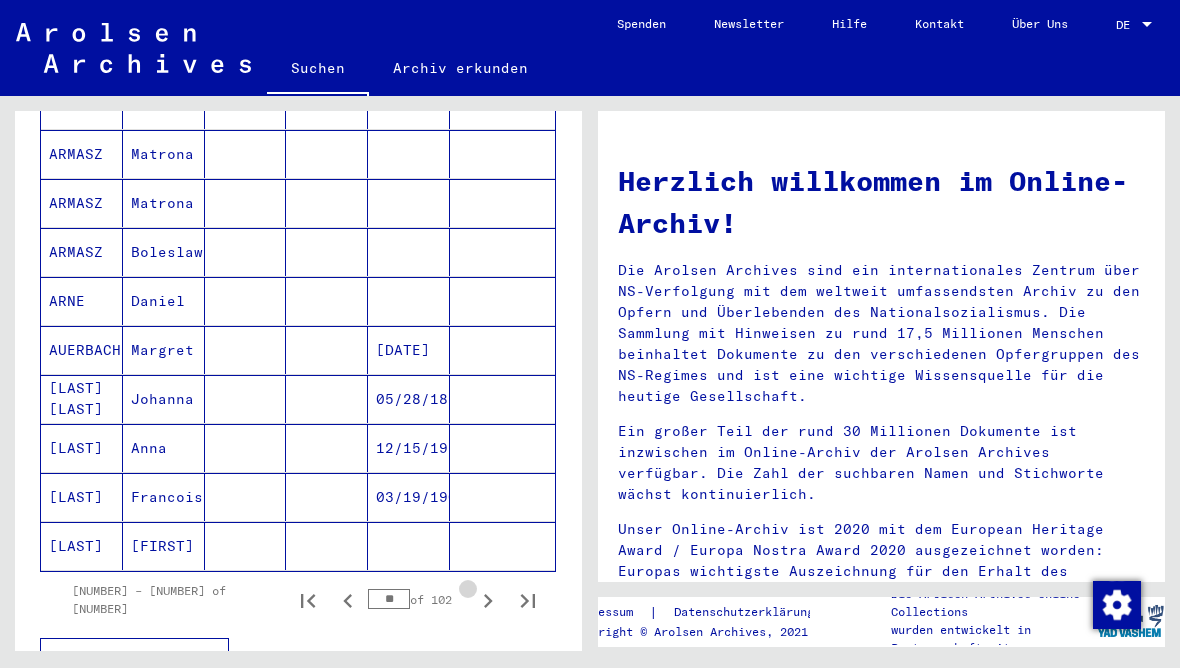 click 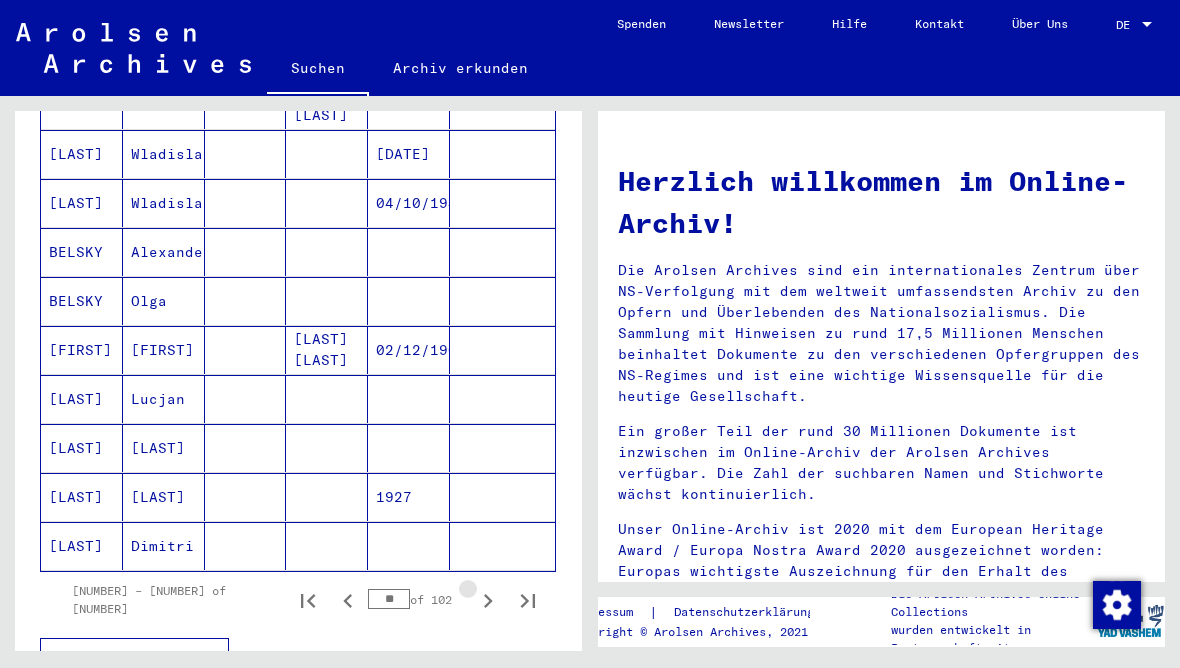 click 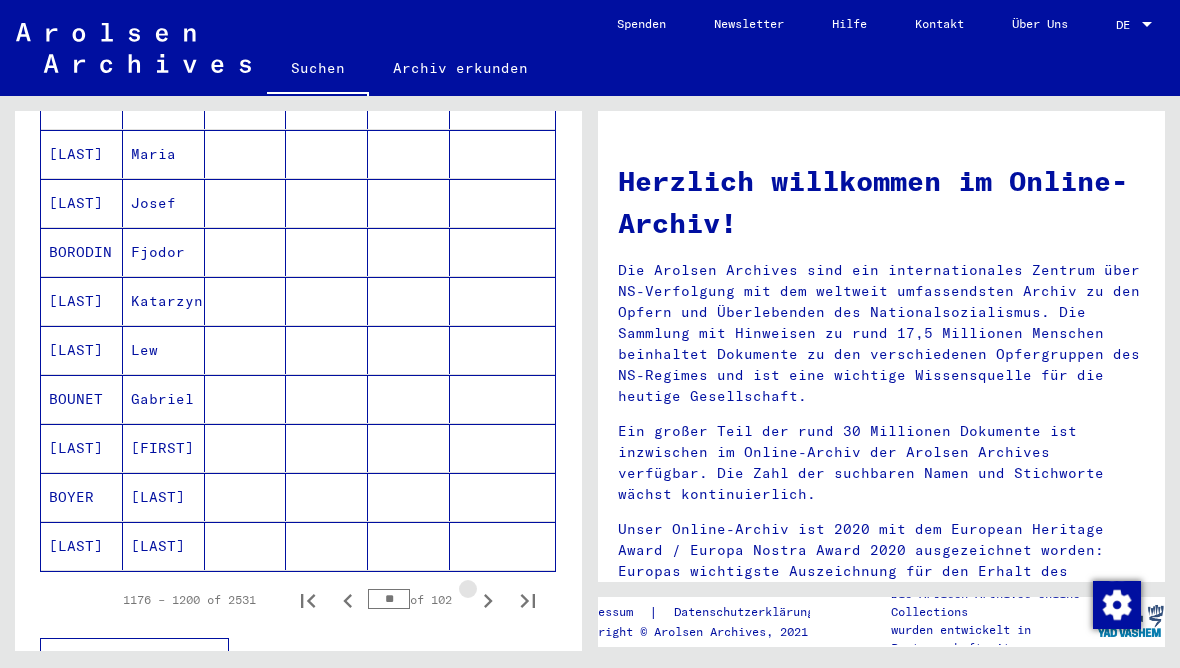 click 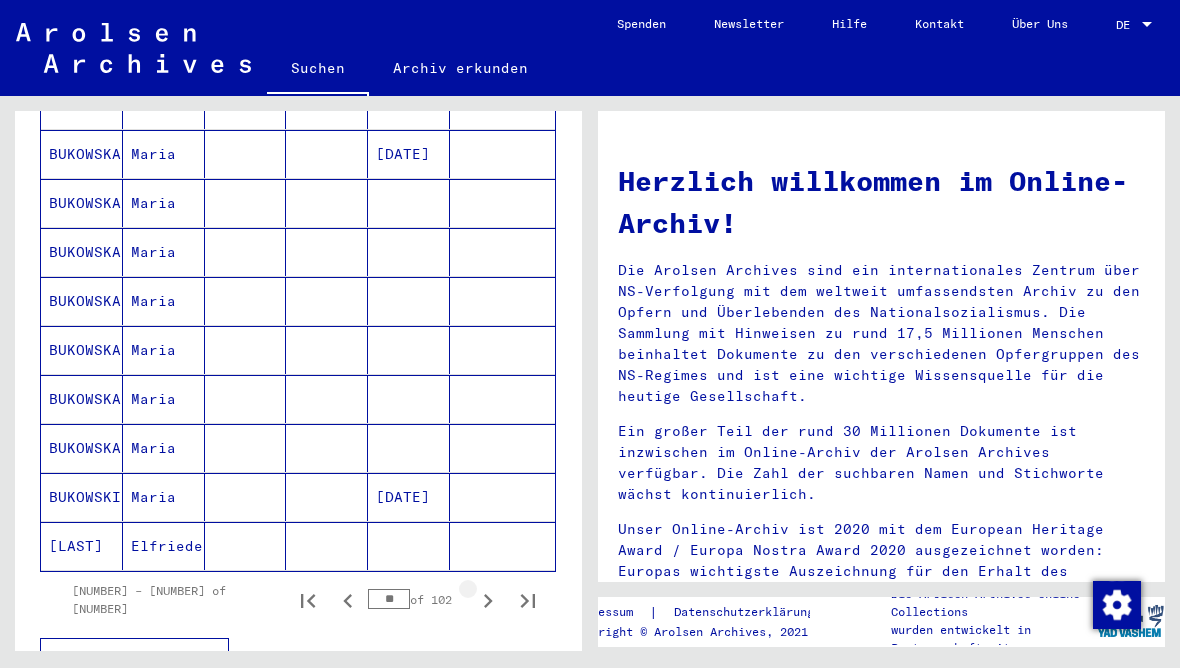 click 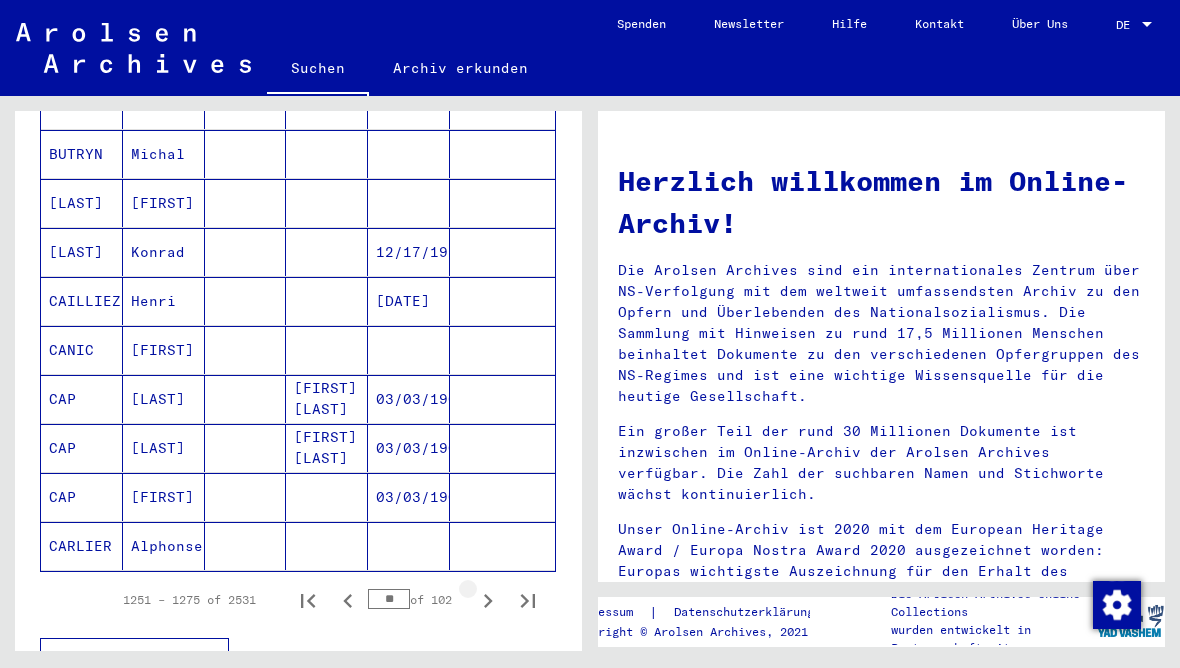 click 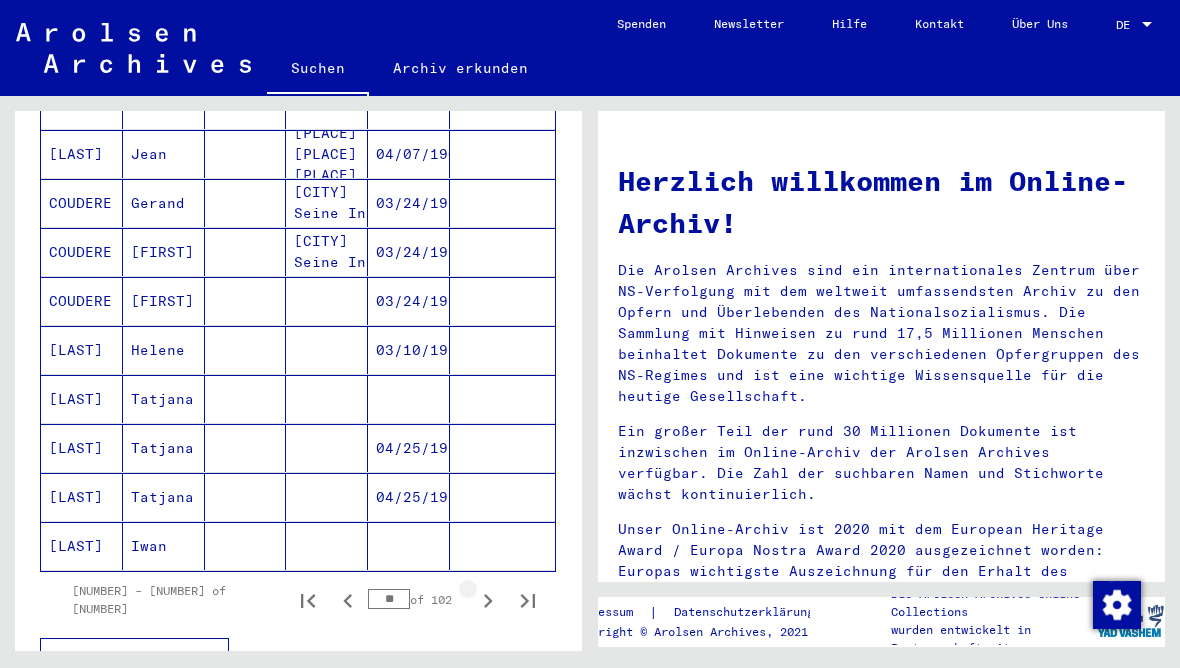 click 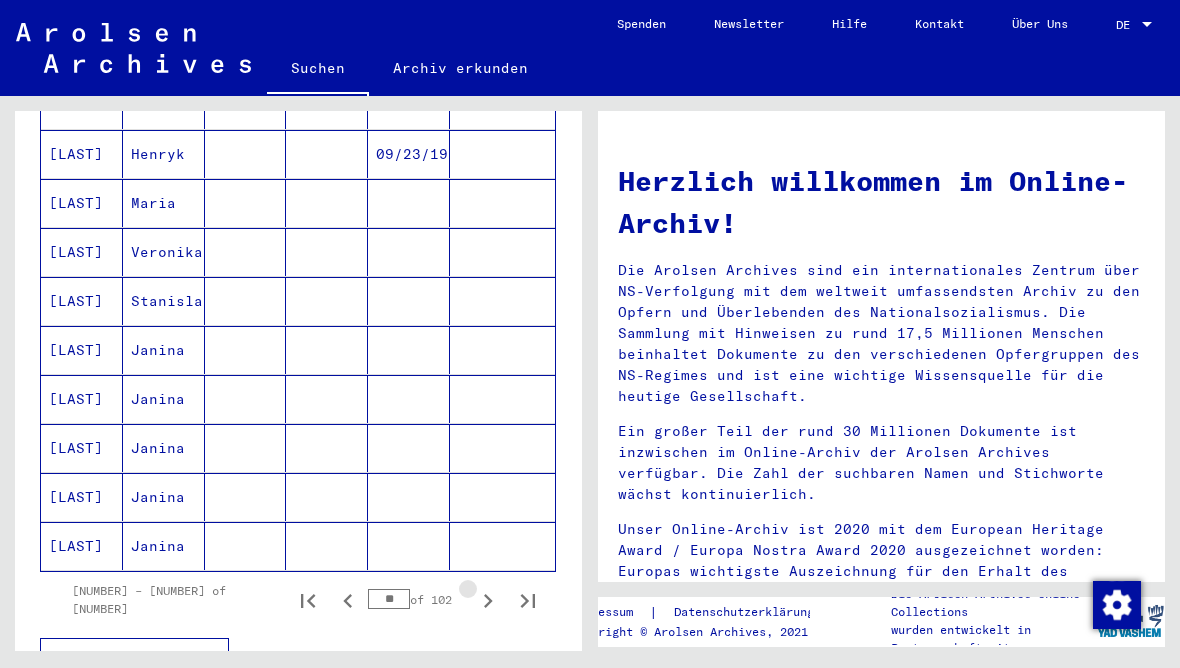 click 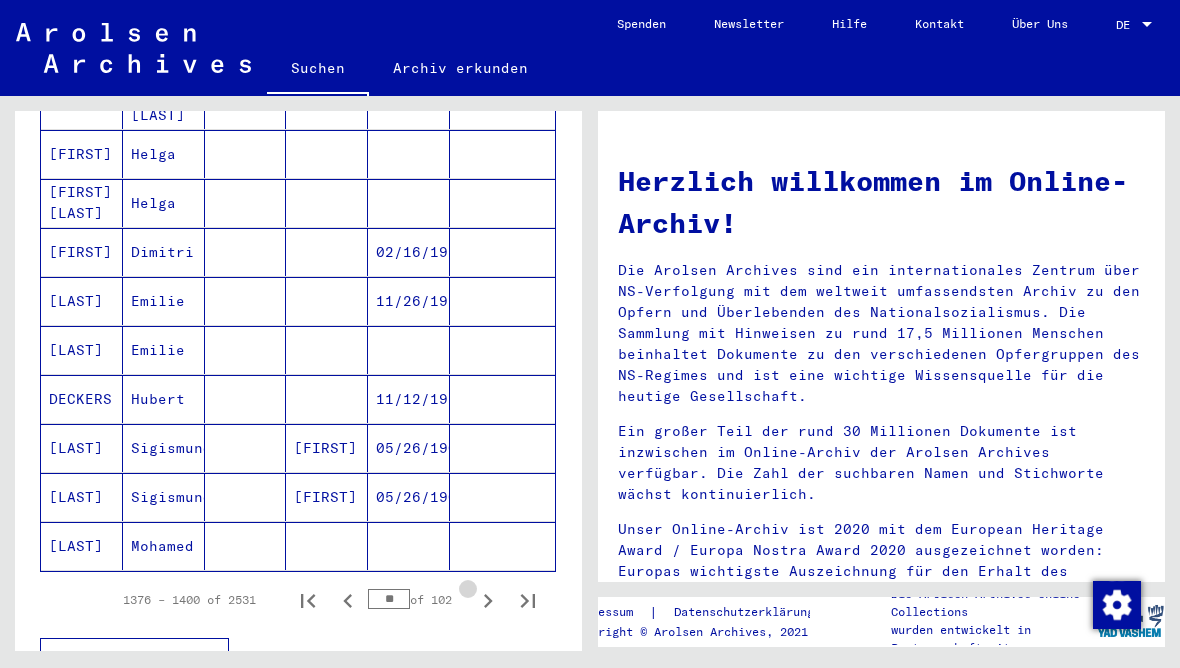 click 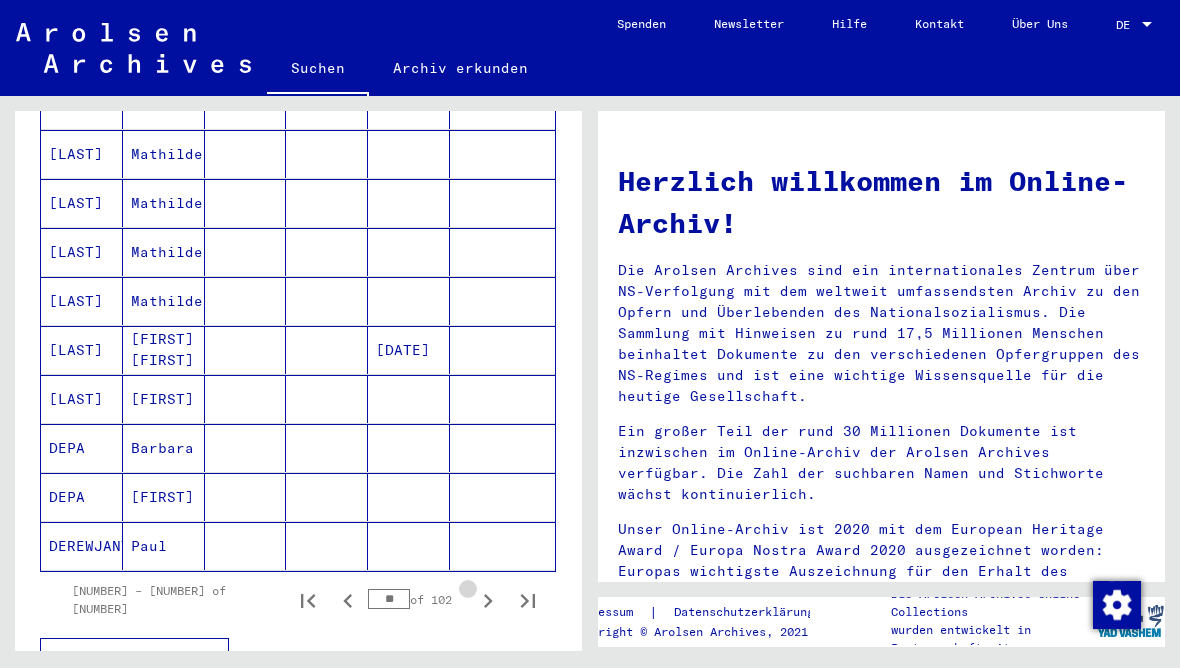 click 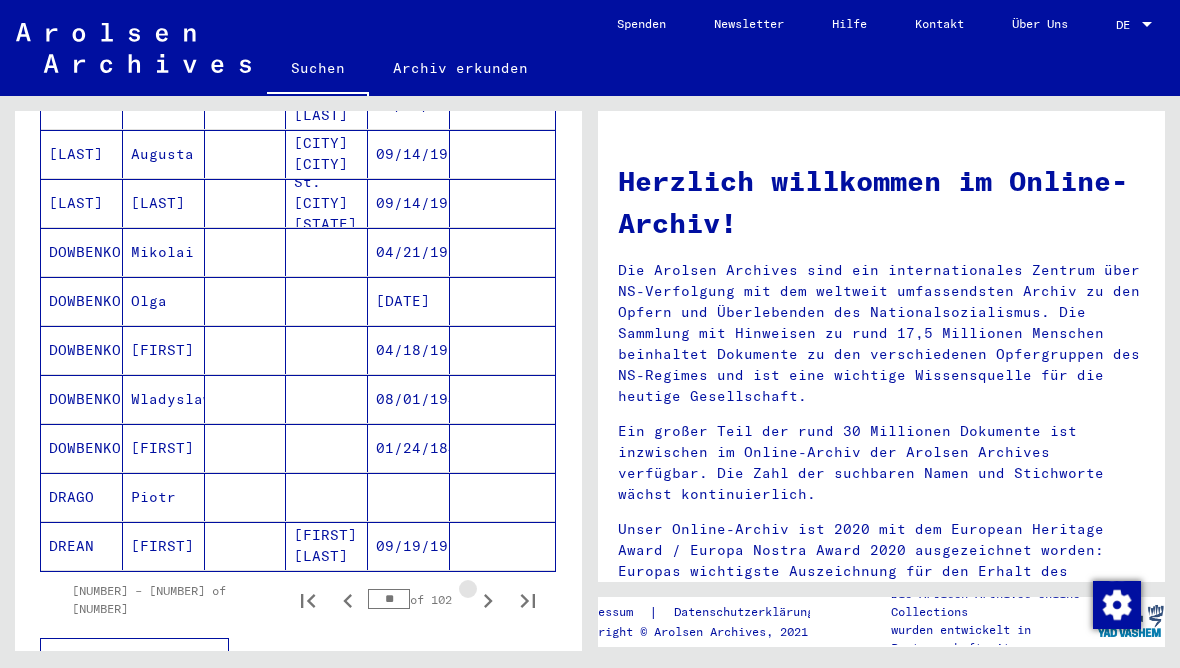 click 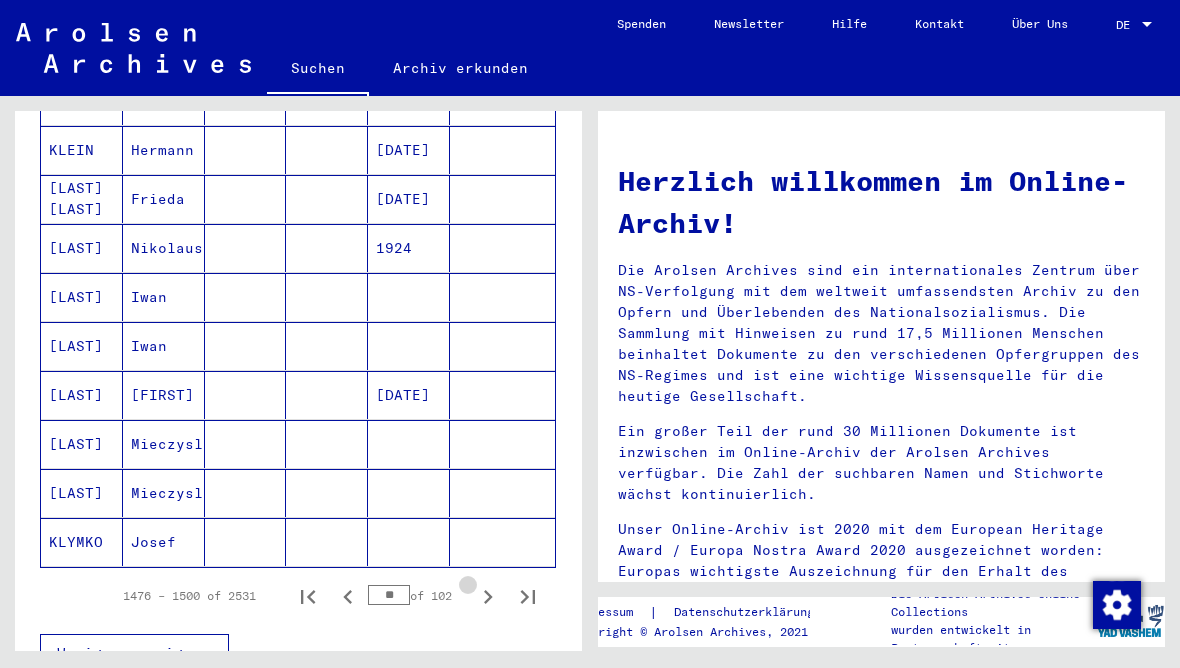 click 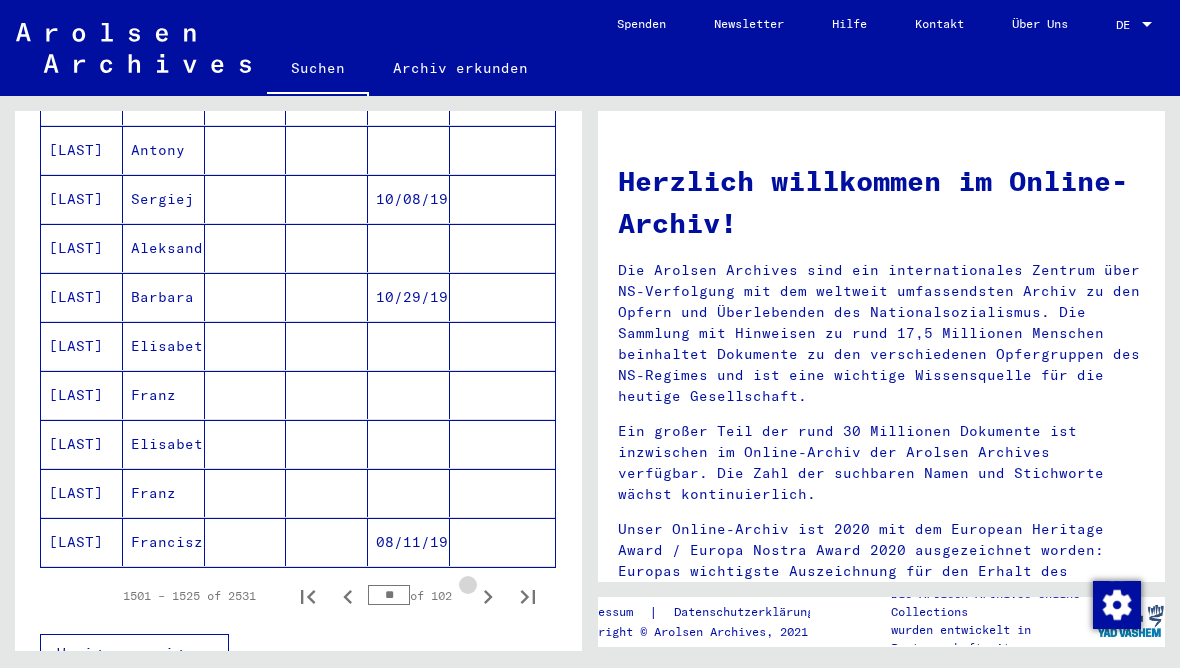 click 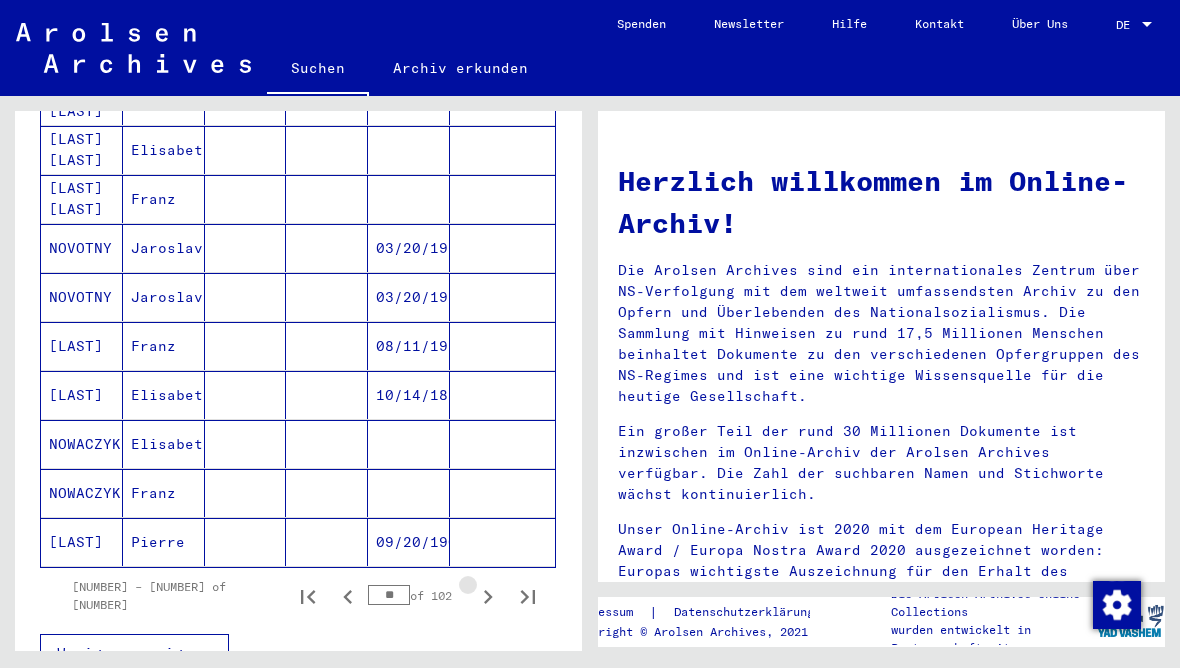 click 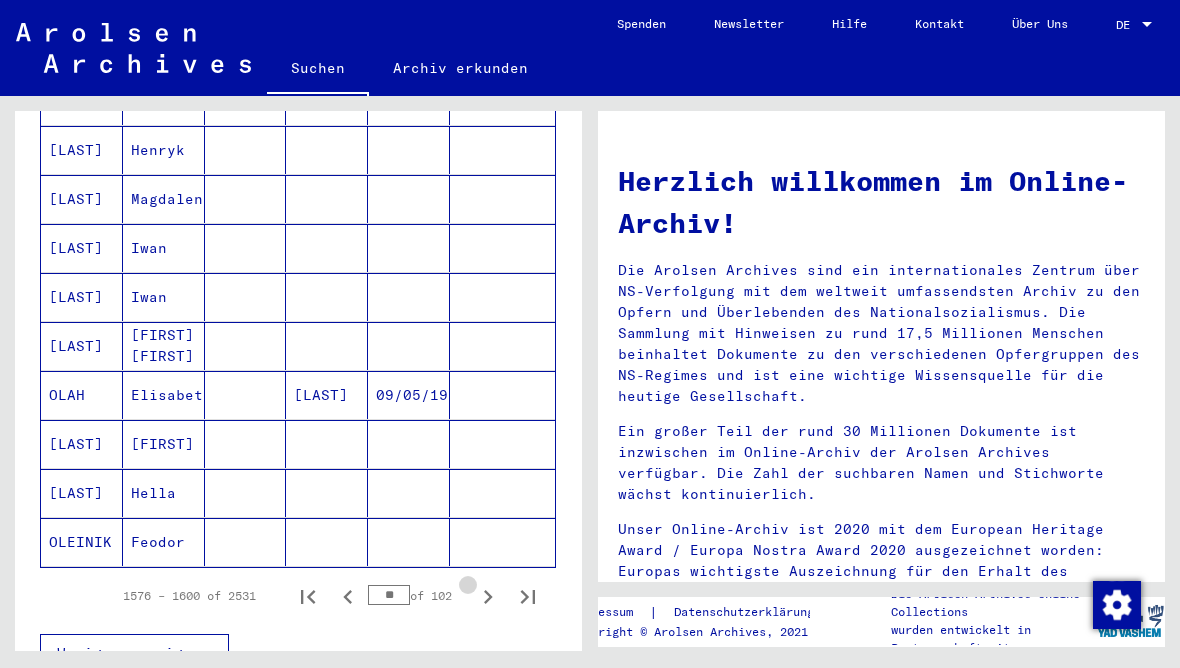 click 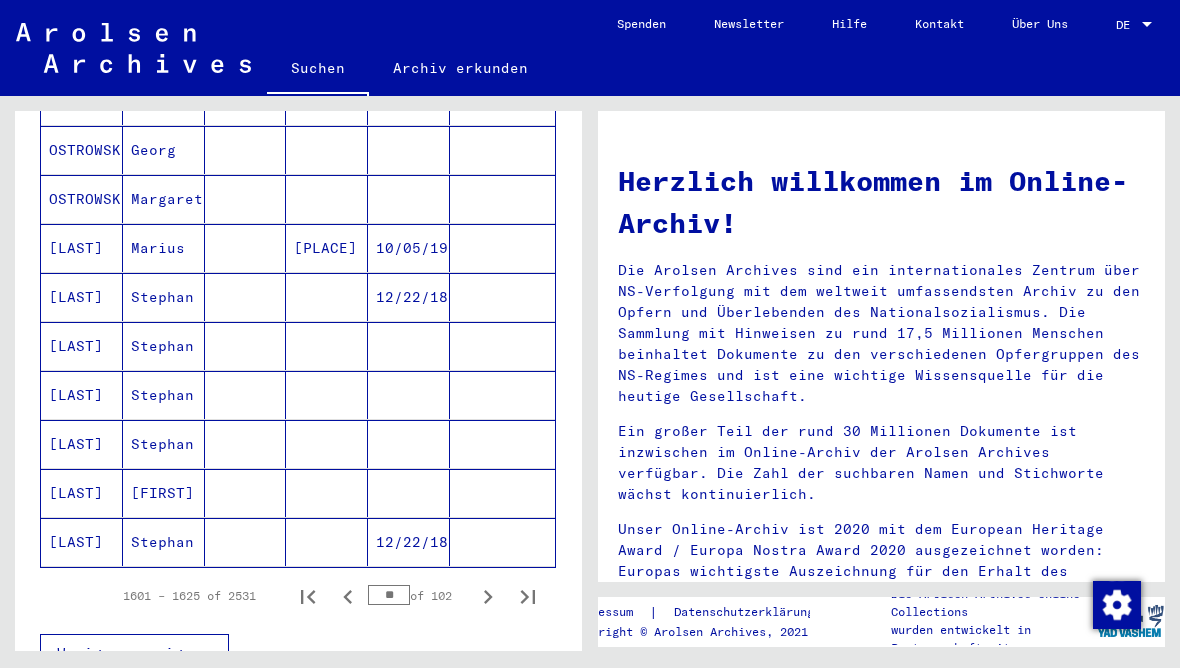 click 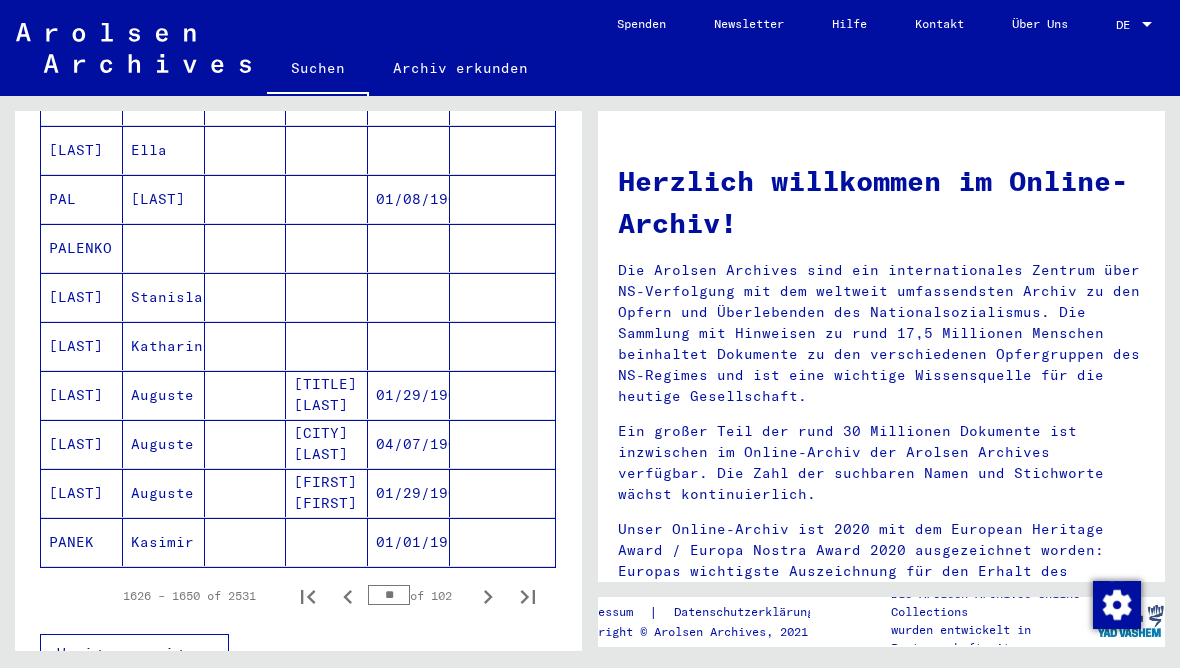 click 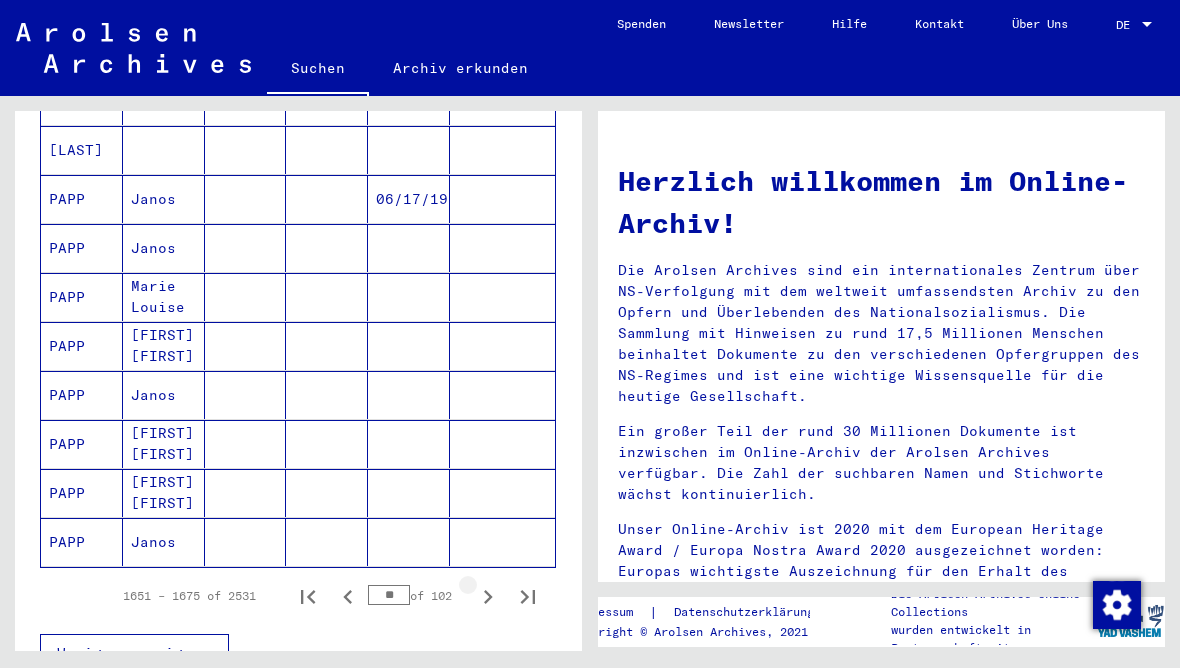 click 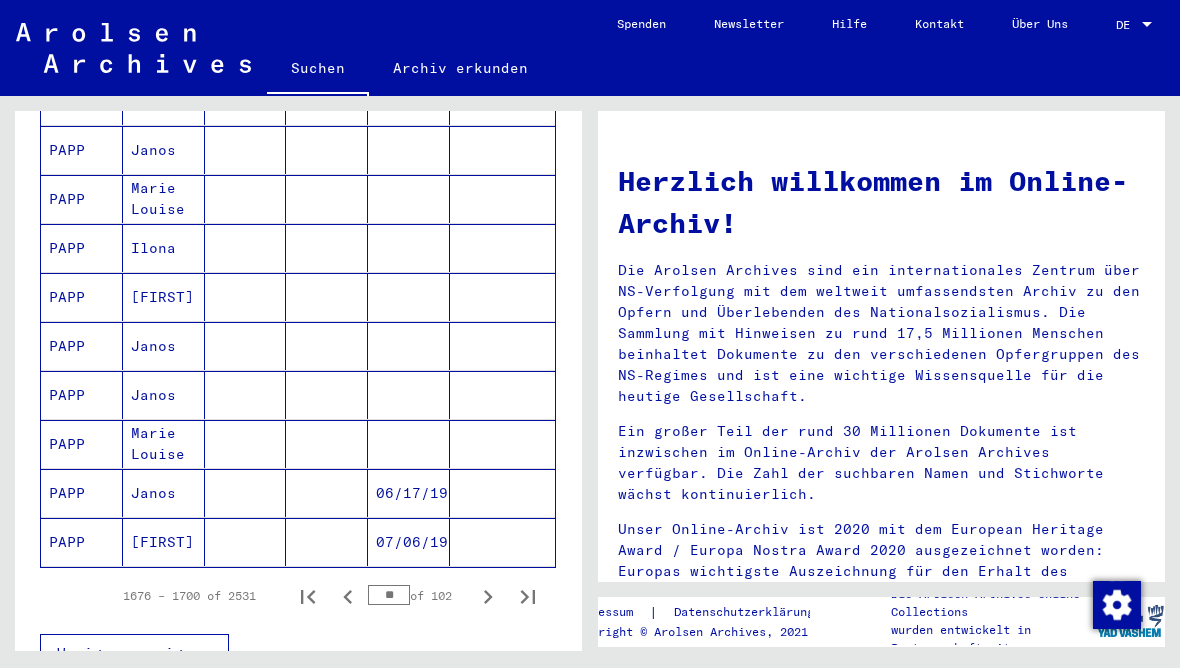 click at bounding box center [488, 596] 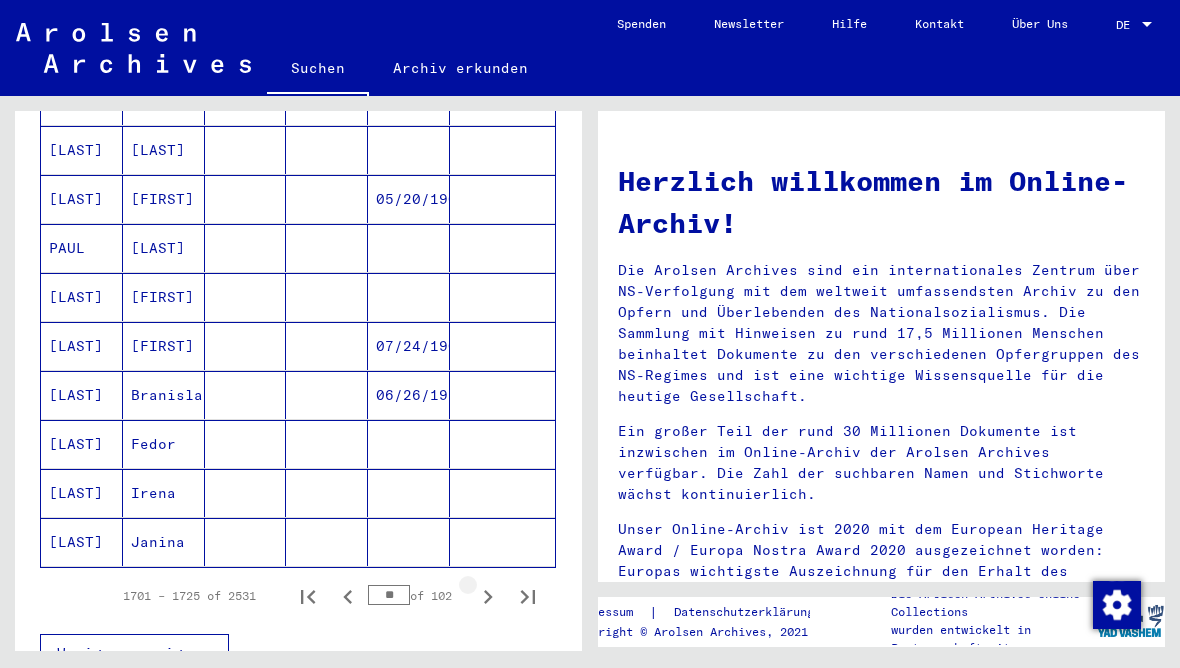 click 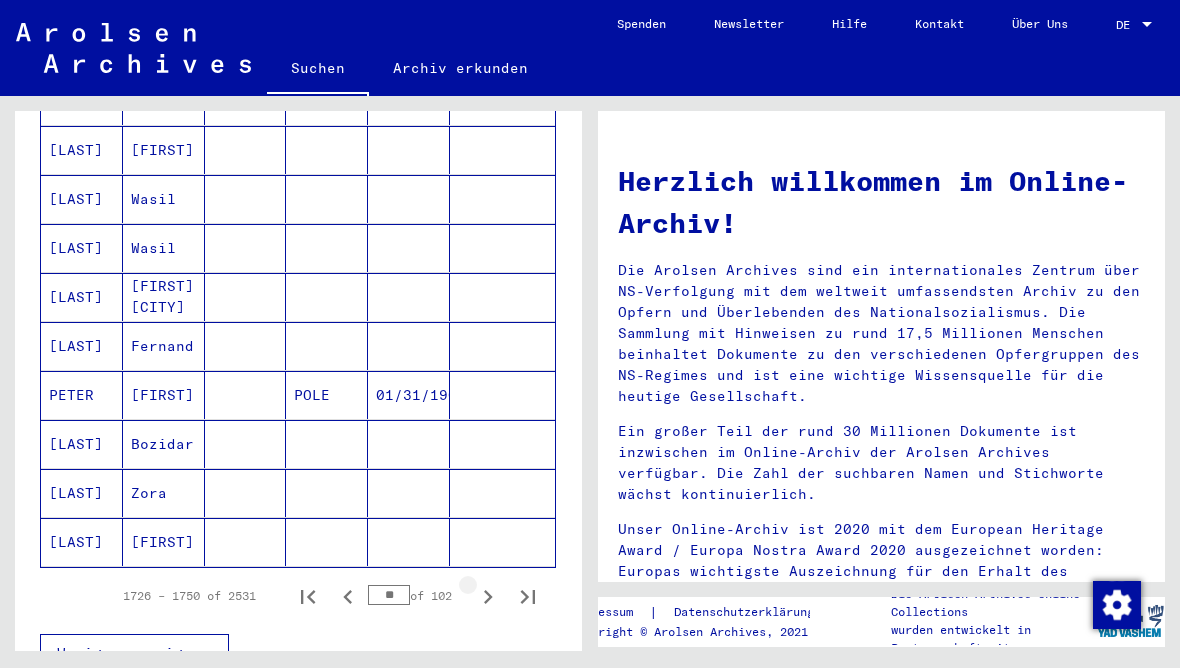 click 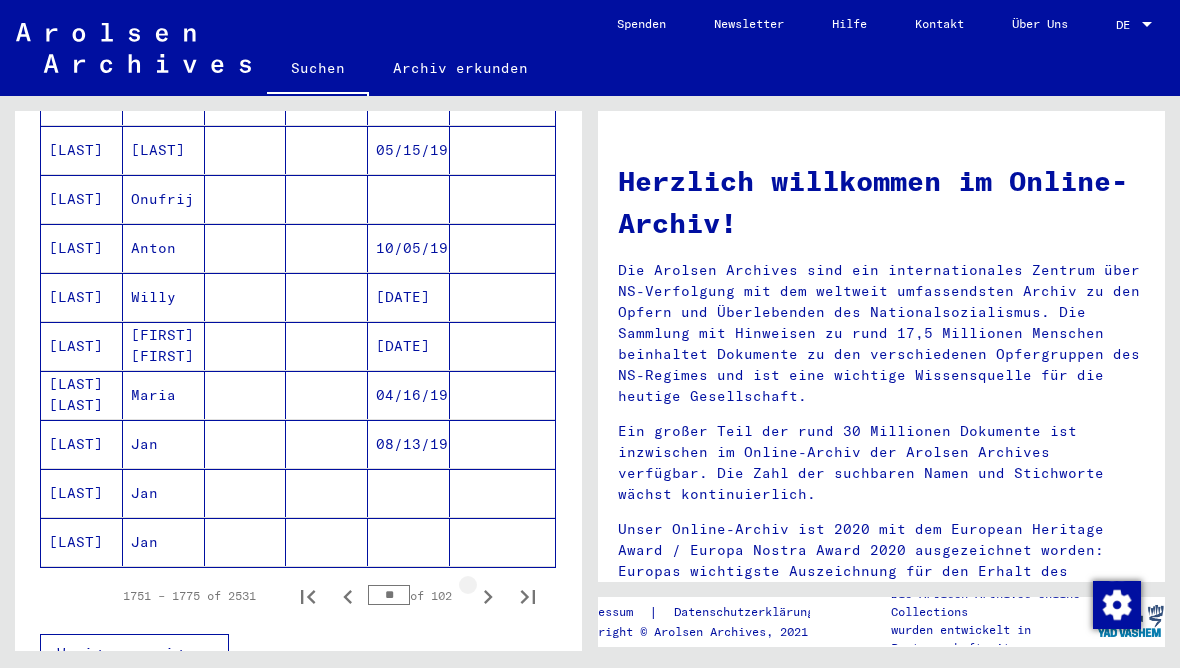 click at bounding box center (488, 596) 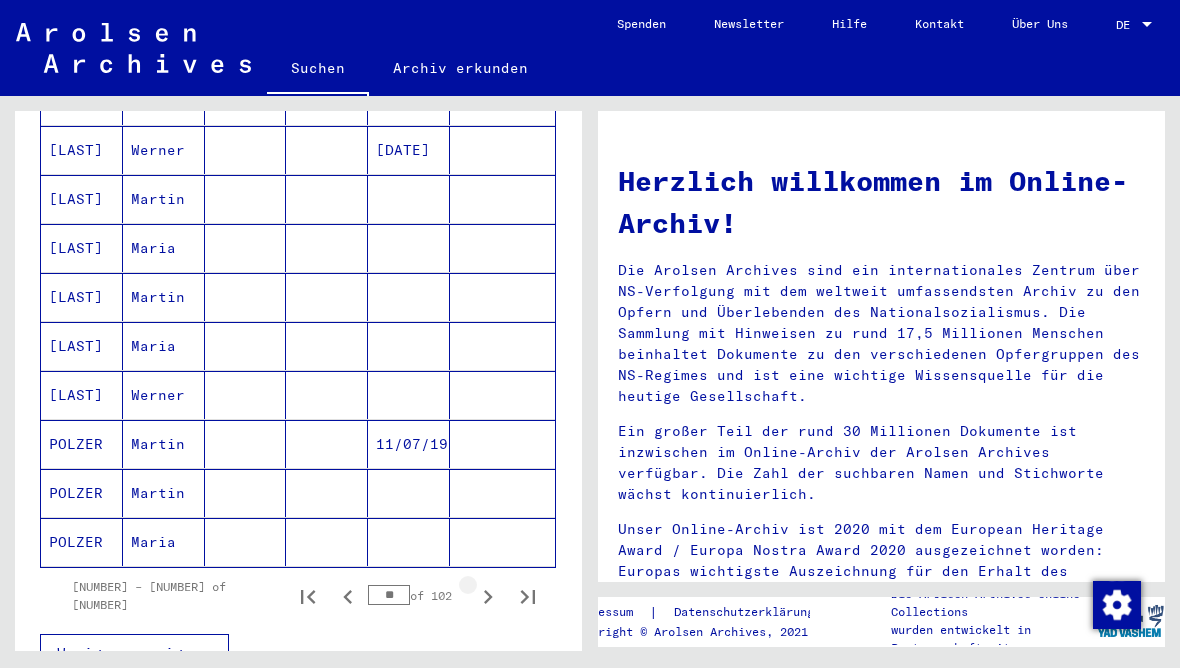 click 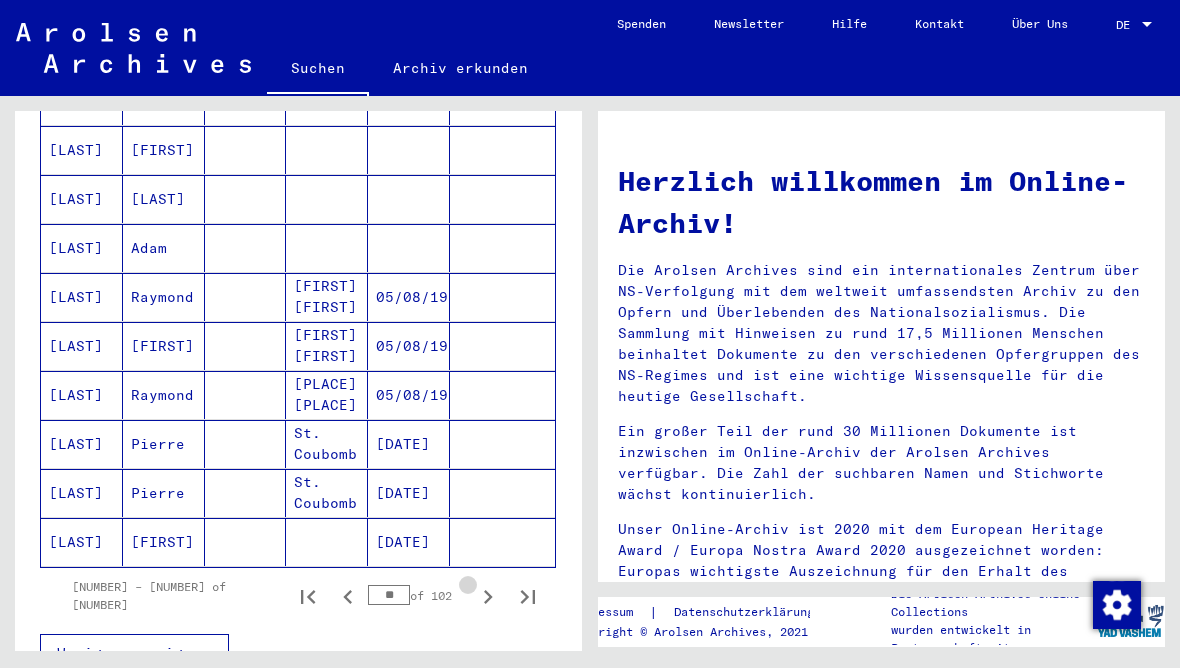 click 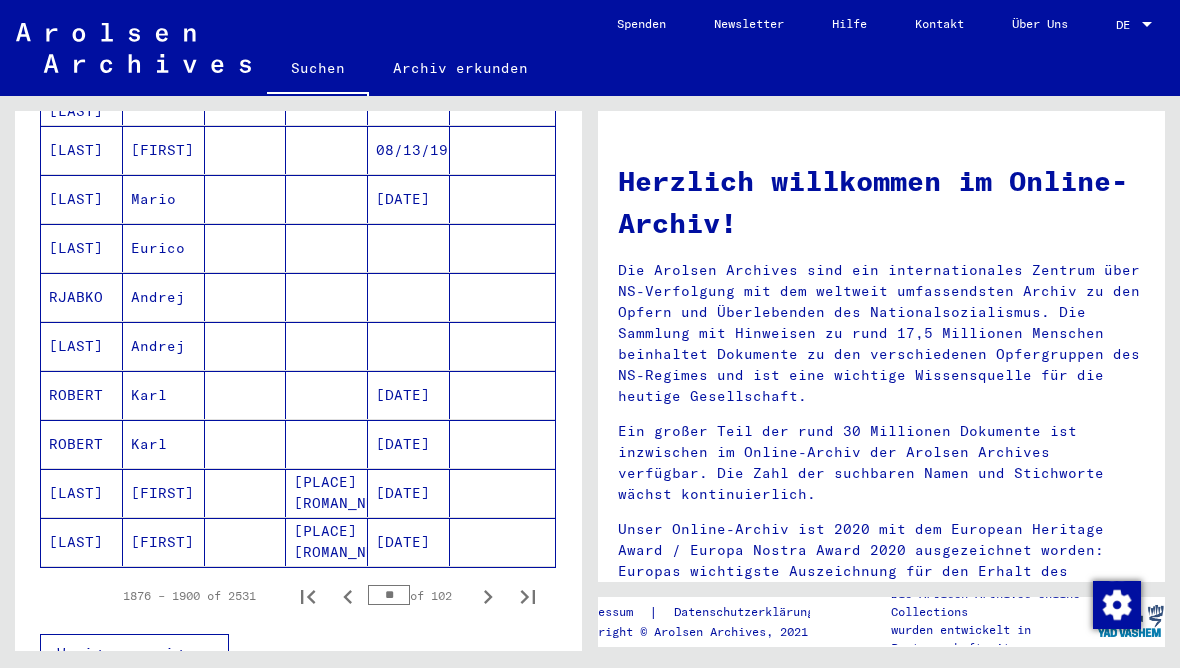 click 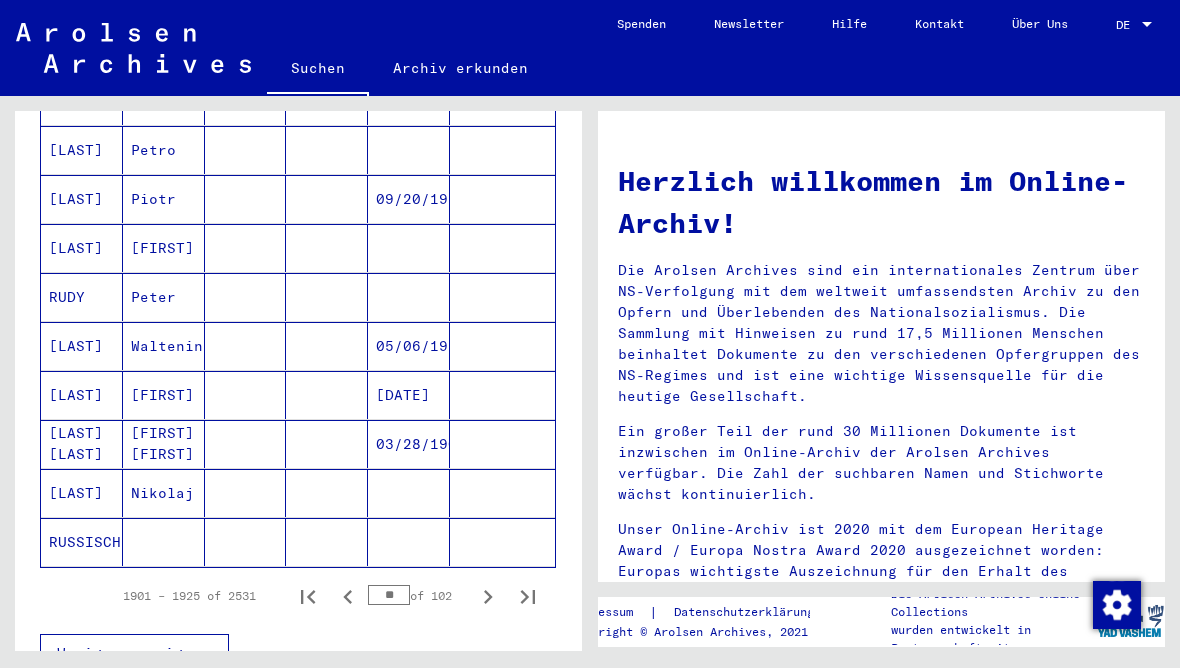 click 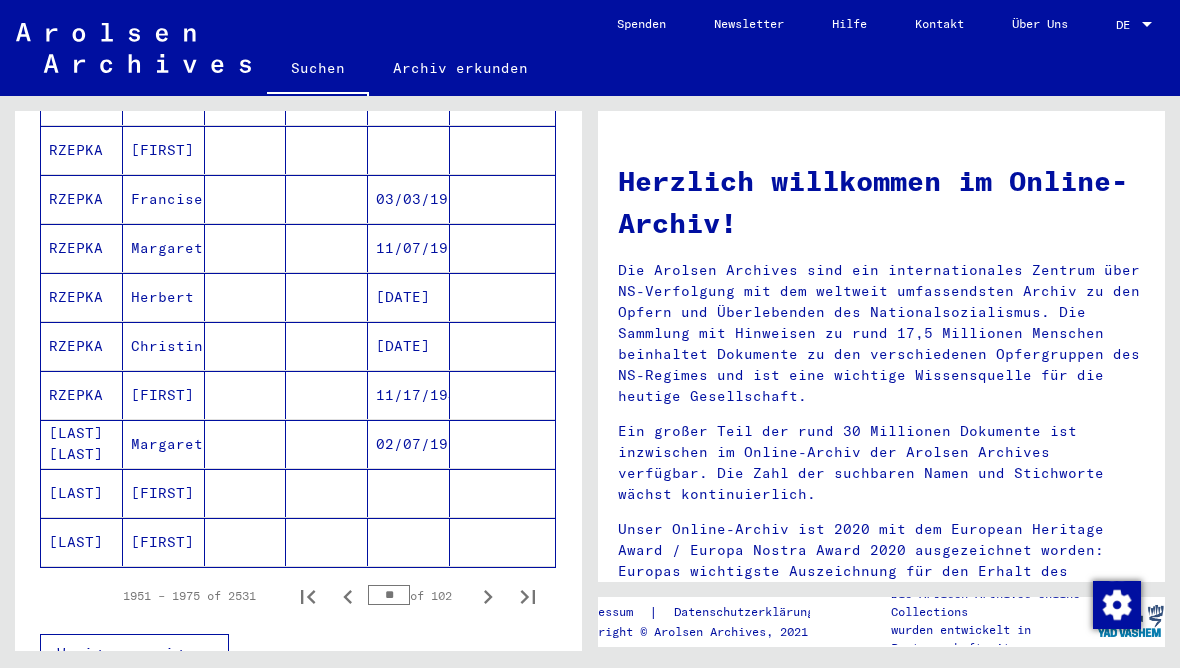 click 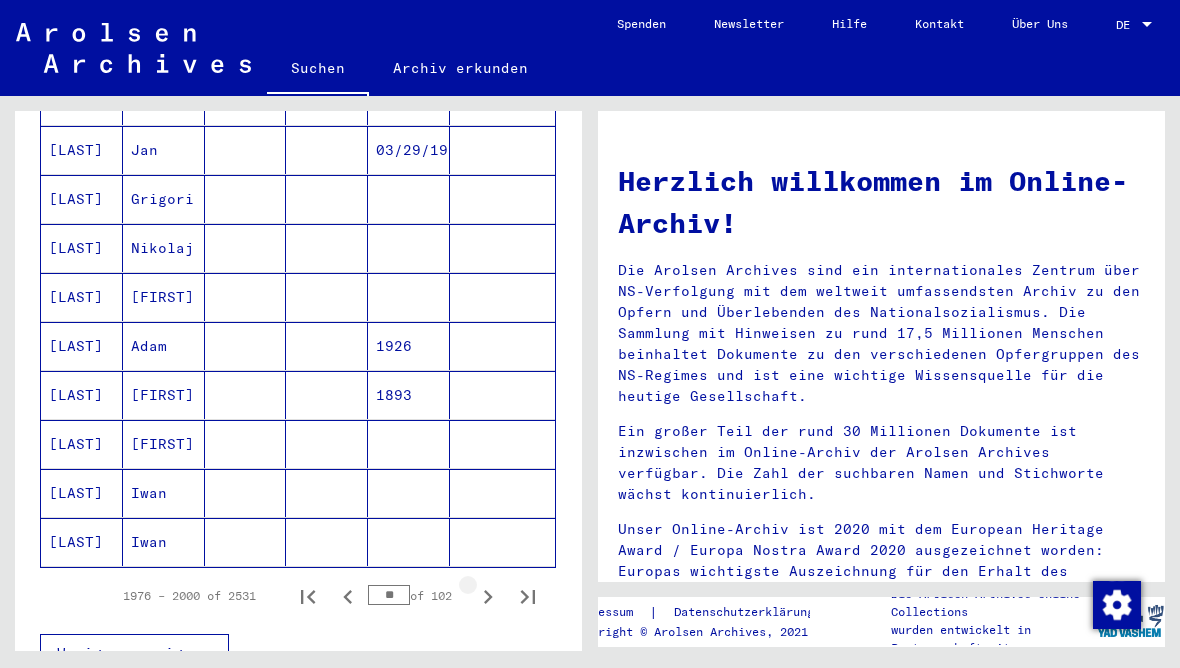 click 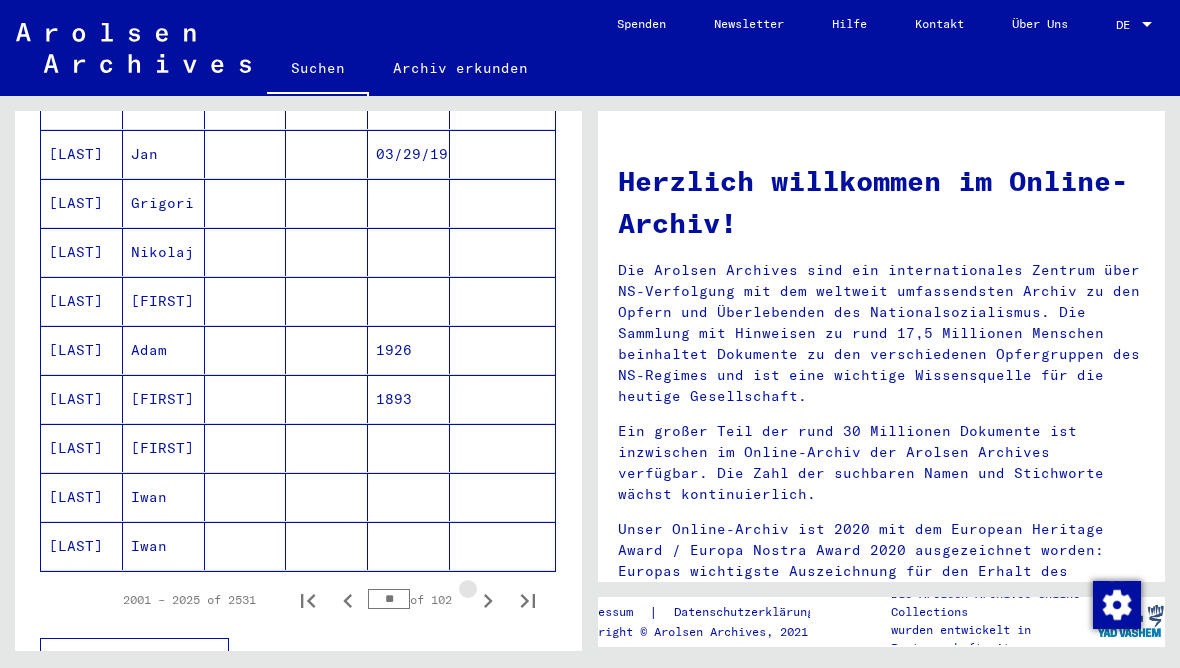 click 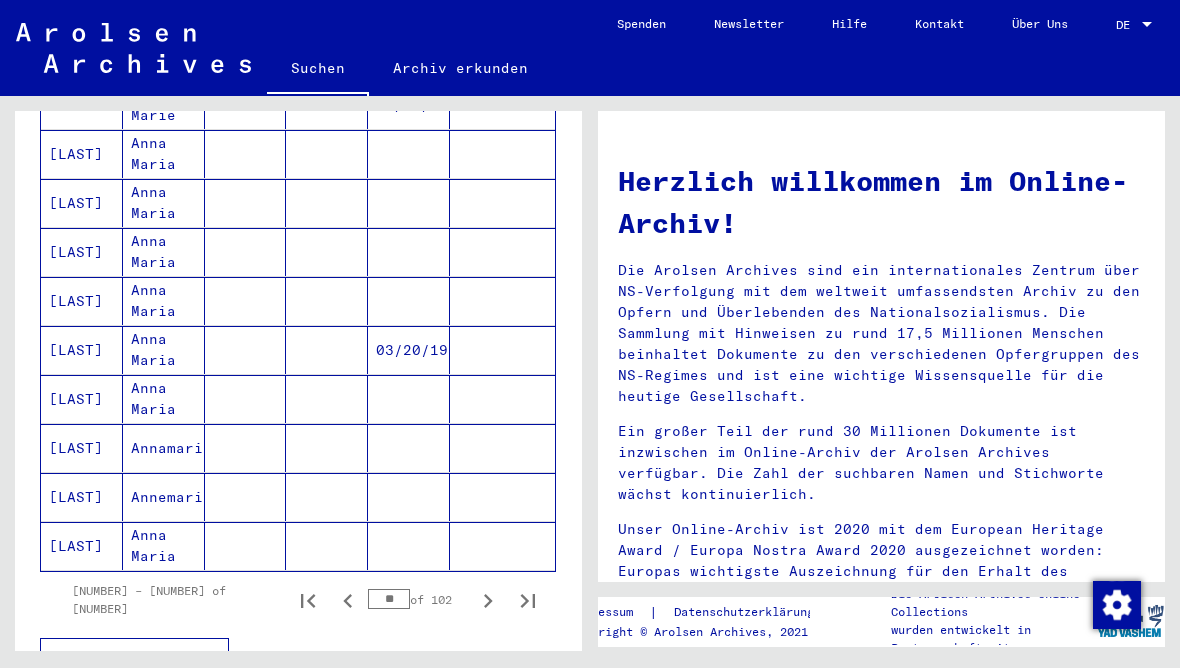 click 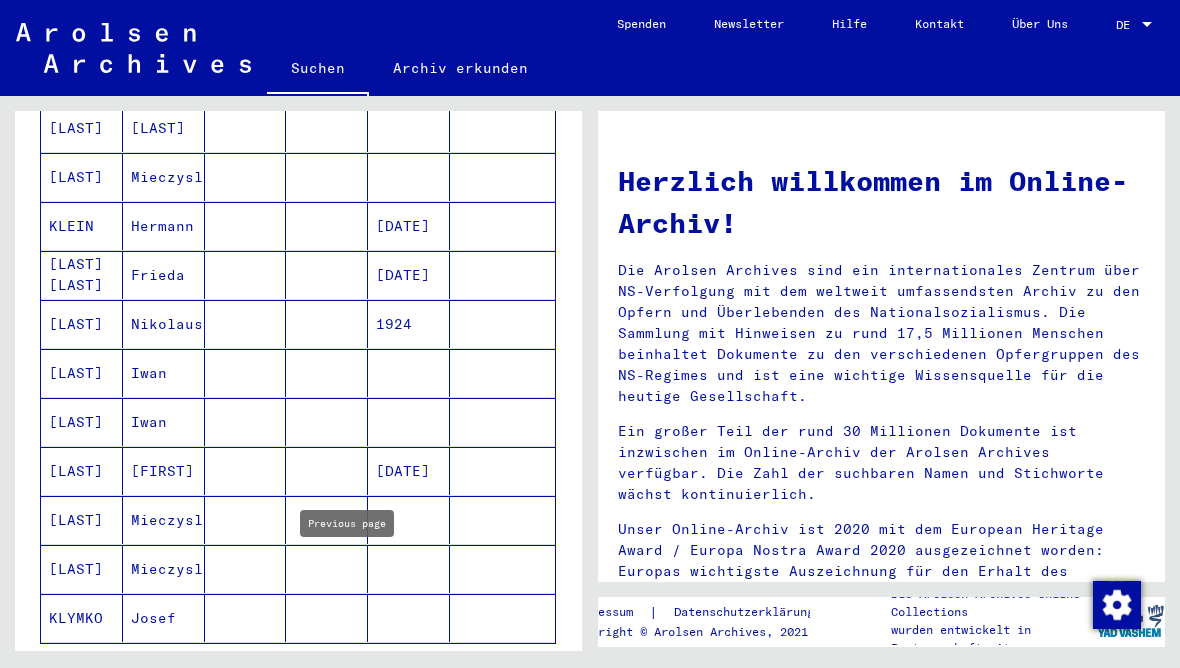 scroll, scrollTop: 949, scrollLeft: 0, axis: vertical 